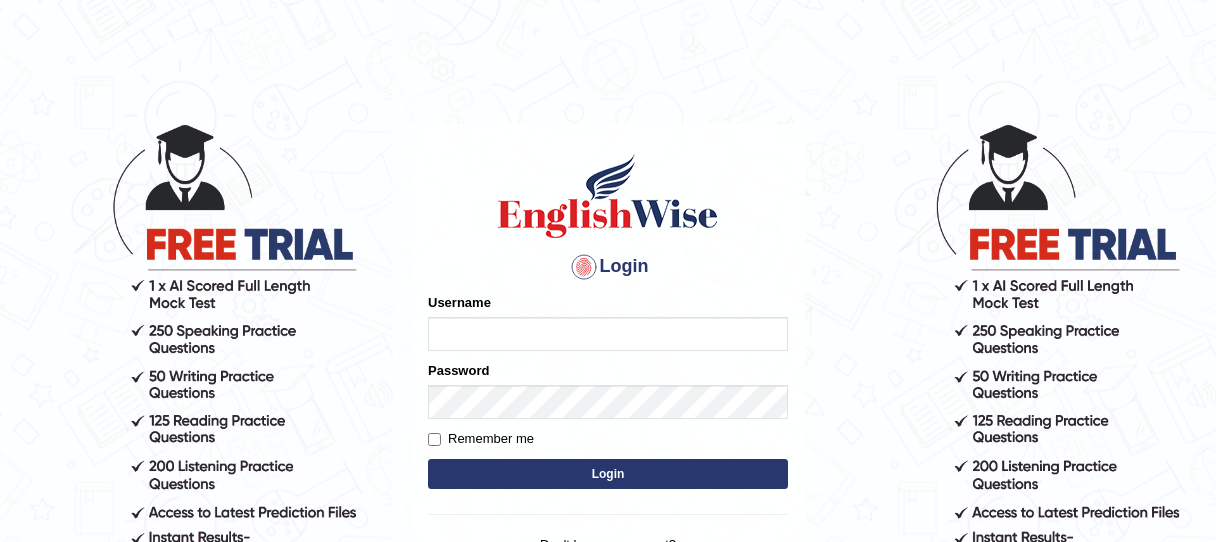 scroll, scrollTop: 0, scrollLeft: 0, axis: both 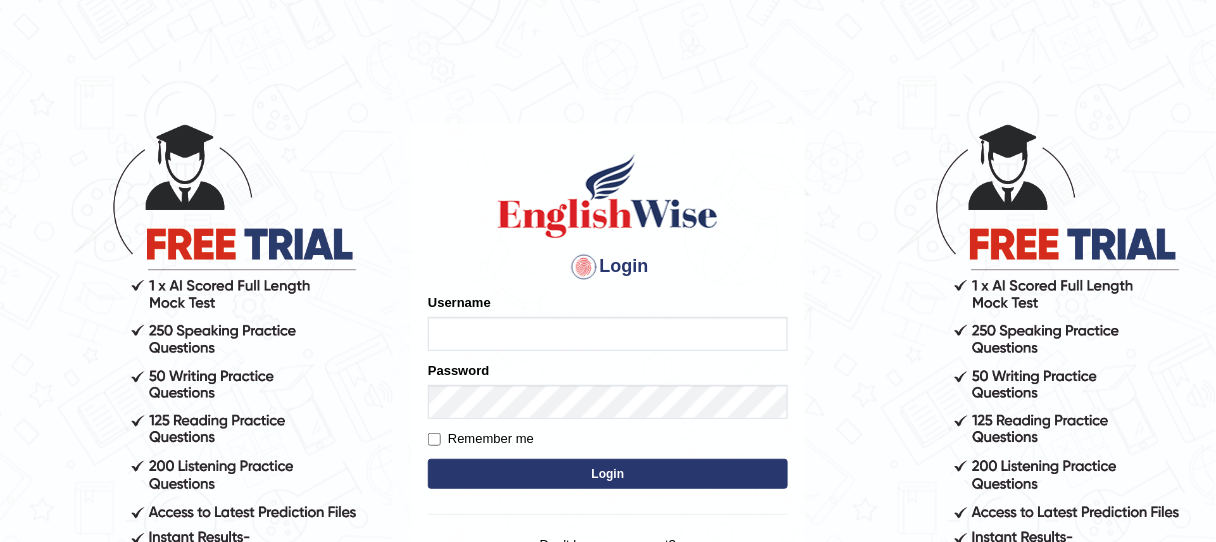 type on "unchanakhunwong" 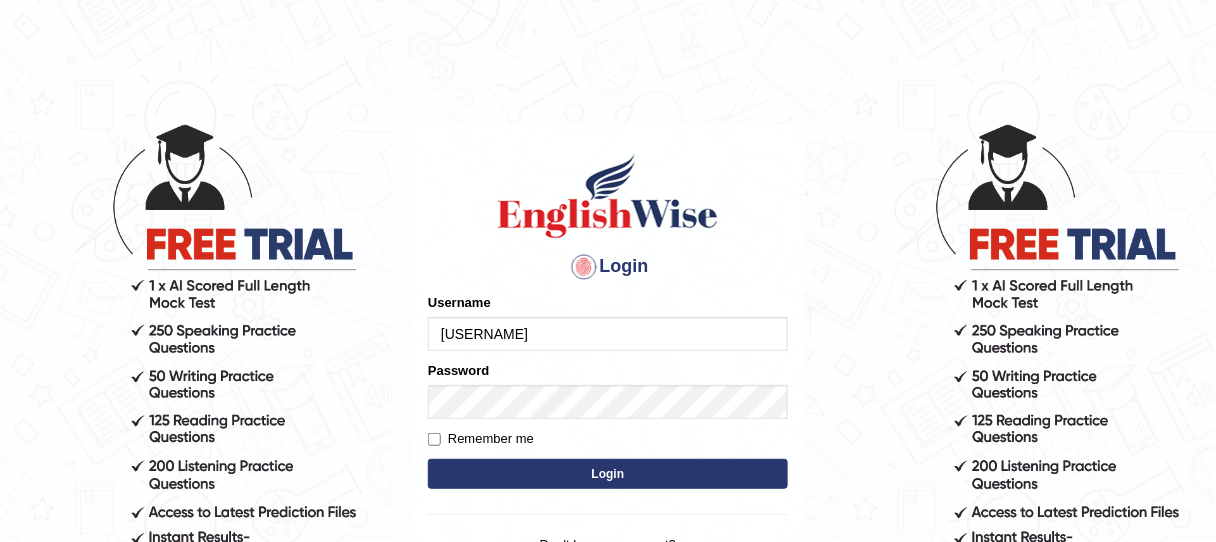click on "Please fix the following errors:
Username
unchanakhunwong
Password
Remember me
Login" at bounding box center (608, 393) 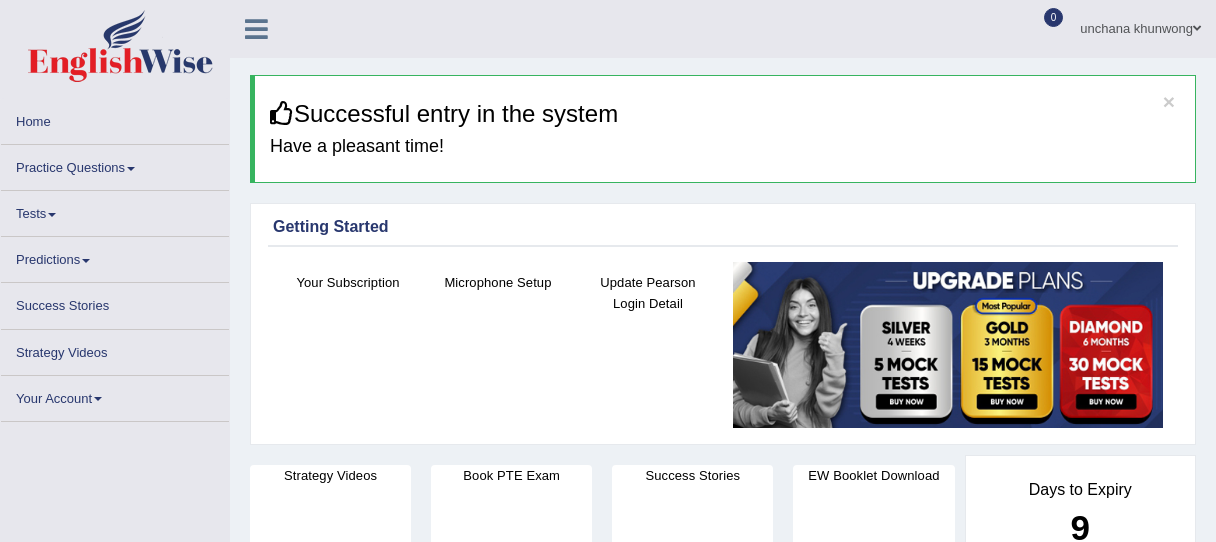 scroll, scrollTop: 0, scrollLeft: 0, axis: both 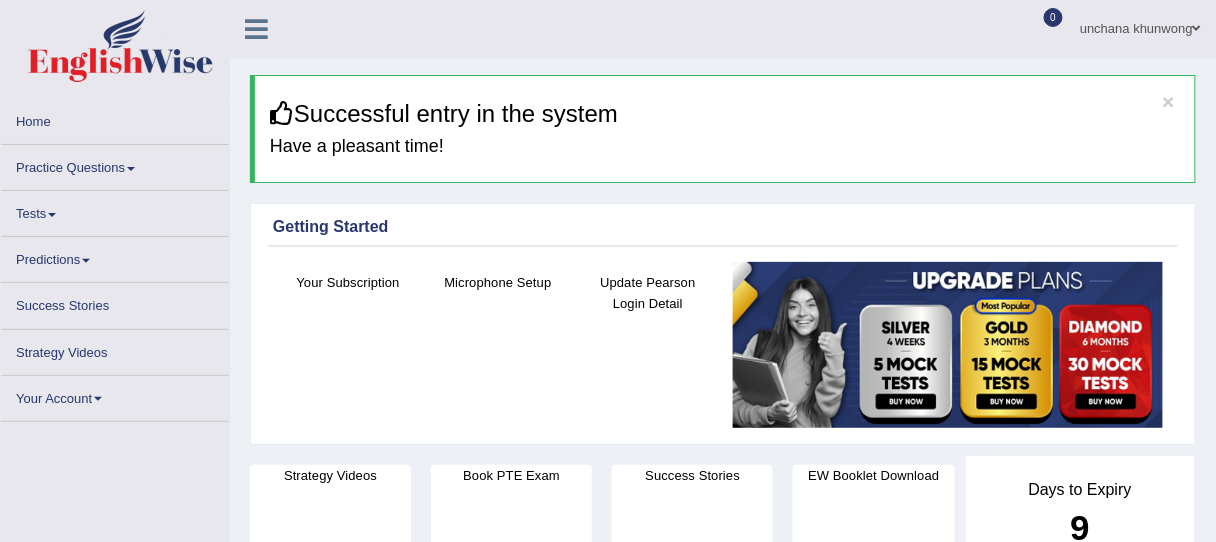 click on "Practice Questions" at bounding box center [115, 164] 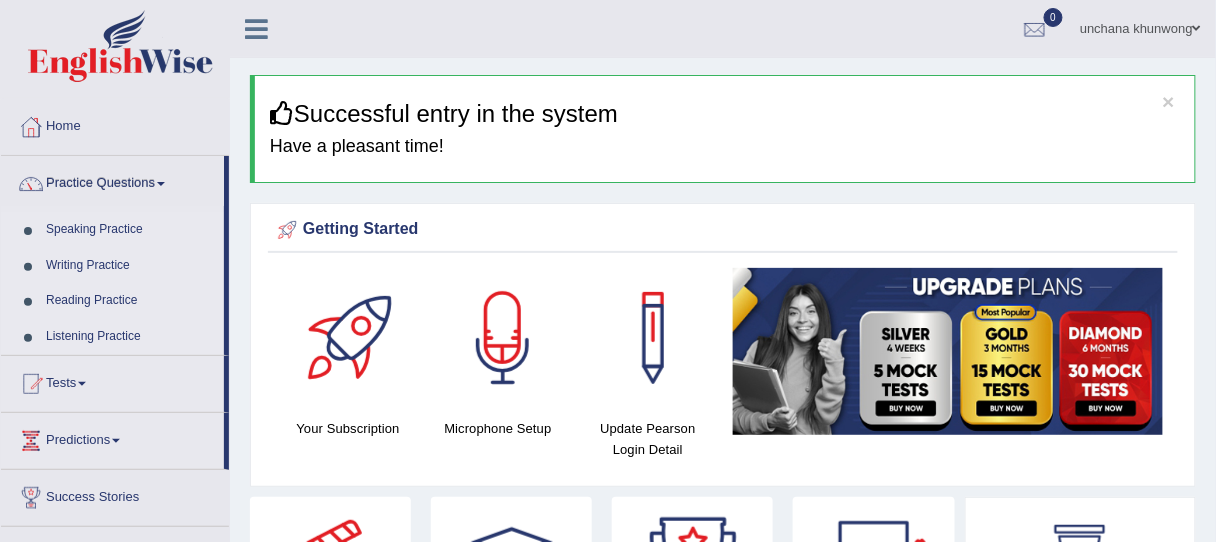 click on "Speaking Practice" at bounding box center [130, 230] 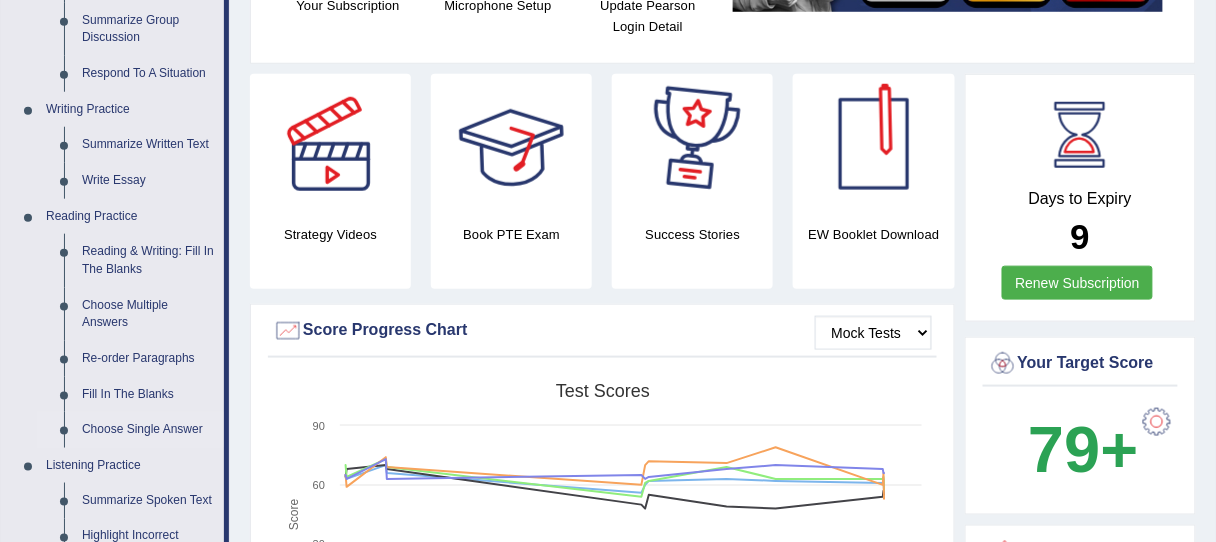 scroll, scrollTop: 480, scrollLeft: 0, axis: vertical 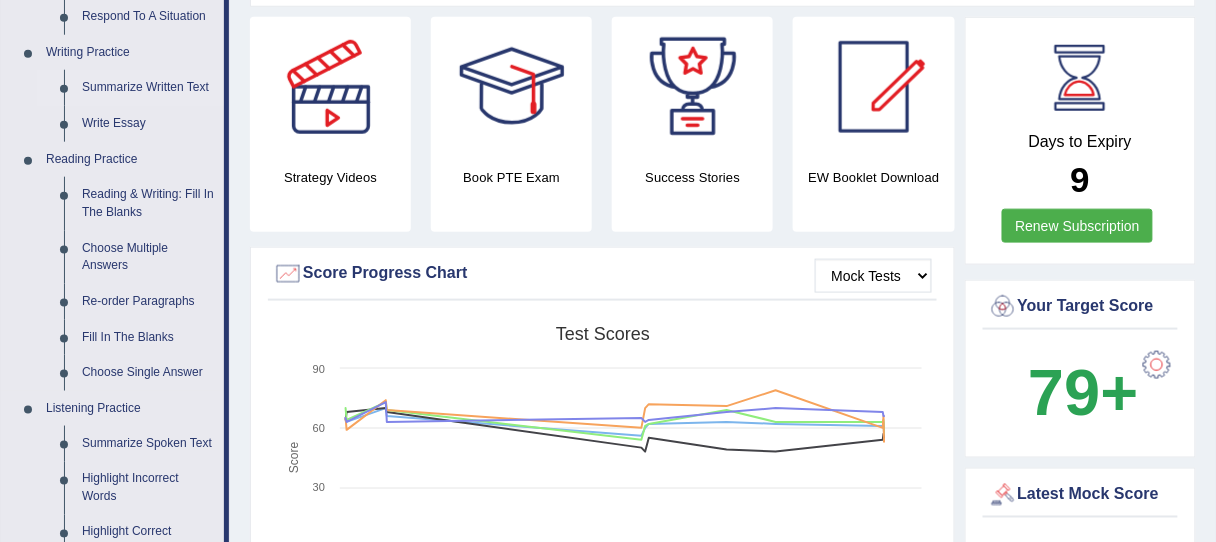 click on "Summarize Written Text" at bounding box center (148, 88) 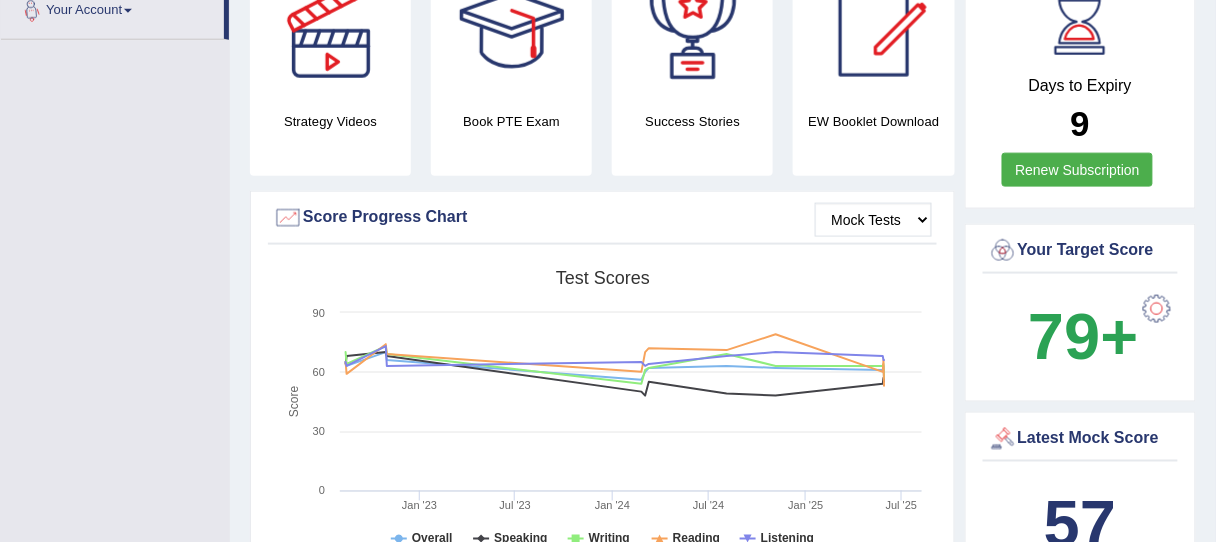 scroll, scrollTop: 574, scrollLeft: 0, axis: vertical 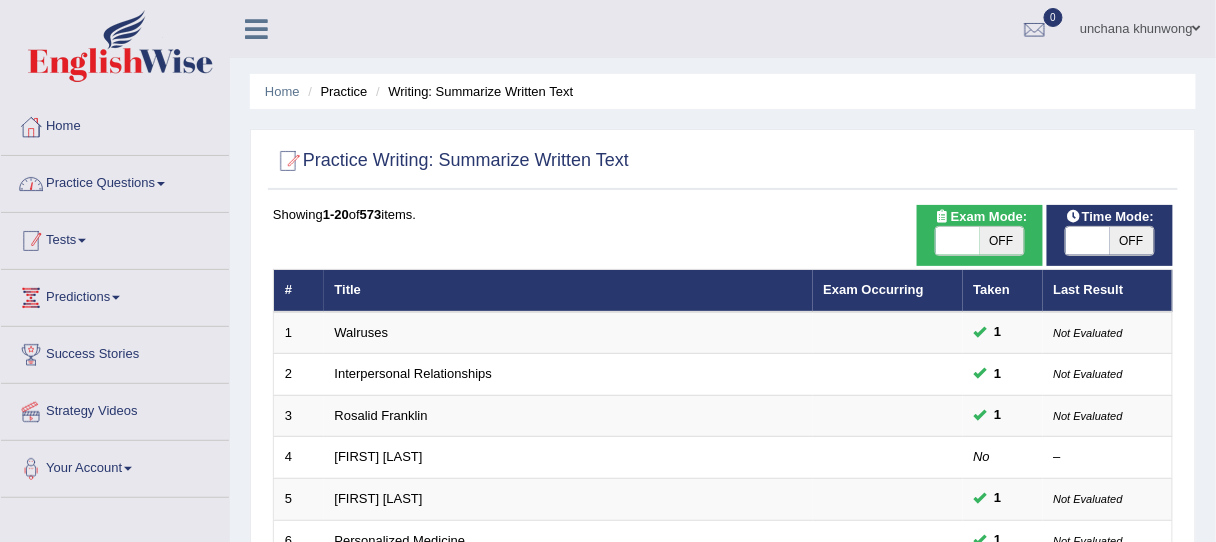 click on "Practice Questions" at bounding box center (115, 181) 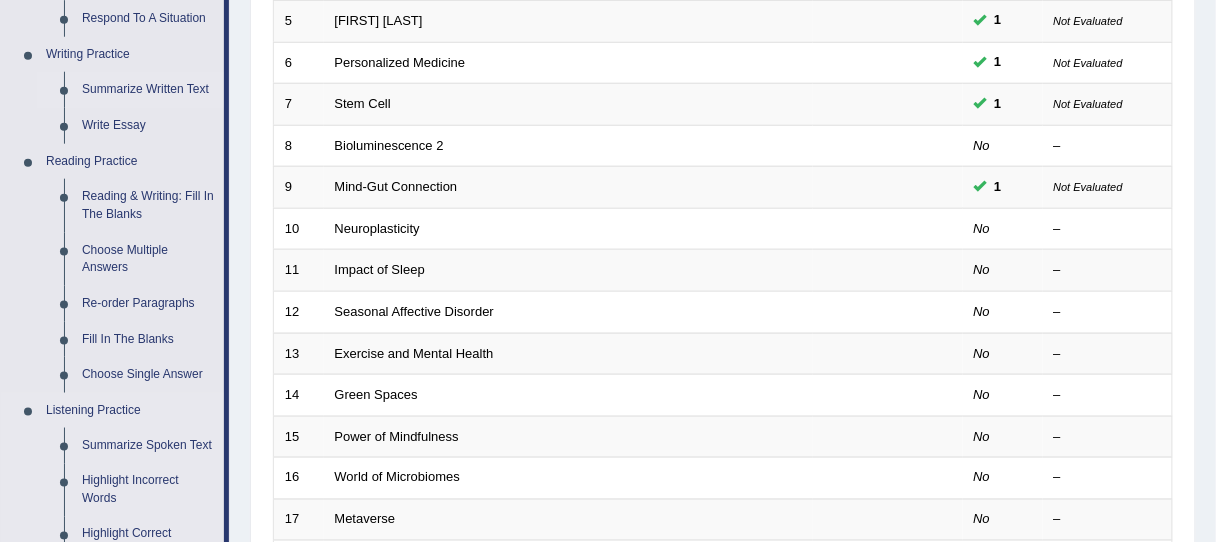 scroll, scrollTop: 480, scrollLeft: 0, axis: vertical 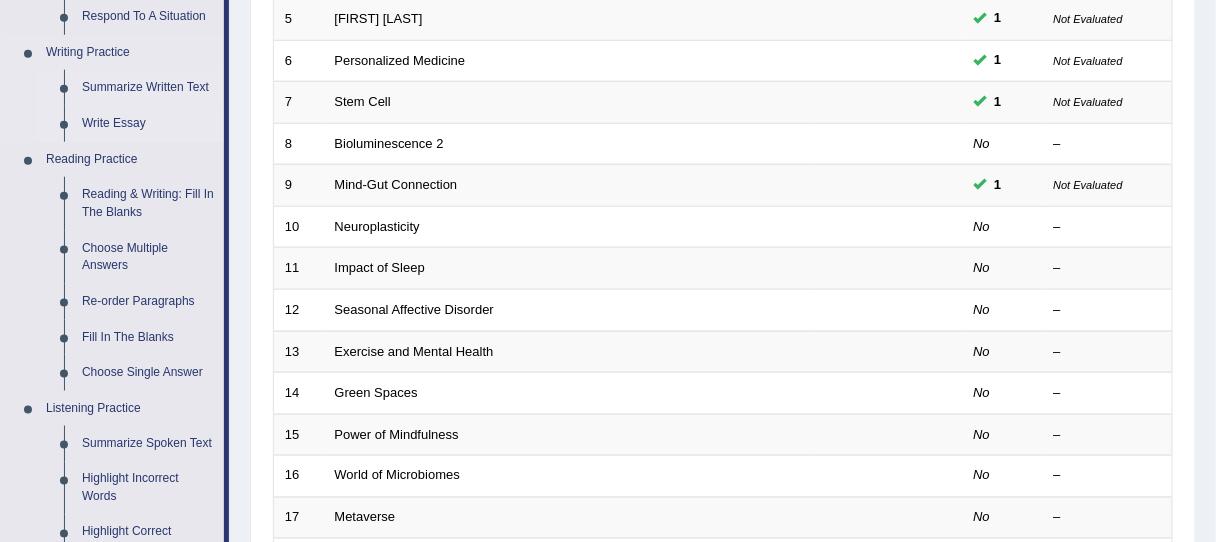 click on "Write Essay" at bounding box center (148, 124) 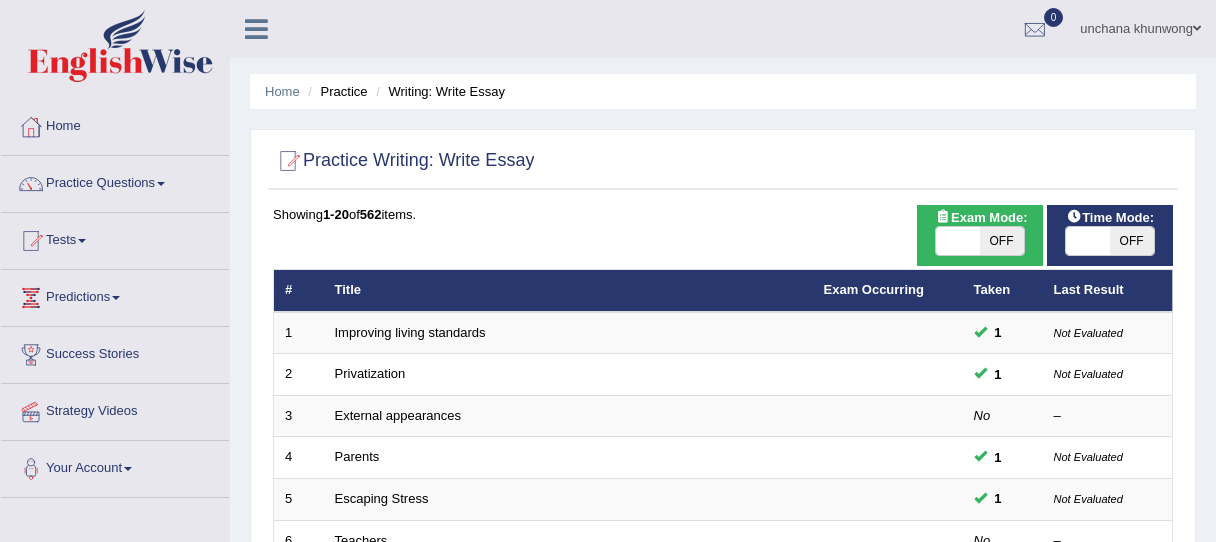 scroll, scrollTop: 0, scrollLeft: 0, axis: both 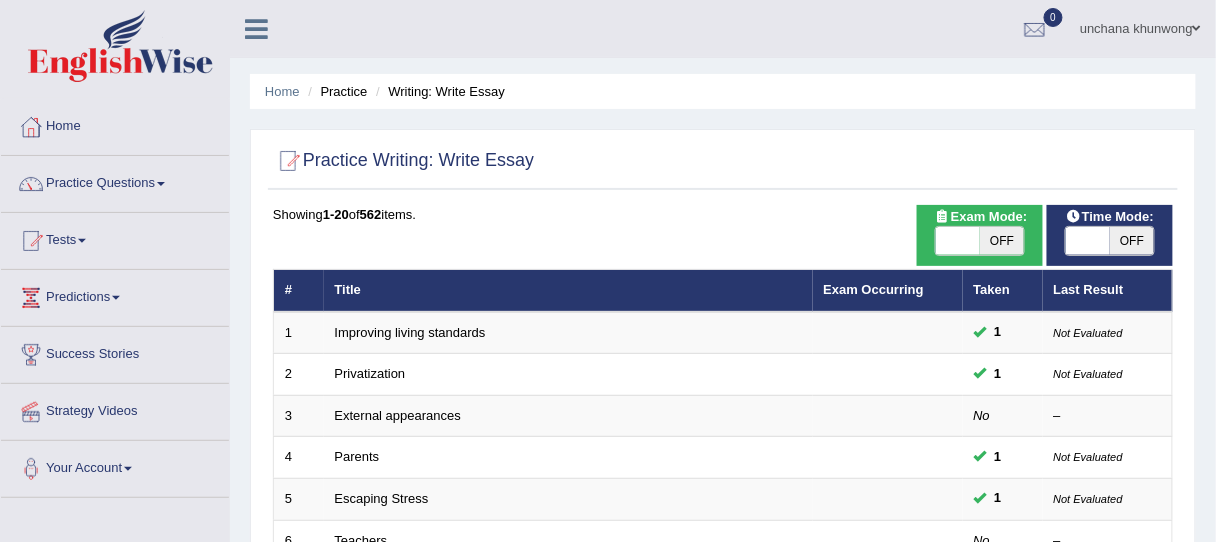 click at bounding box center (1088, 241) 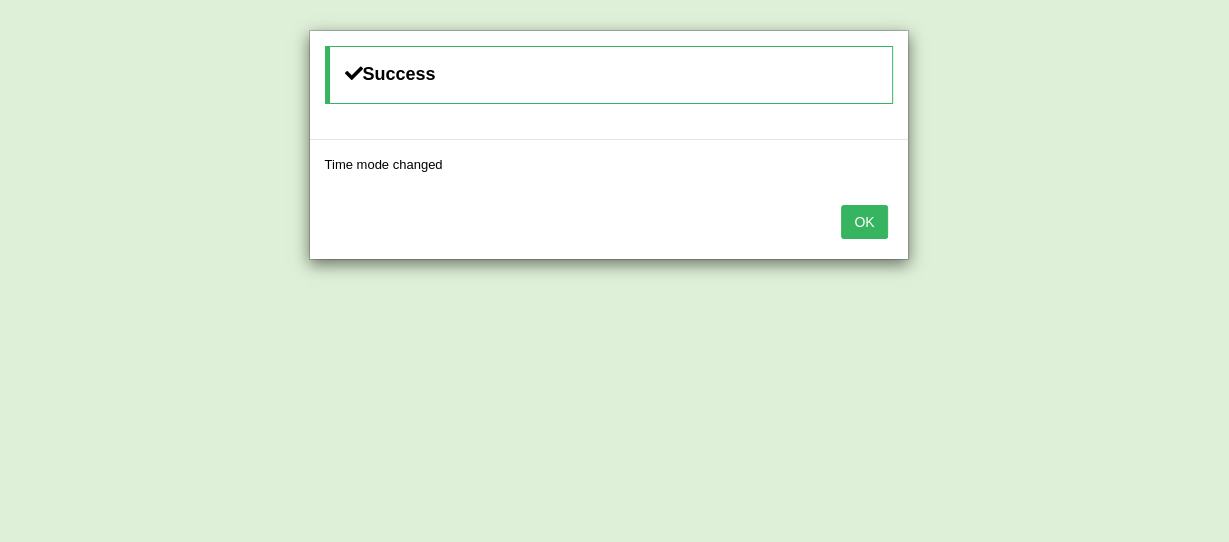 click on "OK" at bounding box center [864, 222] 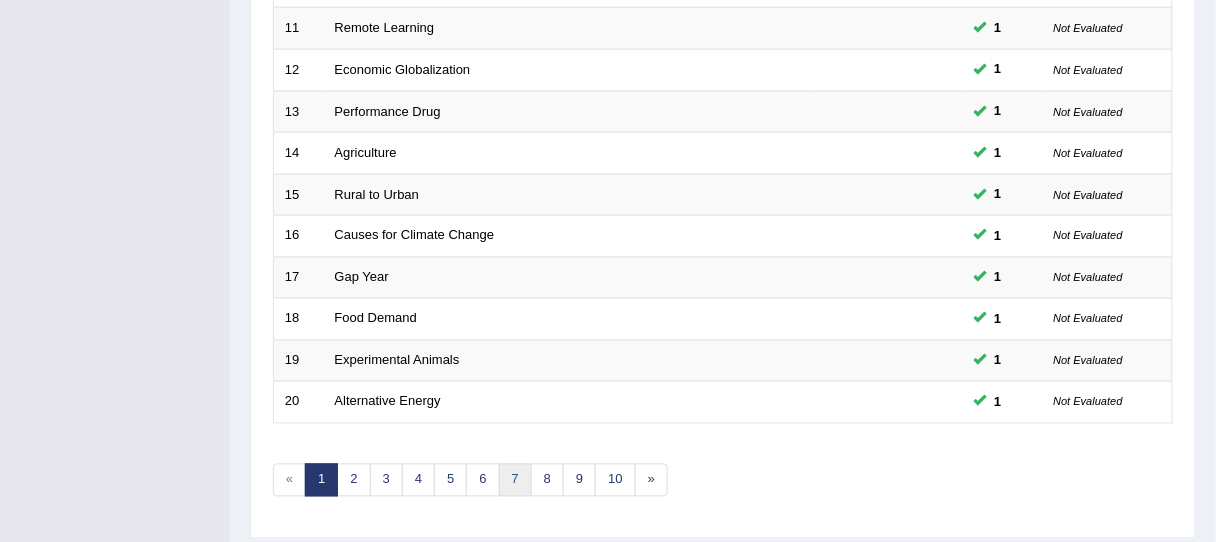 scroll, scrollTop: 773, scrollLeft: 0, axis: vertical 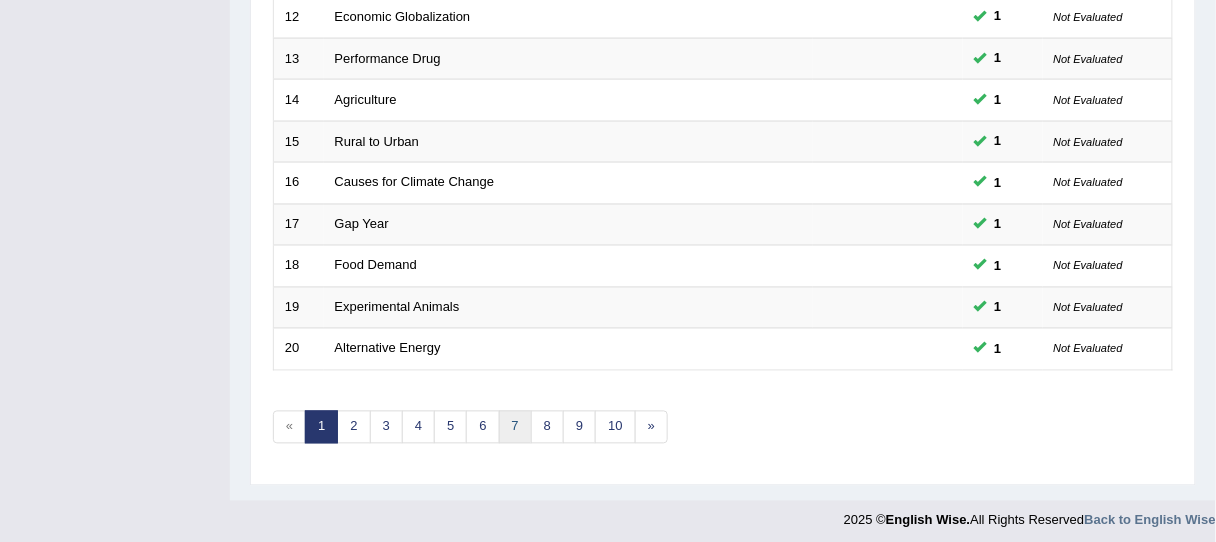 click on "7" at bounding box center [515, 427] 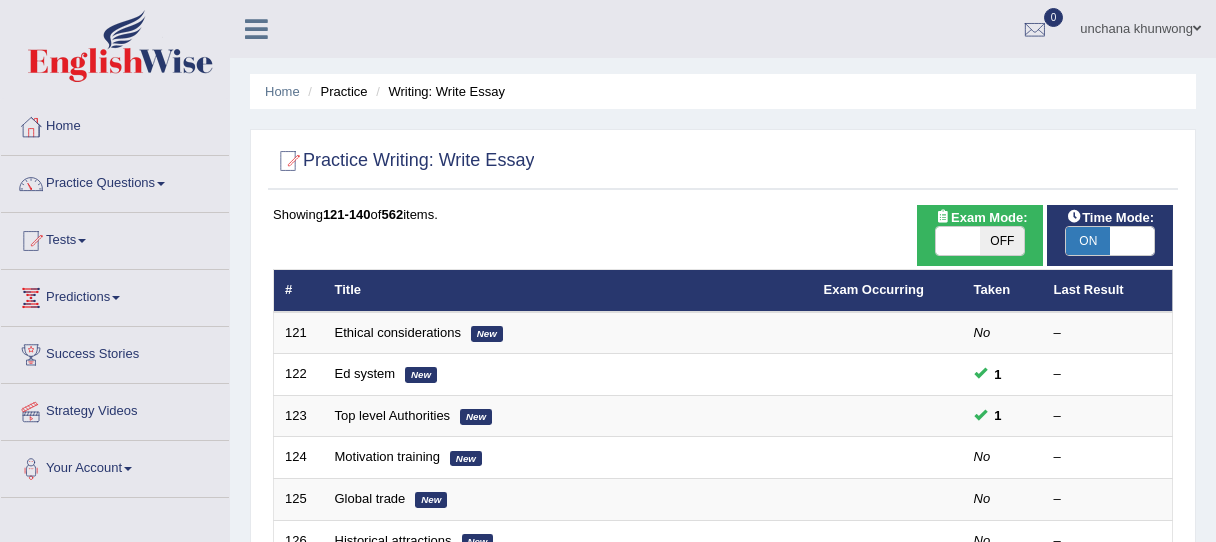 scroll, scrollTop: 560, scrollLeft: 0, axis: vertical 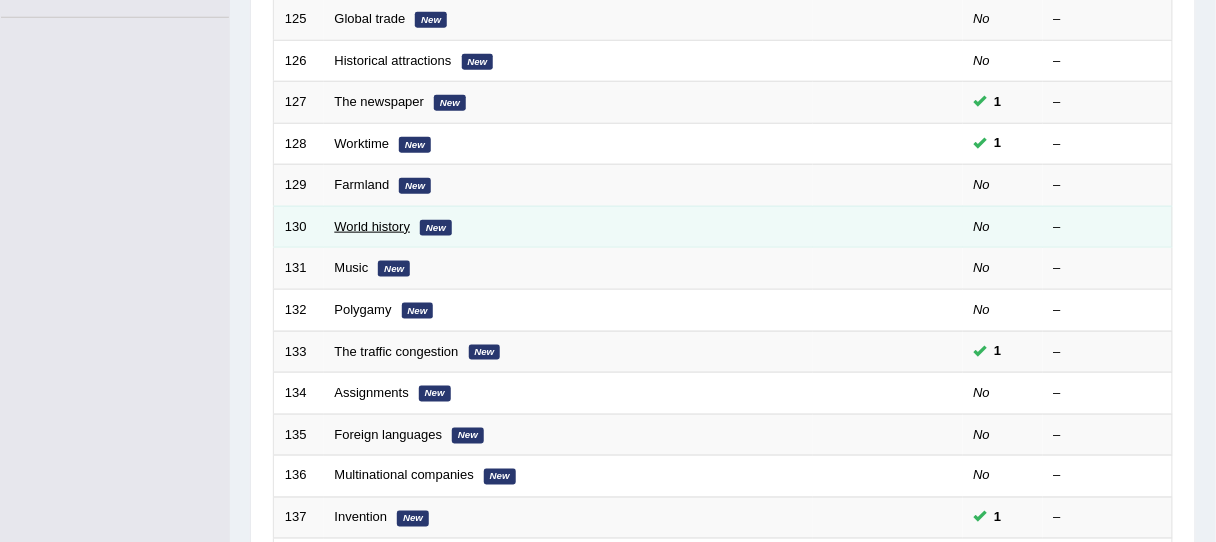 click on "World history" at bounding box center [373, 226] 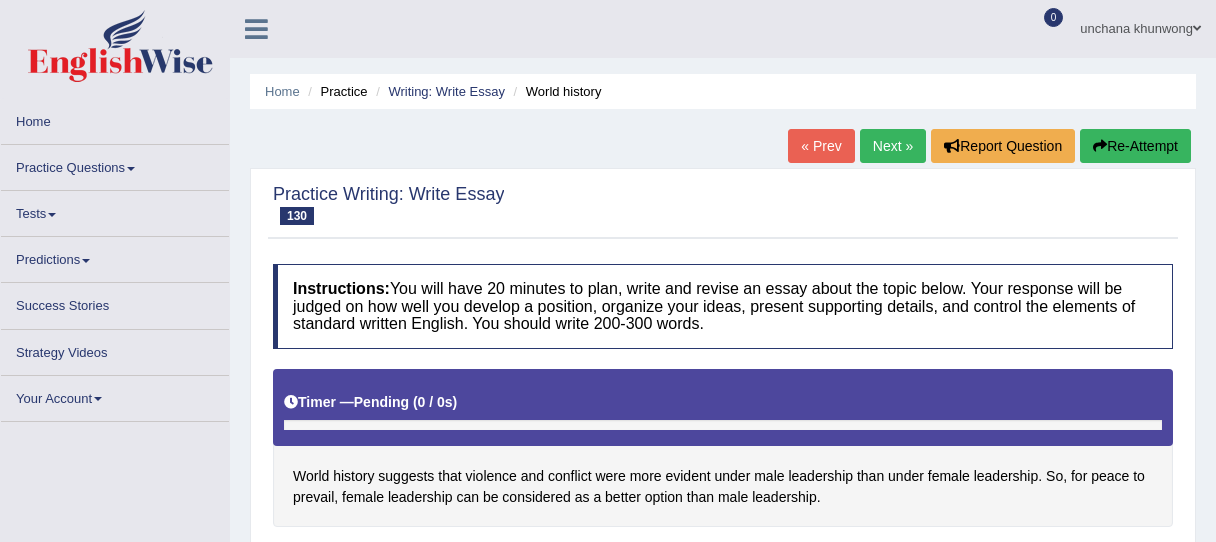scroll, scrollTop: 0, scrollLeft: 0, axis: both 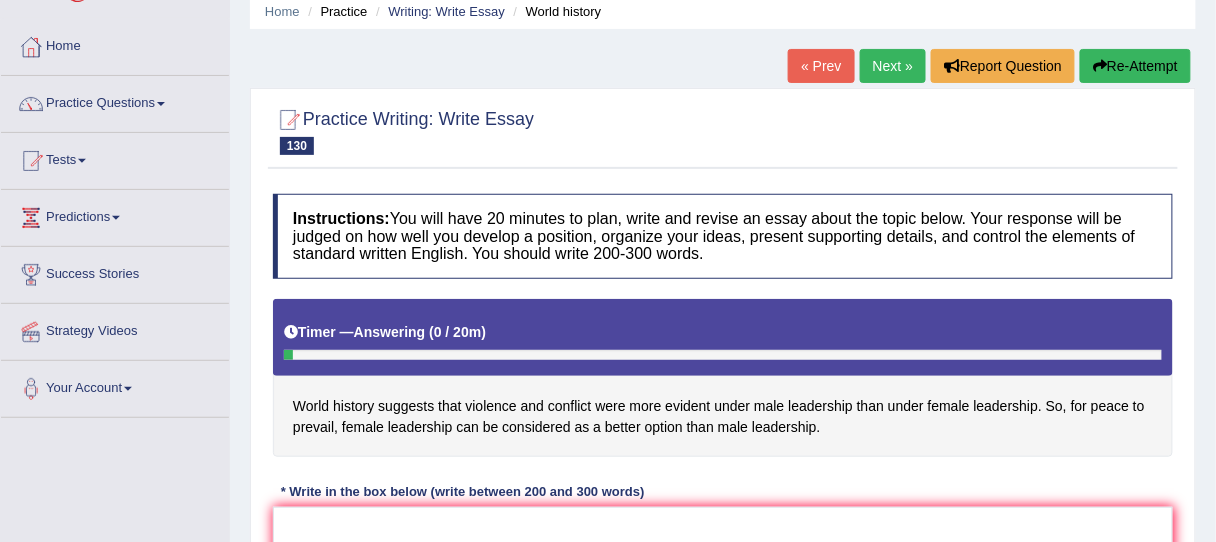 click on "World history suggests that violence and conflict were more evident under male leadership than under female leadership. So, for peace to prevail, female leadership can be considered as a better option than male leadership." at bounding box center (723, 378) 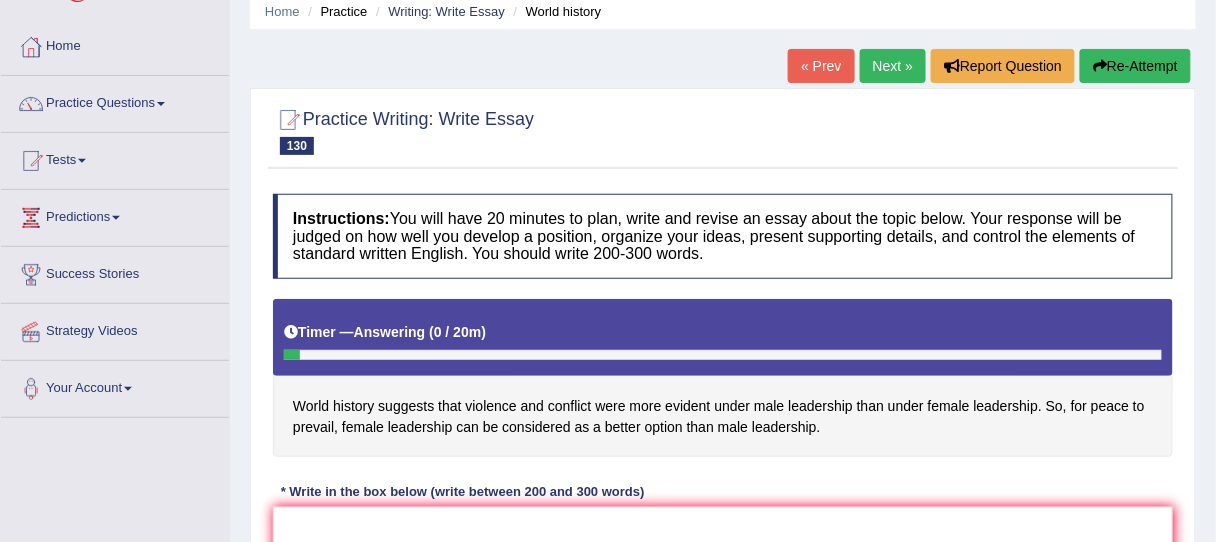 click on "World history suggests that violence and conflict were more evident under male leadership than under female leadership. So, for peace to prevail, female leadership can be considered as a better option than male leadership." at bounding box center [723, 378] 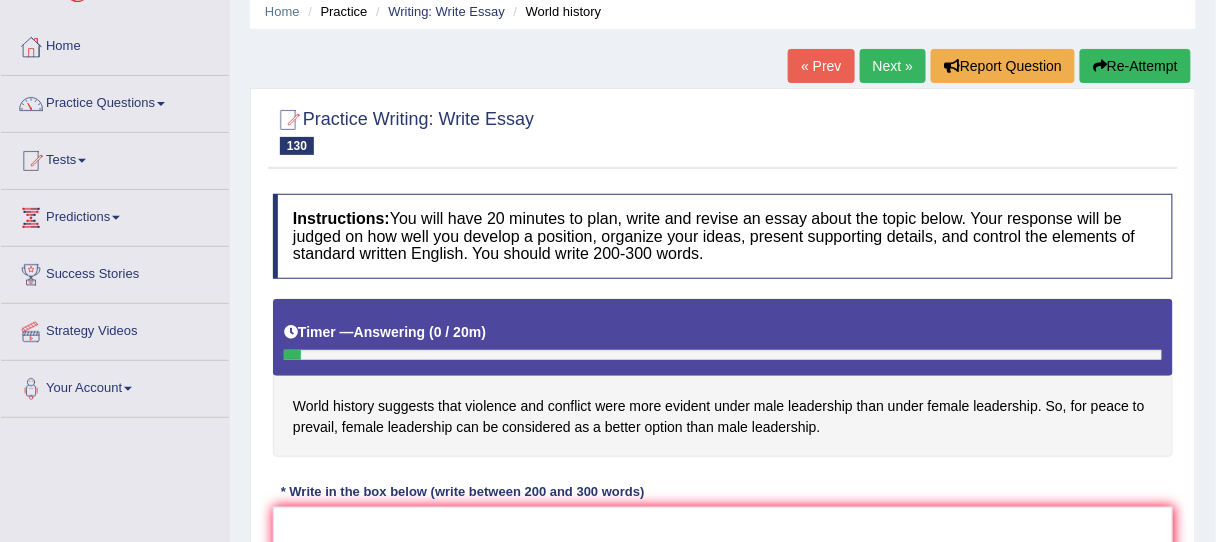 drag, startPoint x: 352, startPoint y: 431, endPoint x: 585, endPoint y: 430, distance: 233.00215 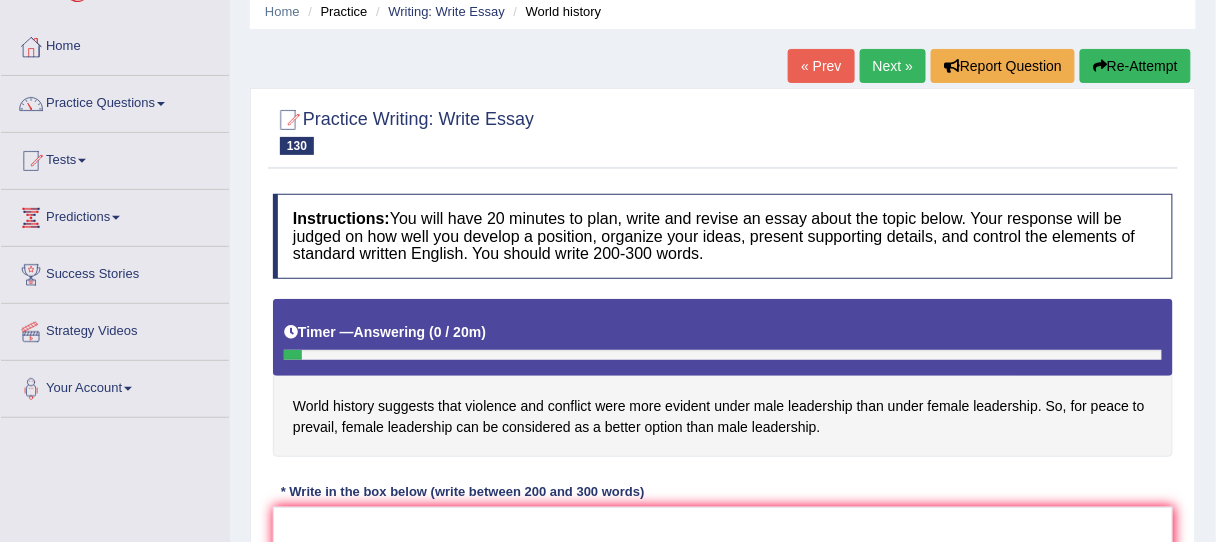 click on "World history suggests that violence and conflict were more evident under male leadership than under female leadership. So, for peace to prevail, female leadership can be considered as a better option than male leadership." at bounding box center [723, 378] 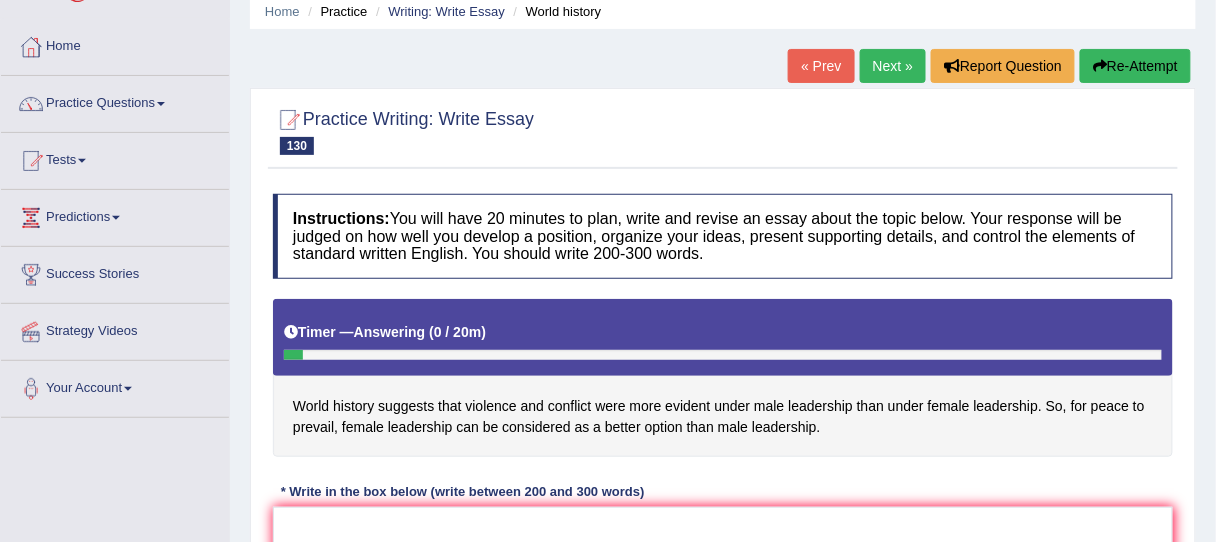 click on "World history suggests that violence and conflict were more evident under male leadership than under female leadership. So, for peace to prevail, female leadership can be considered as a better option than male leadership." at bounding box center (723, 378) 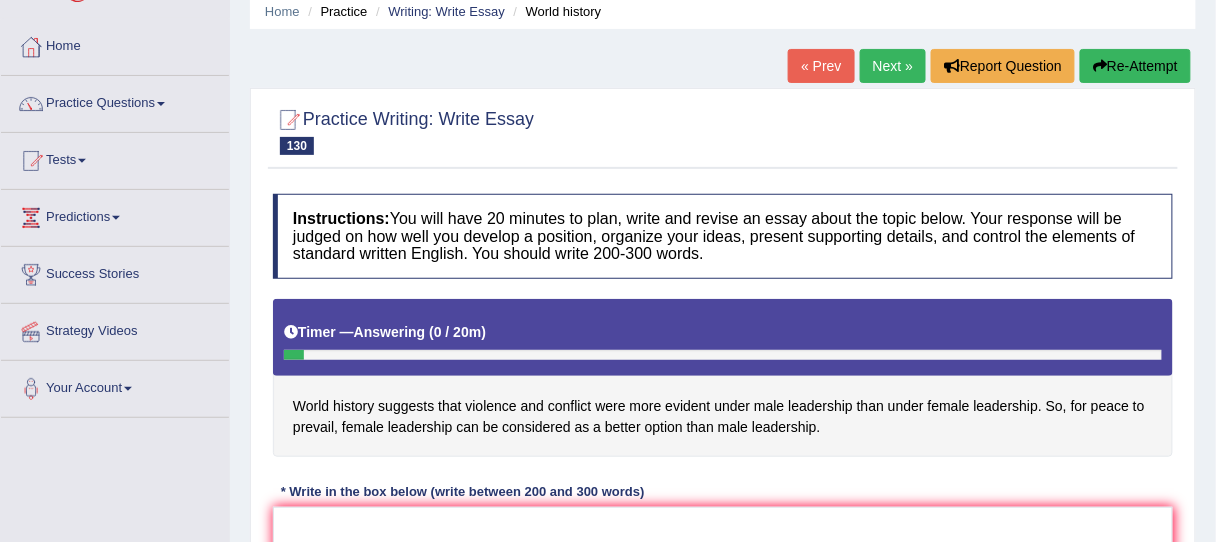 click on "World history suggests that violence and conflict were more evident under male leadership than under female leadership. So, for peace to prevail, female leadership can be considered as a better option than male leadership." at bounding box center [723, 378] 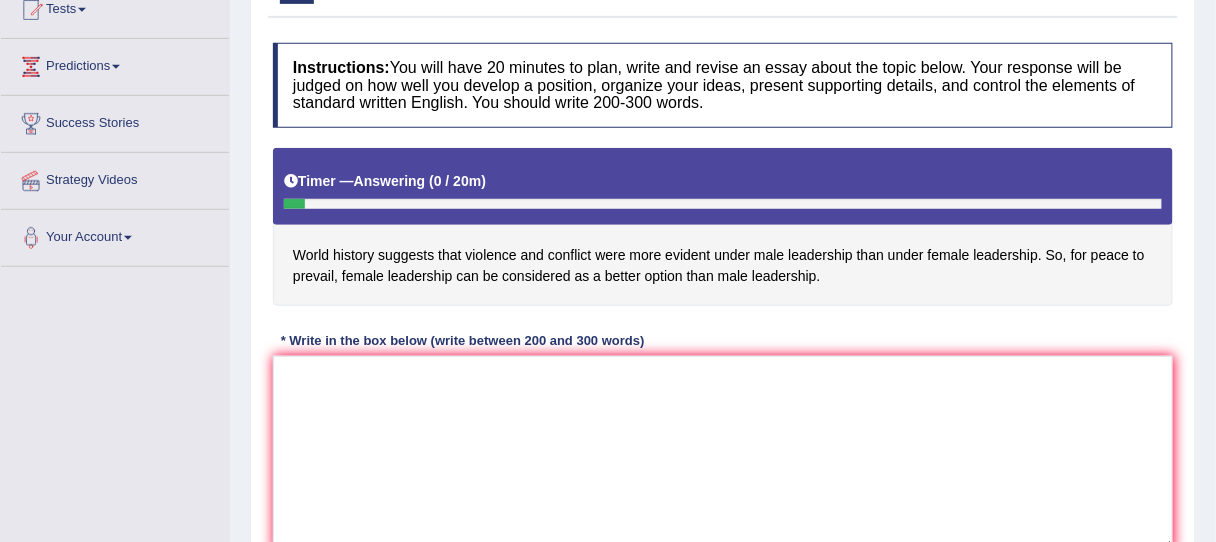scroll, scrollTop: 240, scrollLeft: 0, axis: vertical 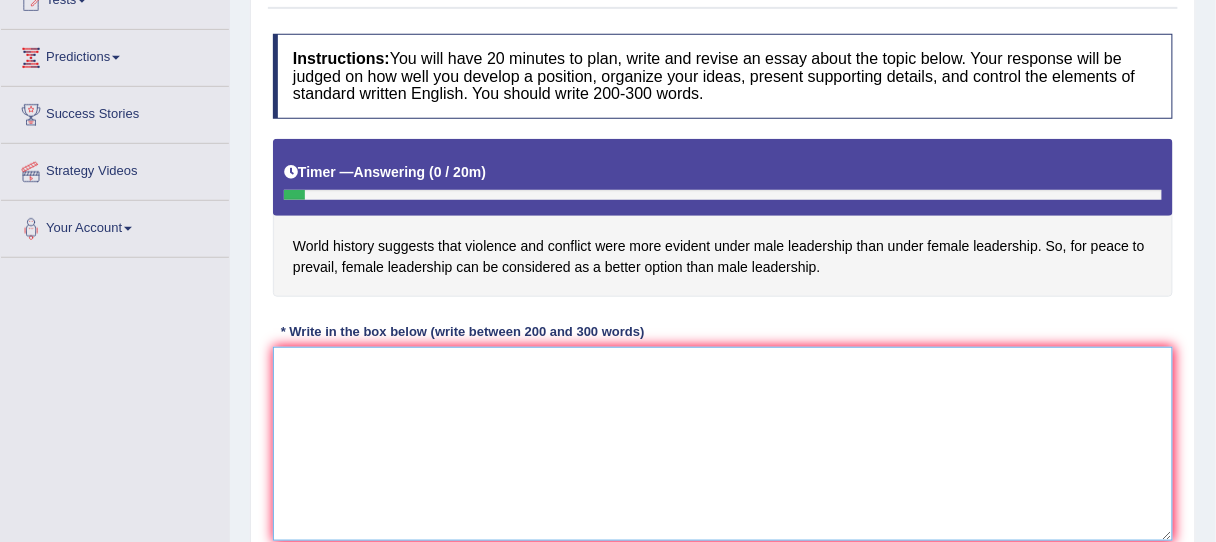 click at bounding box center (723, 444) 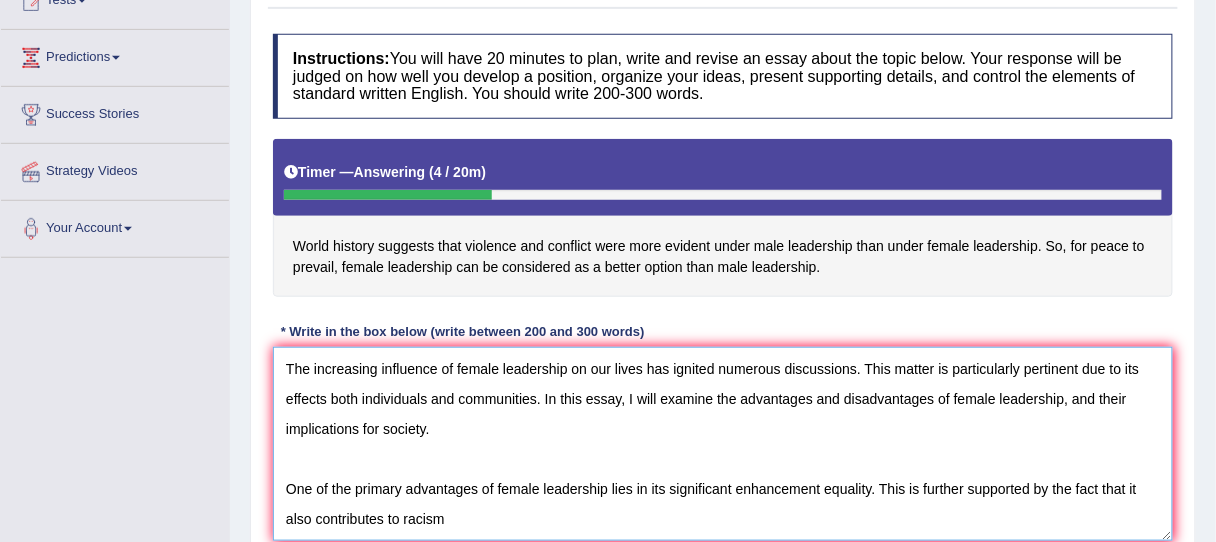 click on "The increasing influence of female leadership on our lives has ignited numerous discussions. This matter is particularly pertinent due to its effects both individuals and communities. In this essay, I will examine the advantages and disadvantages of female leadership, and their implications for society.
One of the primary advantages of female leadership lies in its significant enhancement equality. This is further supported by the fact that it also contributes to racism" at bounding box center (723, 444) 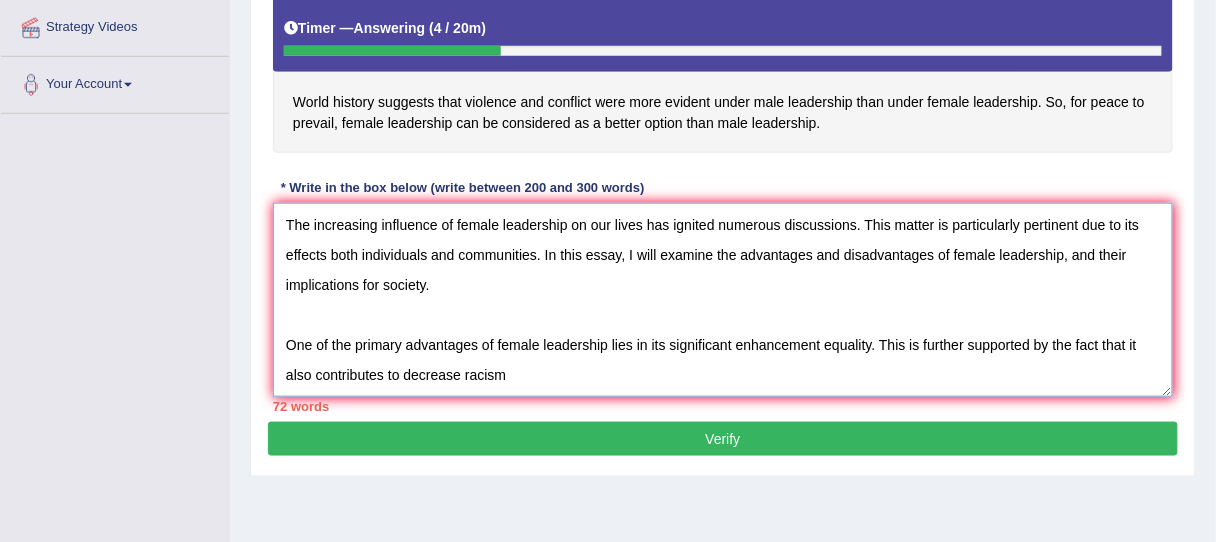 scroll, scrollTop: 480, scrollLeft: 0, axis: vertical 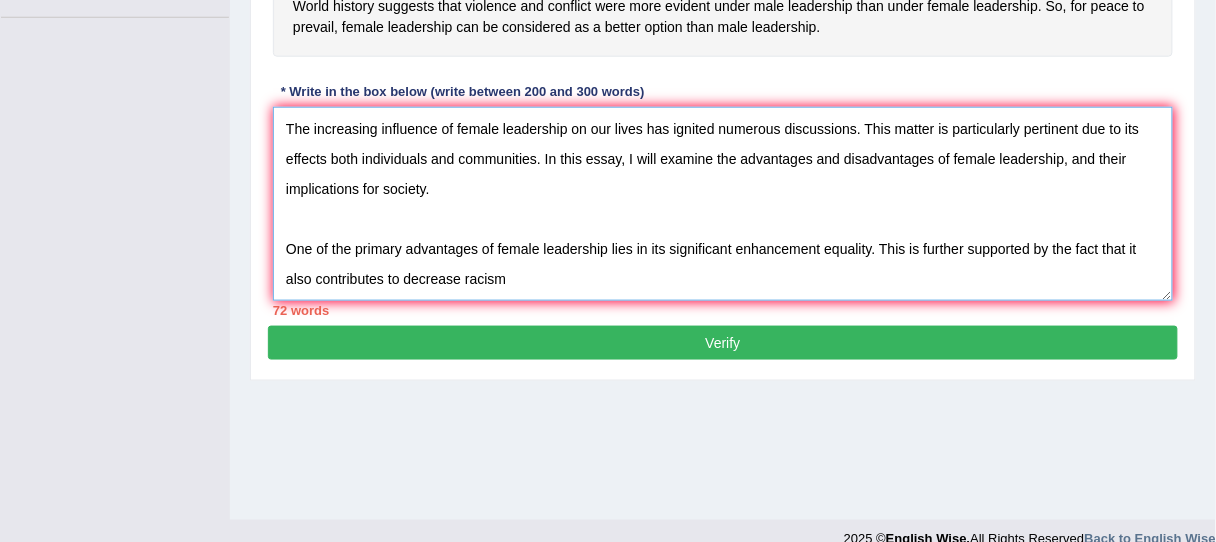 click on "The increasing influence of female leadership on our lives has ignited numerous discussions. This matter is particularly pertinent due to its effects both individuals and communities. In this essay, I will examine the advantages and disadvantages of female leadership, and their implications for society.
One of the primary advantages of female leadership lies in its significant enhancement equality. This is further supported by the fact that it also contributes to decrease racism" at bounding box center (723, 204) 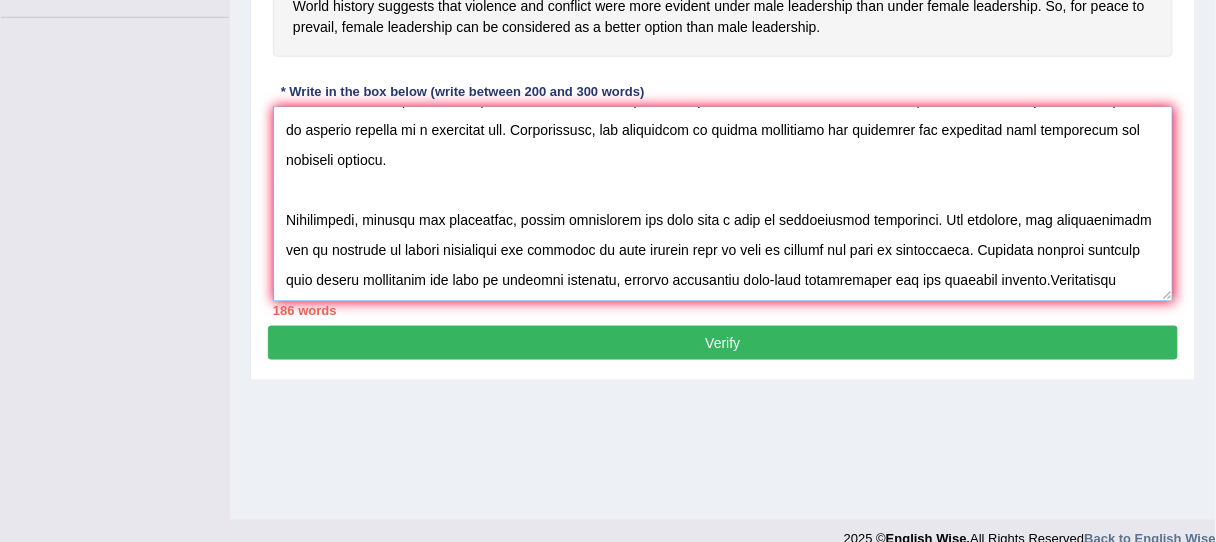 scroll, scrollTop: 240, scrollLeft: 0, axis: vertical 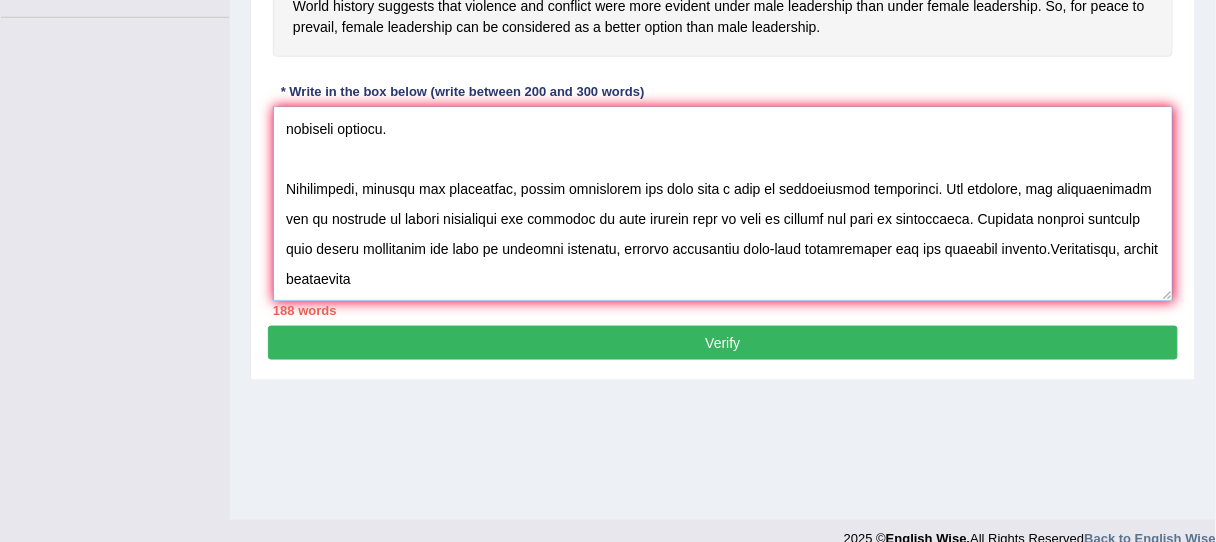 click at bounding box center (723, 204) 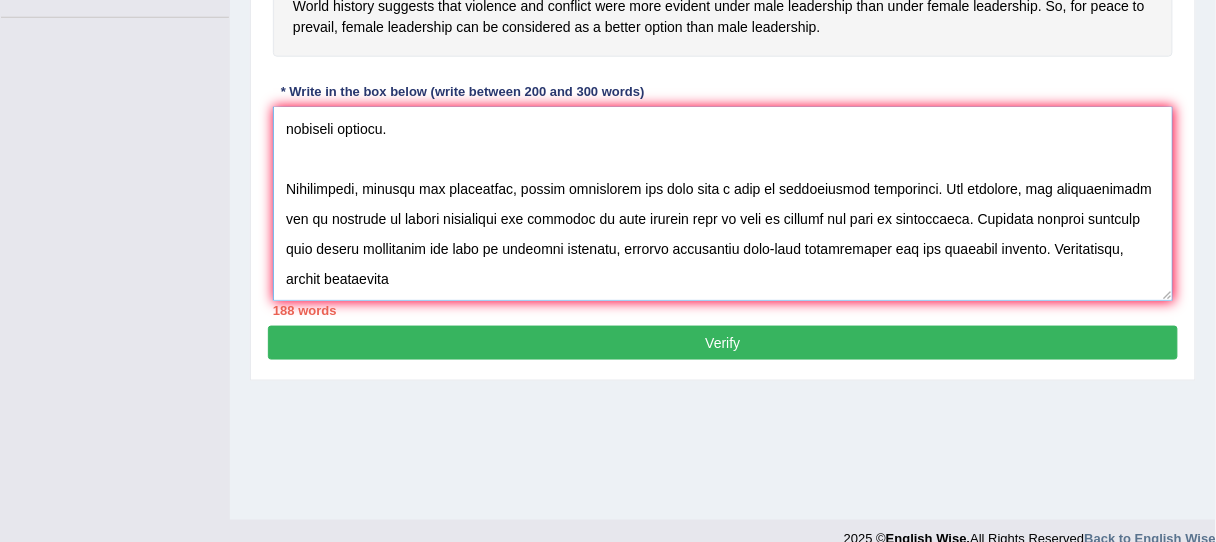 click at bounding box center (723, 204) 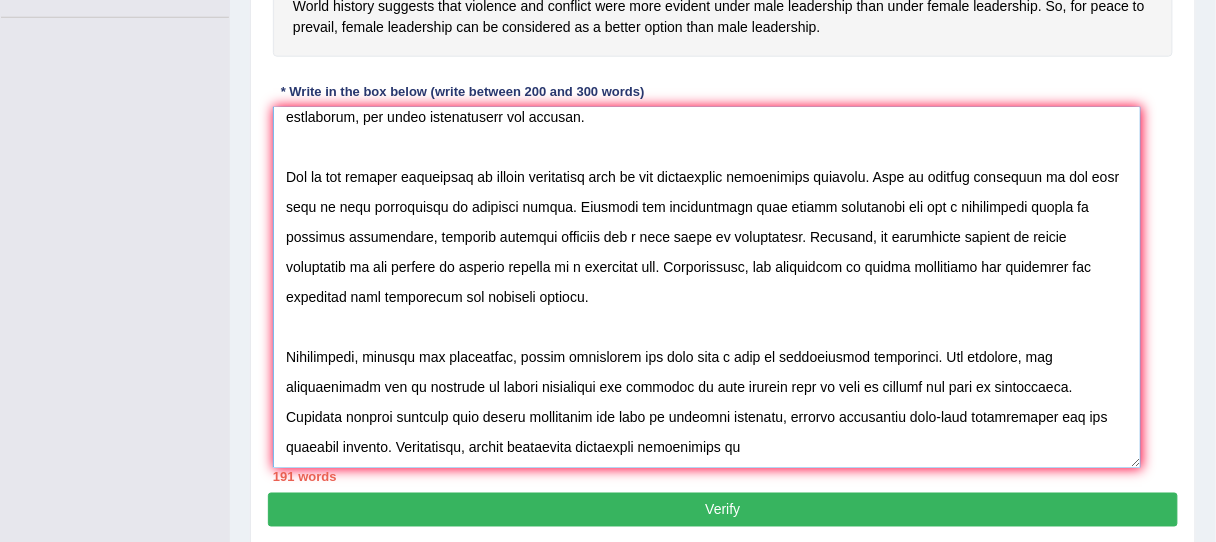 scroll, scrollTop: 69, scrollLeft: 0, axis: vertical 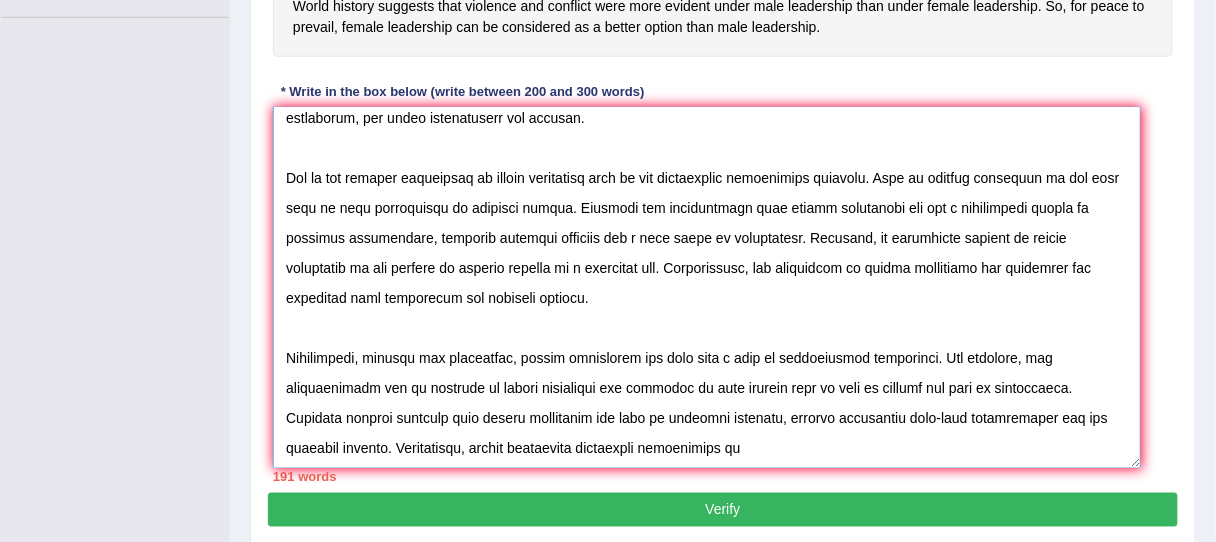 drag, startPoint x: 1164, startPoint y: 297, endPoint x: 1049, endPoint y: 421, distance: 169.1183 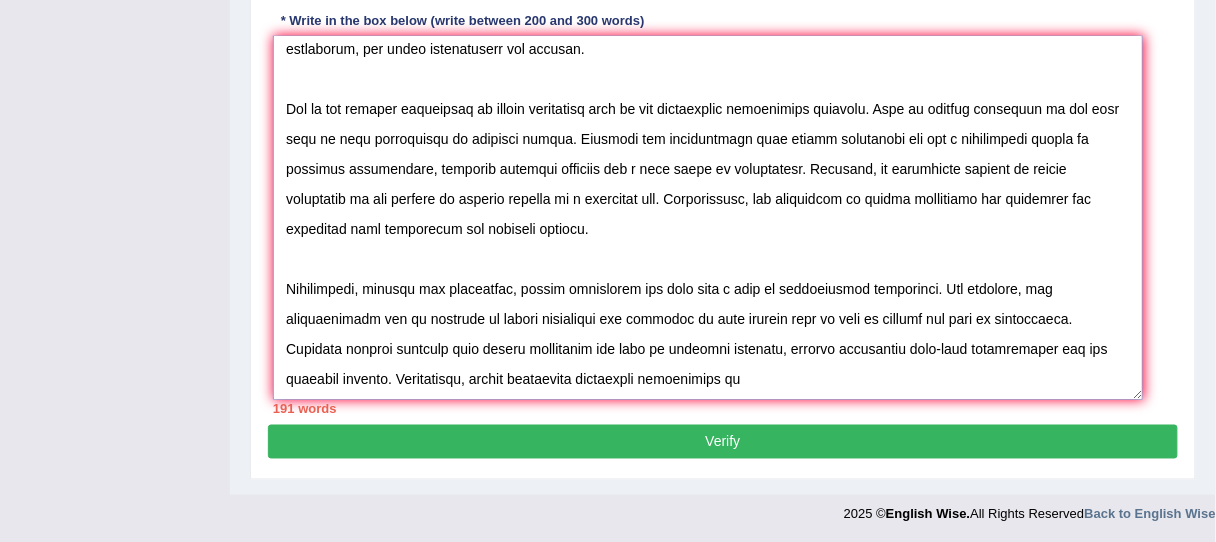 scroll, scrollTop: 551, scrollLeft: 0, axis: vertical 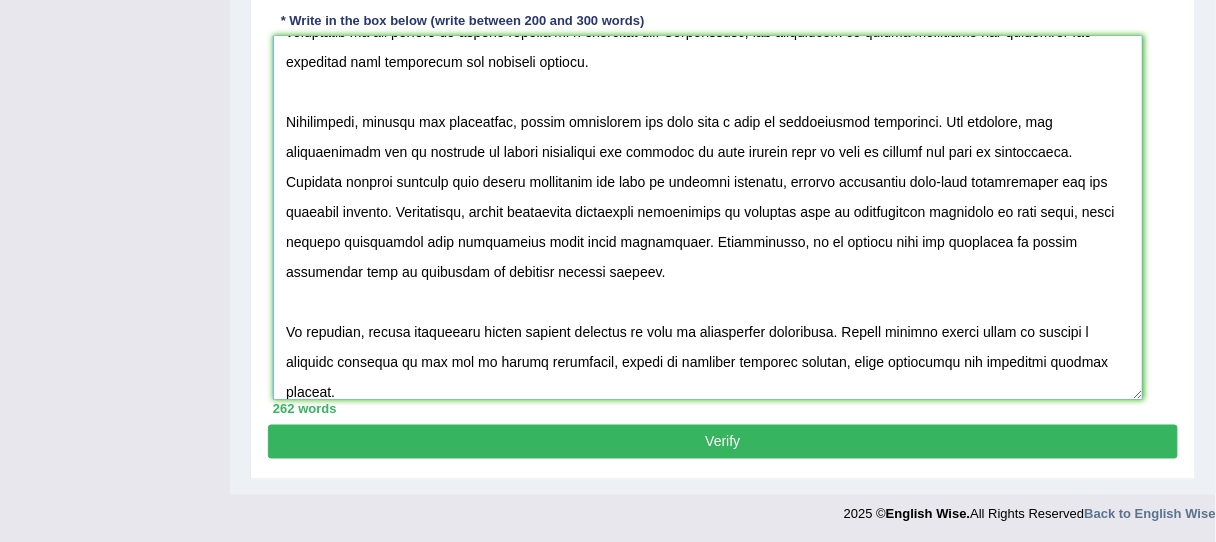 click at bounding box center (708, 218) 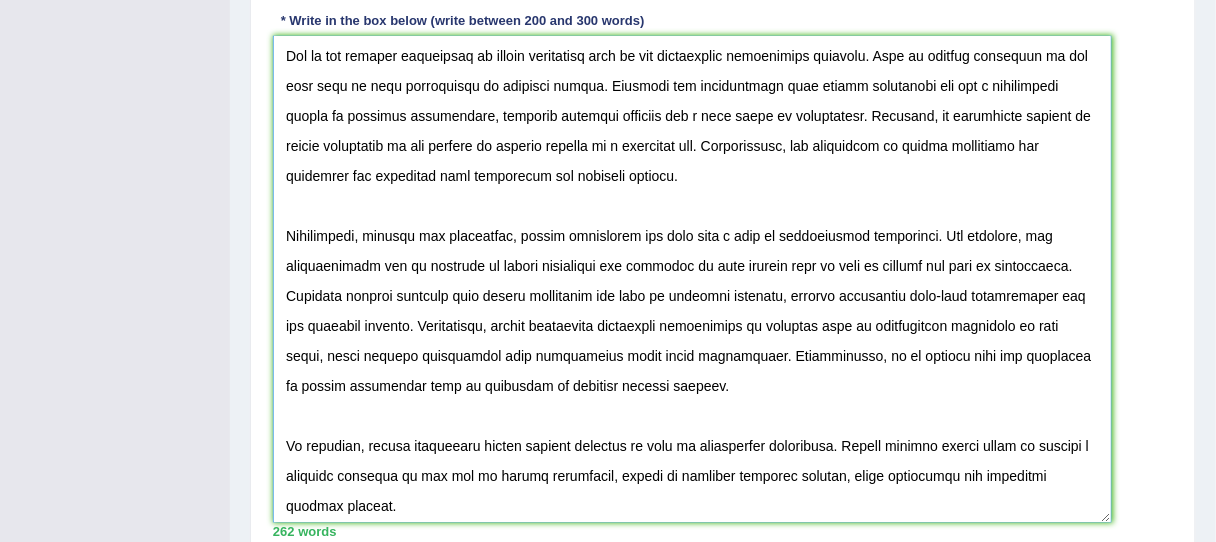 drag, startPoint x: 1134, startPoint y: 394, endPoint x: 1092, endPoint y: 507, distance: 120.552895 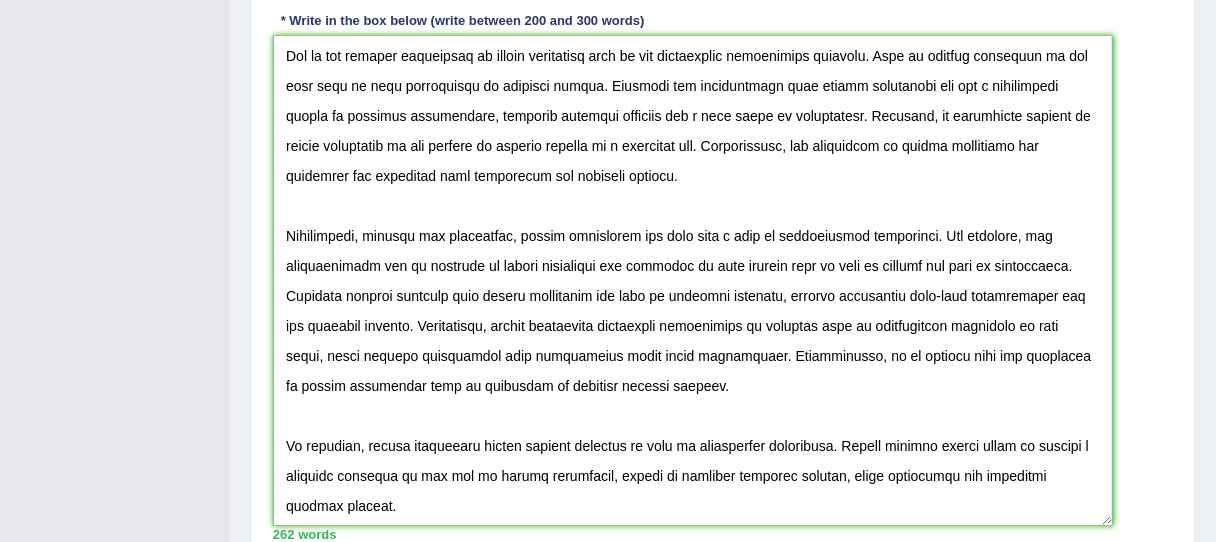 click at bounding box center [693, 281] 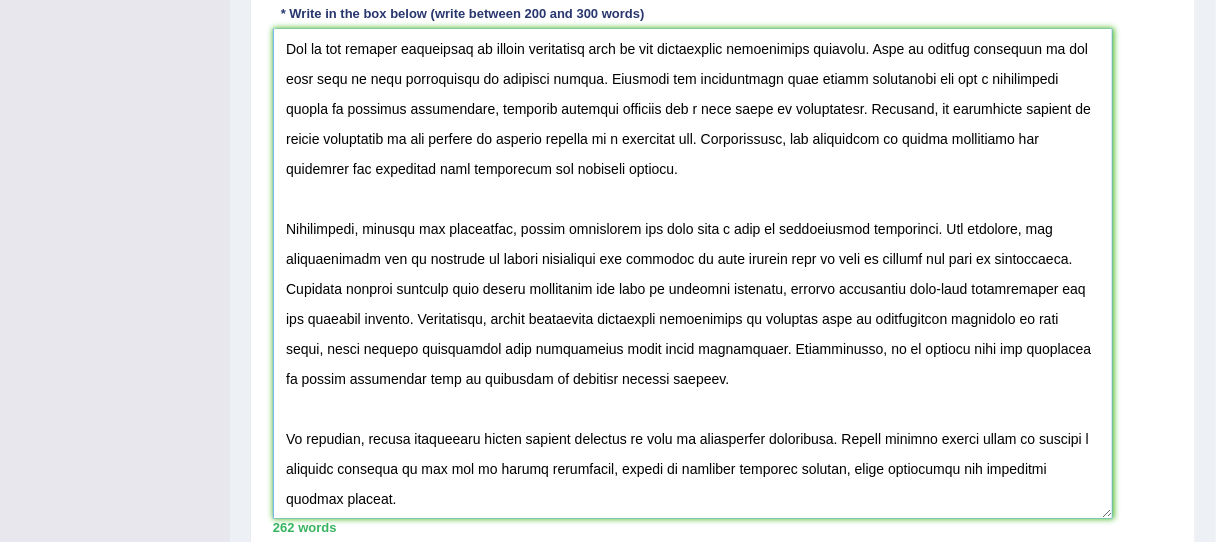 scroll, scrollTop: 552, scrollLeft: 0, axis: vertical 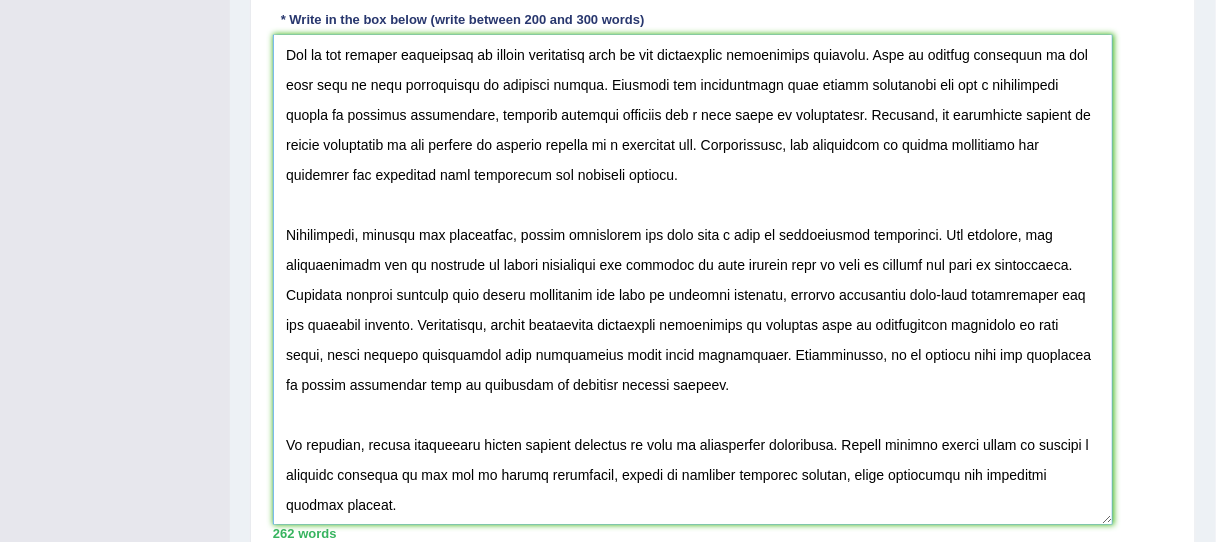 click at bounding box center [693, 280] 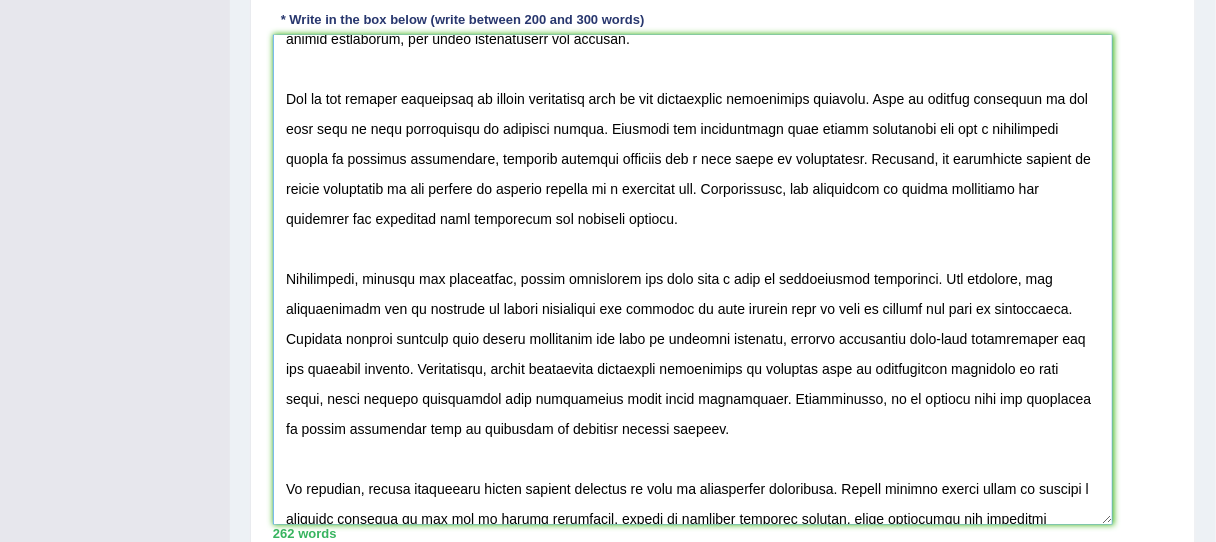 scroll, scrollTop: 0, scrollLeft: 0, axis: both 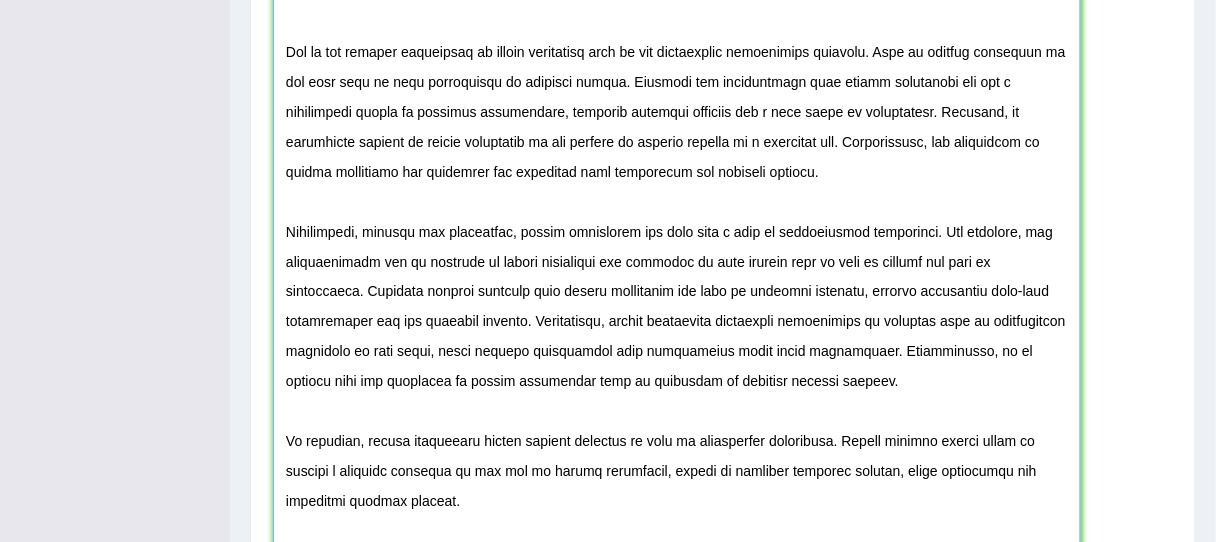 drag, startPoint x: 1105, startPoint y: 392, endPoint x: 1073, endPoint y: 549, distance: 160.22797 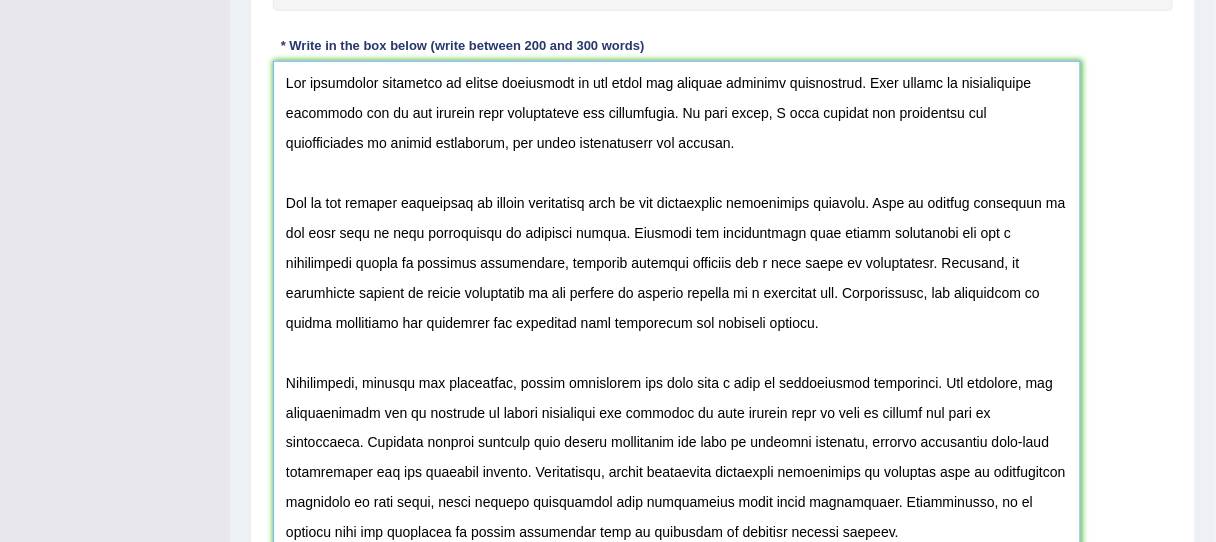 scroll, scrollTop: 570, scrollLeft: 0, axis: vertical 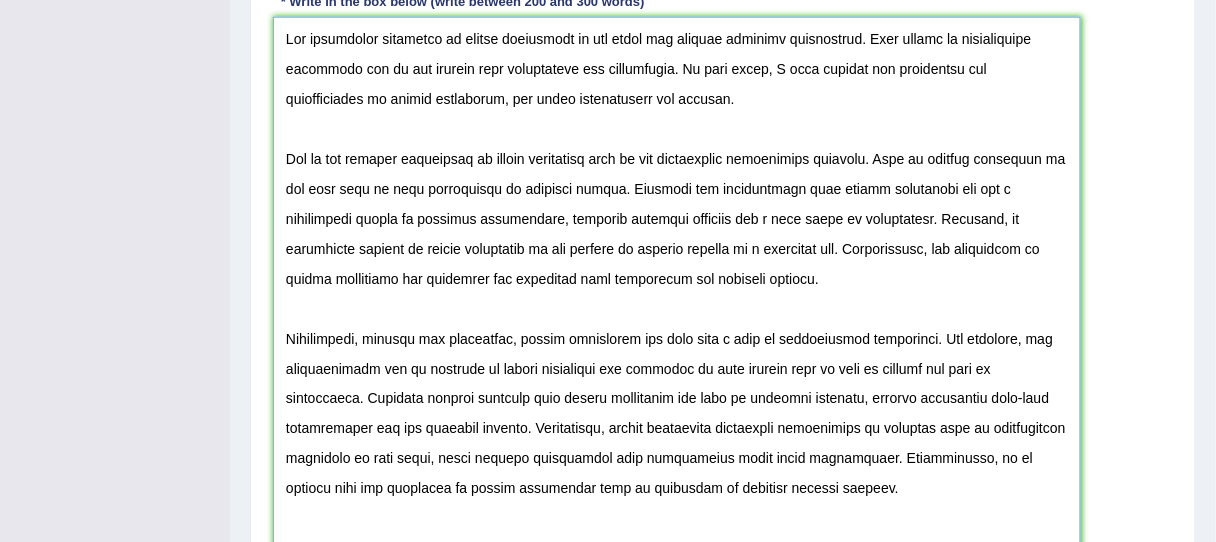 drag, startPoint x: 312, startPoint y: 37, endPoint x: 711, endPoint y: 155, distance: 416.08292 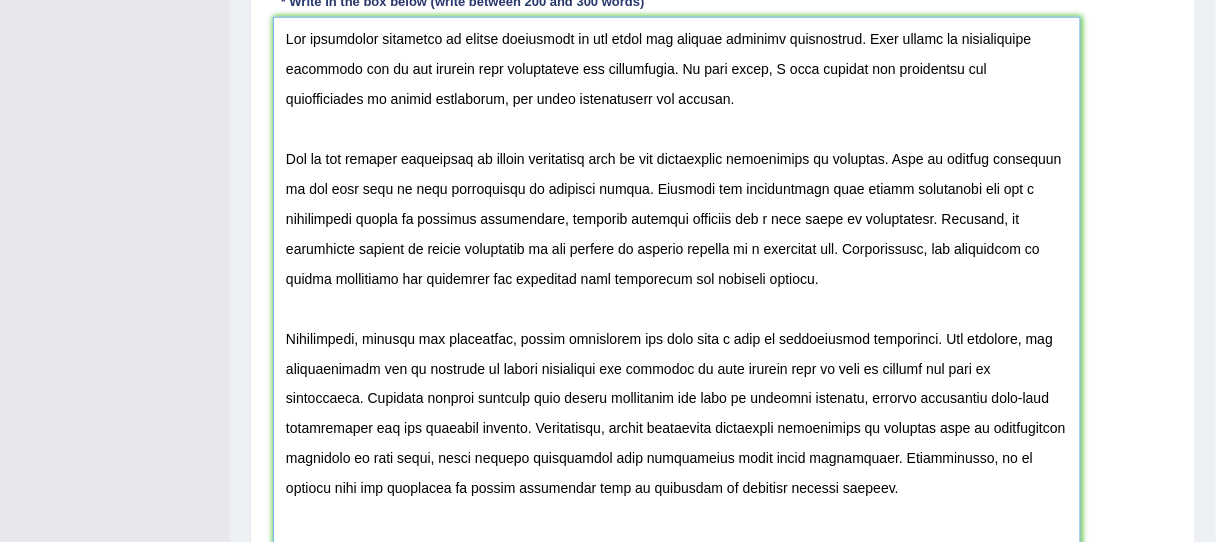 click at bounding box center (677, 340) 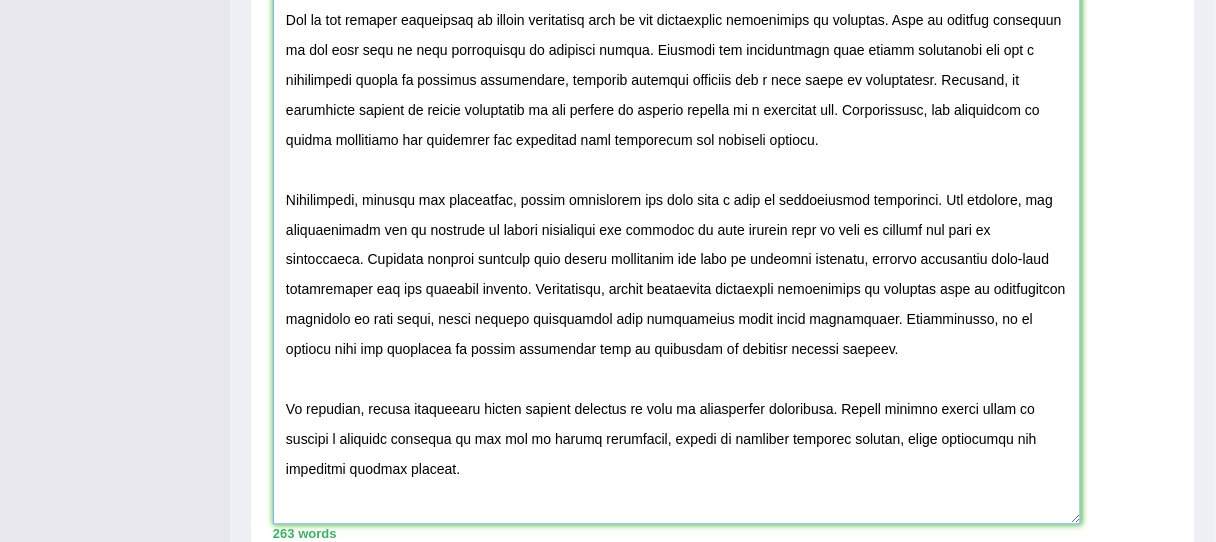 scroll, scrollTop: 730, scrollLeft: 0, axis: vertical 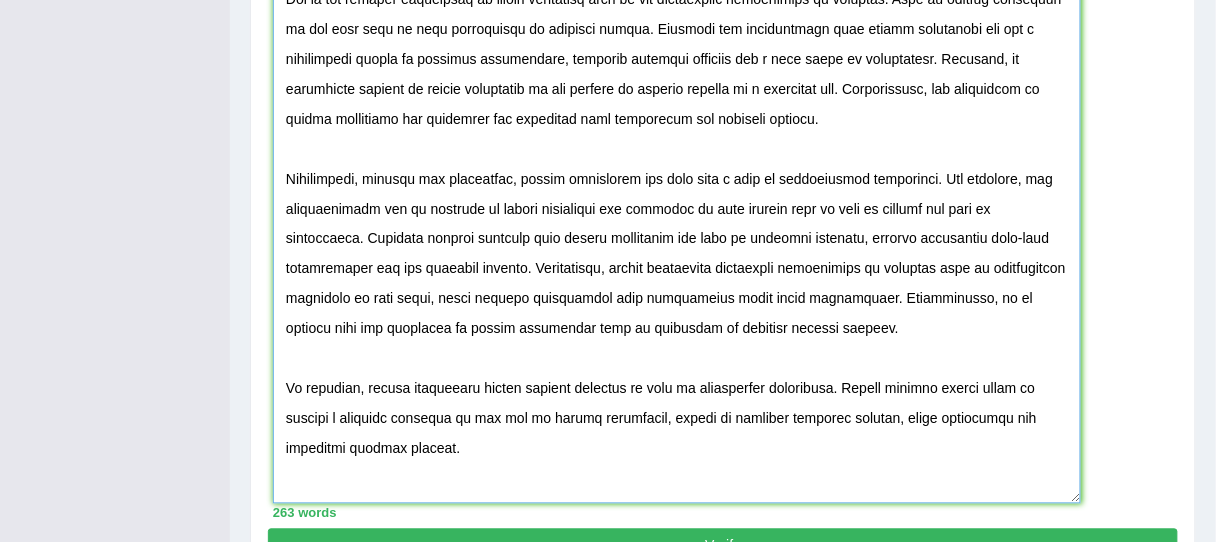 click at bounding box center (677, 180) 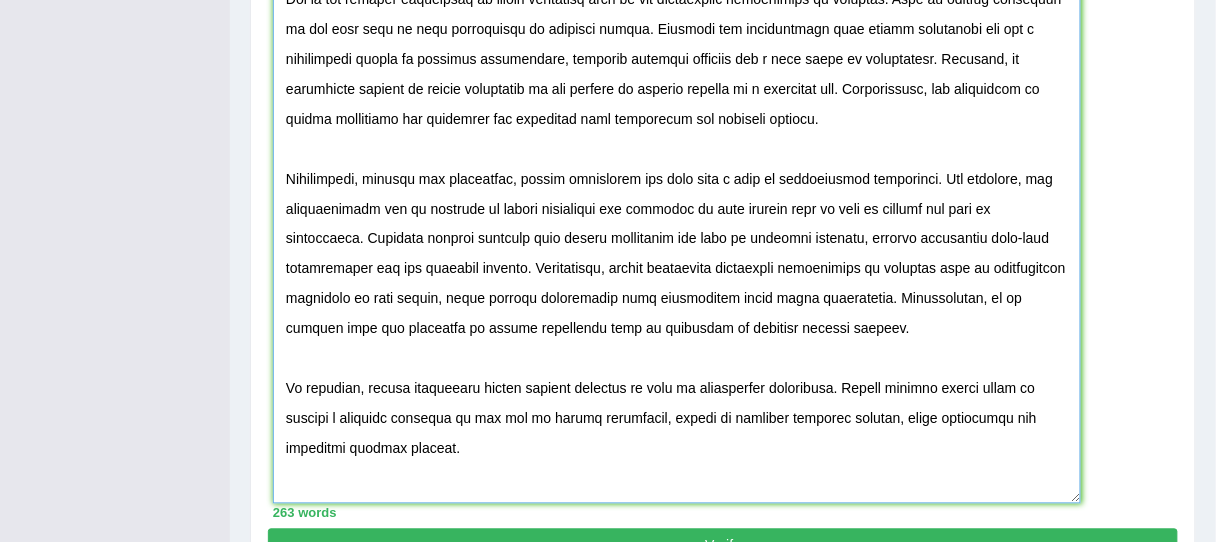 click at bounding box center [677, 180] 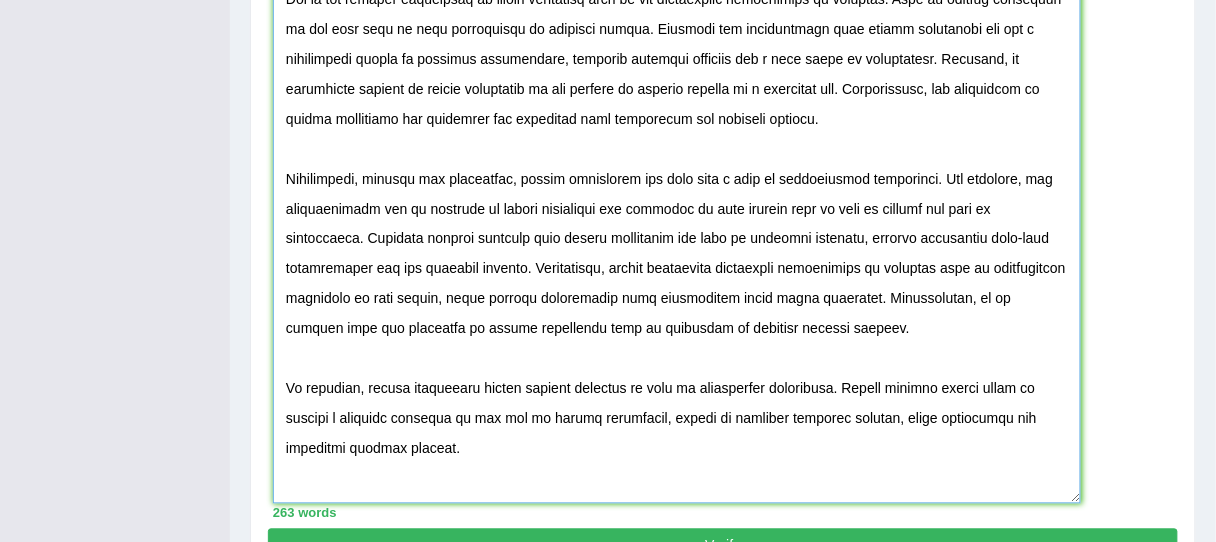 drag, startPoint x: 748, startPoint y: 297, endPoint x: 700, endPoint y: 286, distance: 49.24429 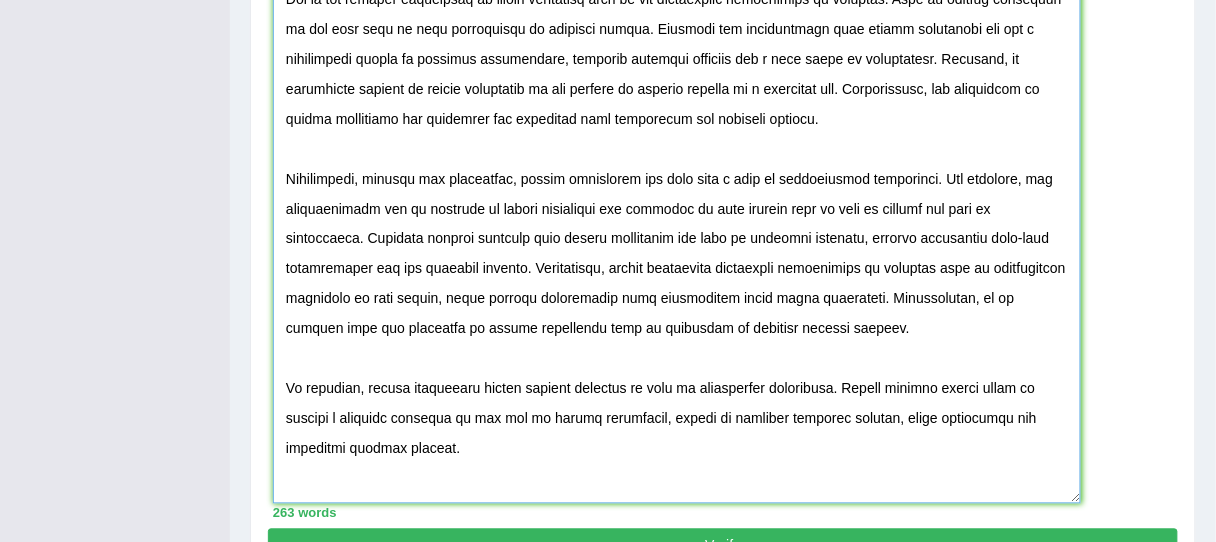 click at bounding box center (677, 180) 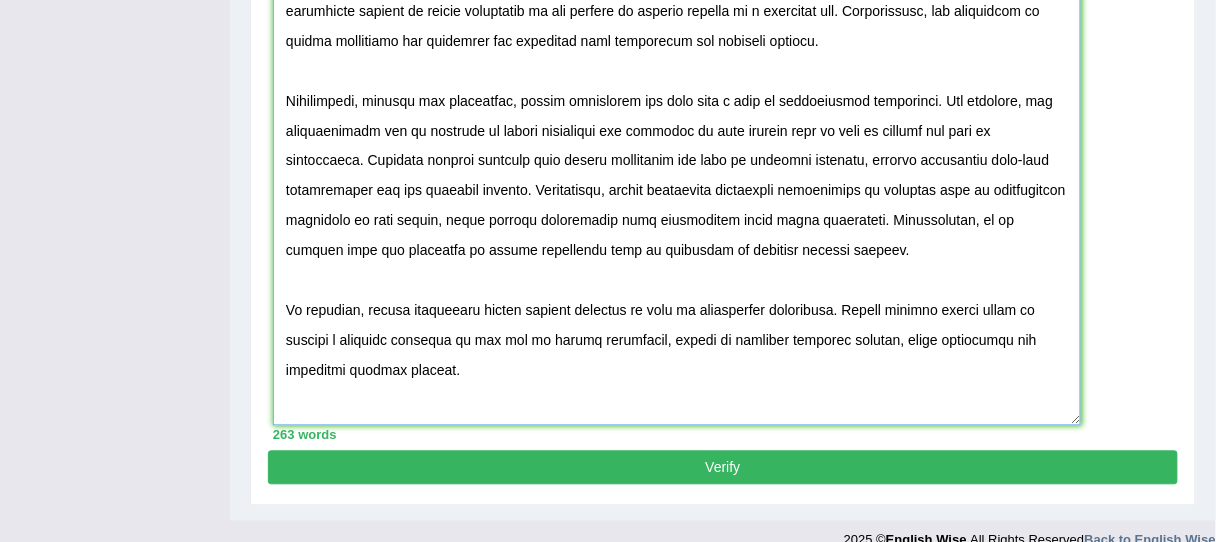 scroll, scrollTop: 810, scrollLeft: 0, axis: vertical 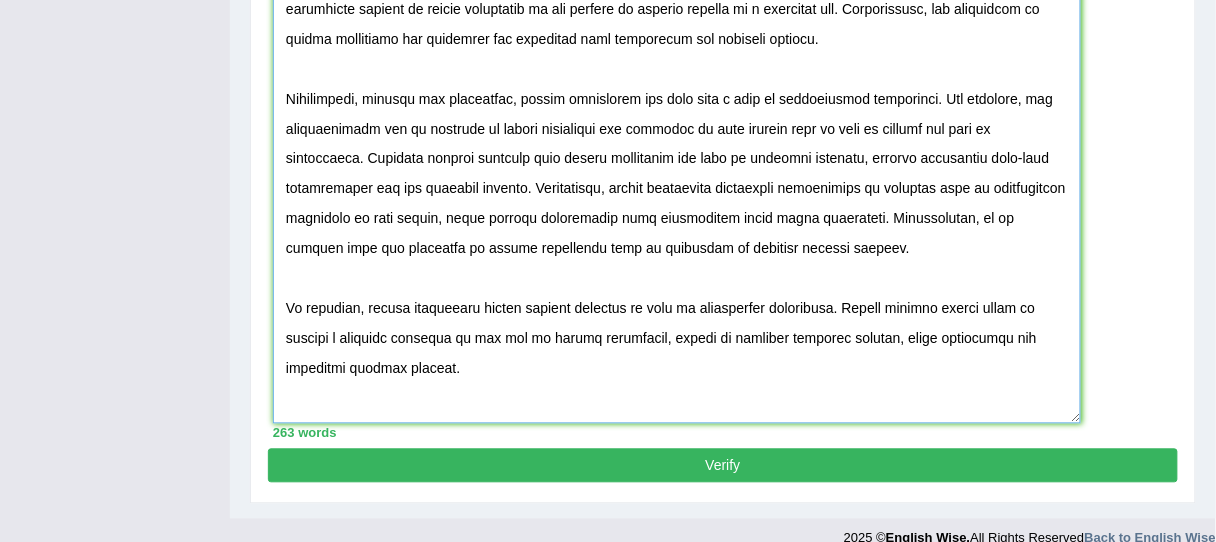 drag, startPoint x: 690, startPoint y: 316, endPoint x: 609, endPoint y: 269, distance: 93.64828 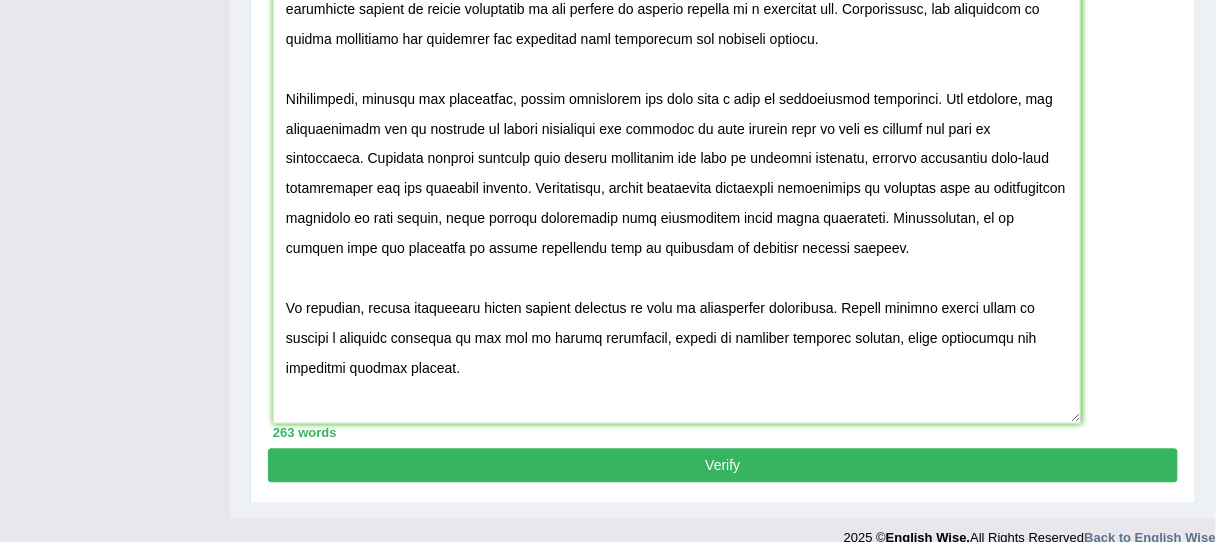 scroll, scrollTop: 781, scrollLeft: 0, axis: vertical 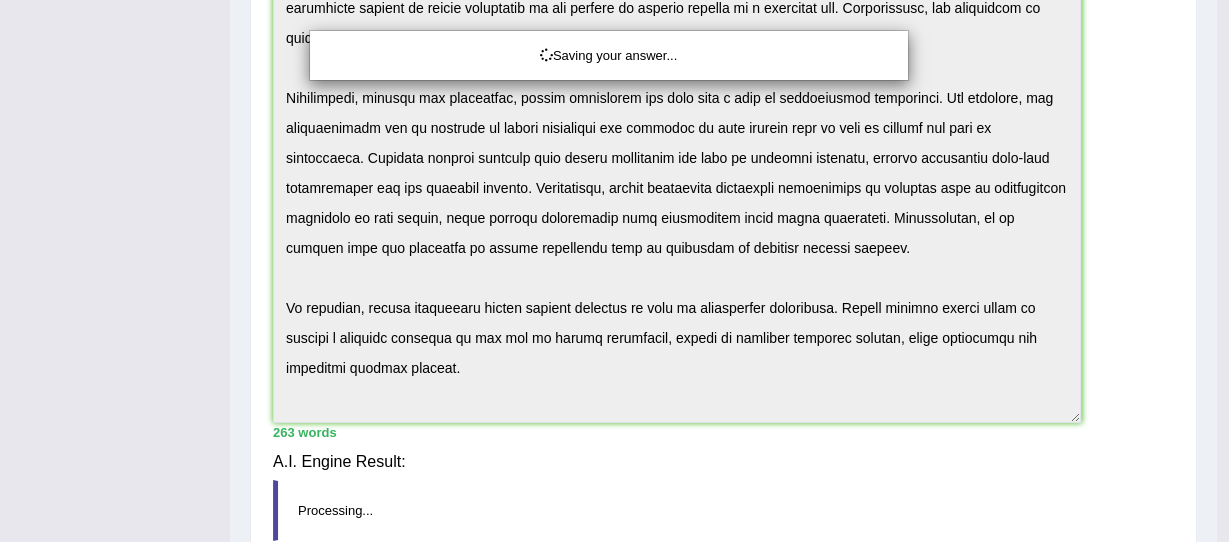 click on "Saving your answer..." at bounding box center (614, 271) 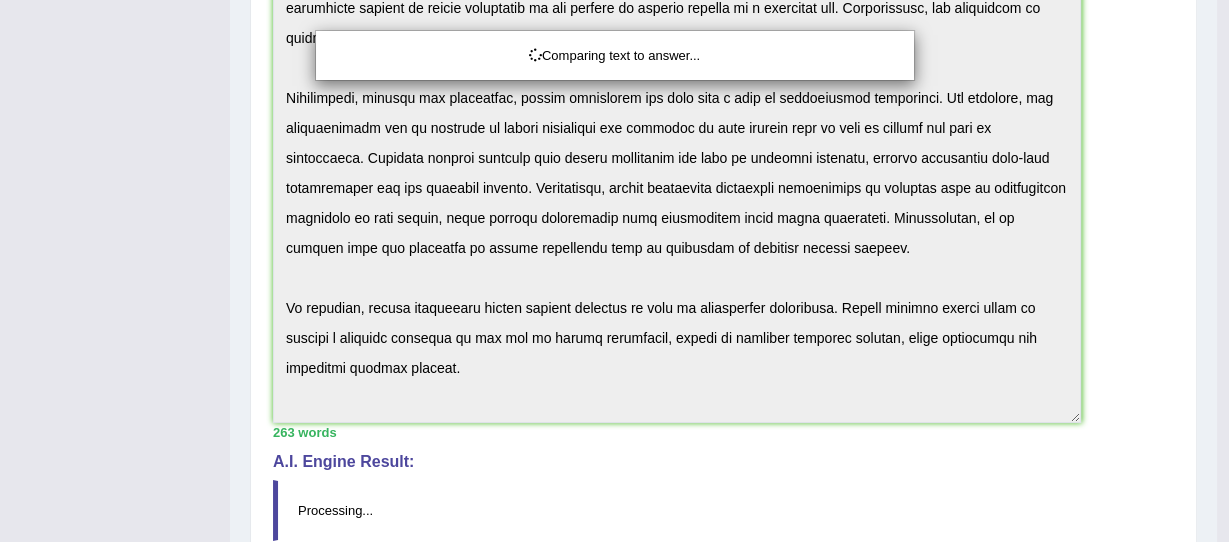 drag, startPoint x: 444, startPoint y: 325, endPoint x: 468, endPoint y: 326, distance: 24.020824 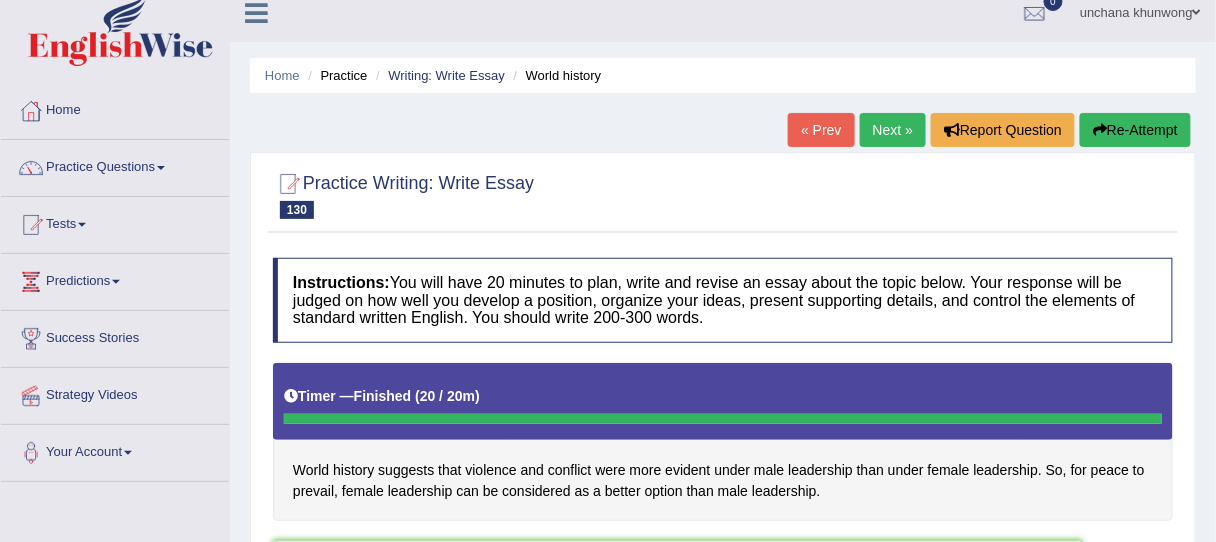 scroll, scrollTop: 0, scrollLeft: 0, axis: both 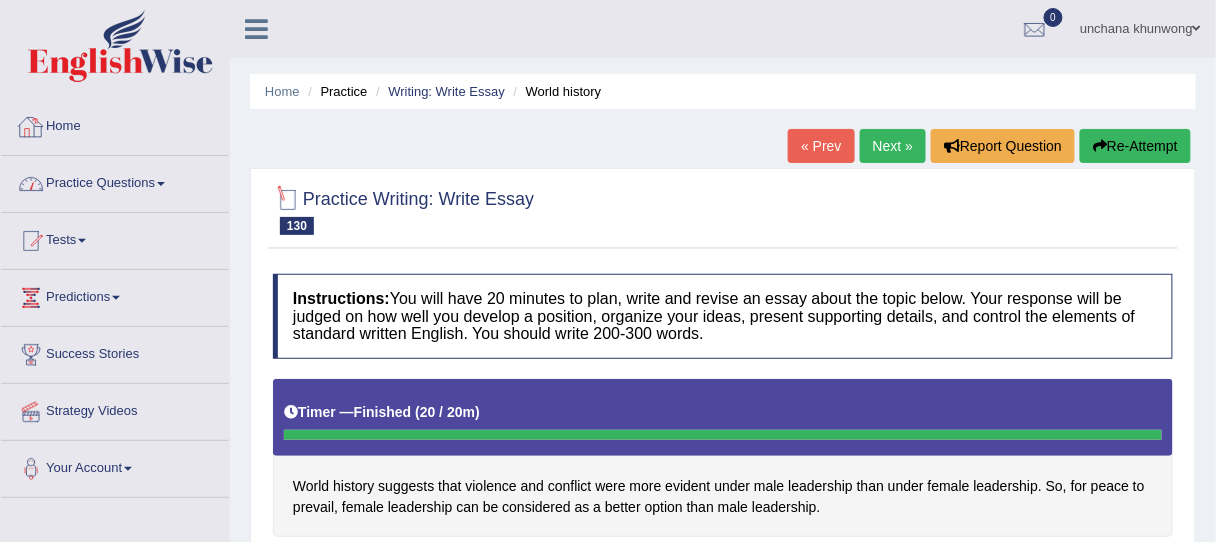 click at bounding box center (31, 127) 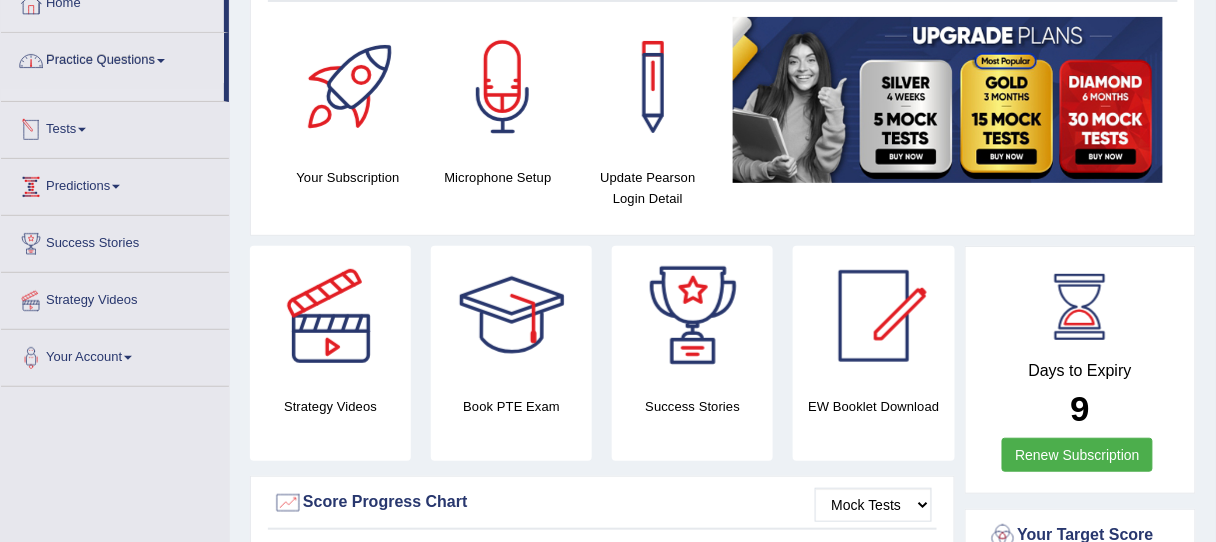 scroll, scrollTop: 123, scrollLeft: 0, axis: vertical 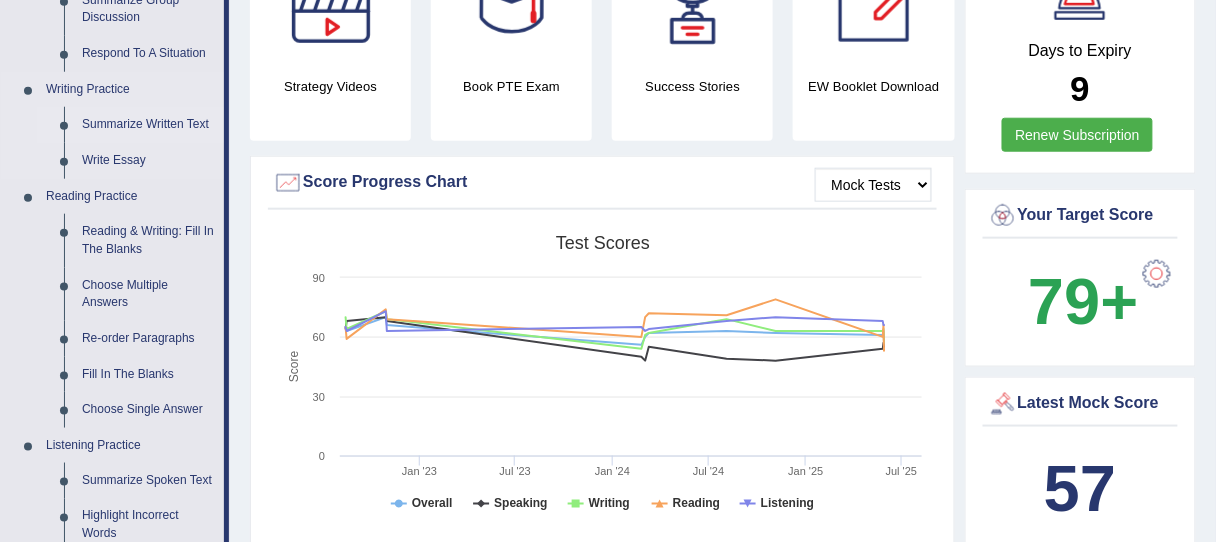 click on "Summarize Written Text" at bounding box center [148, 125] 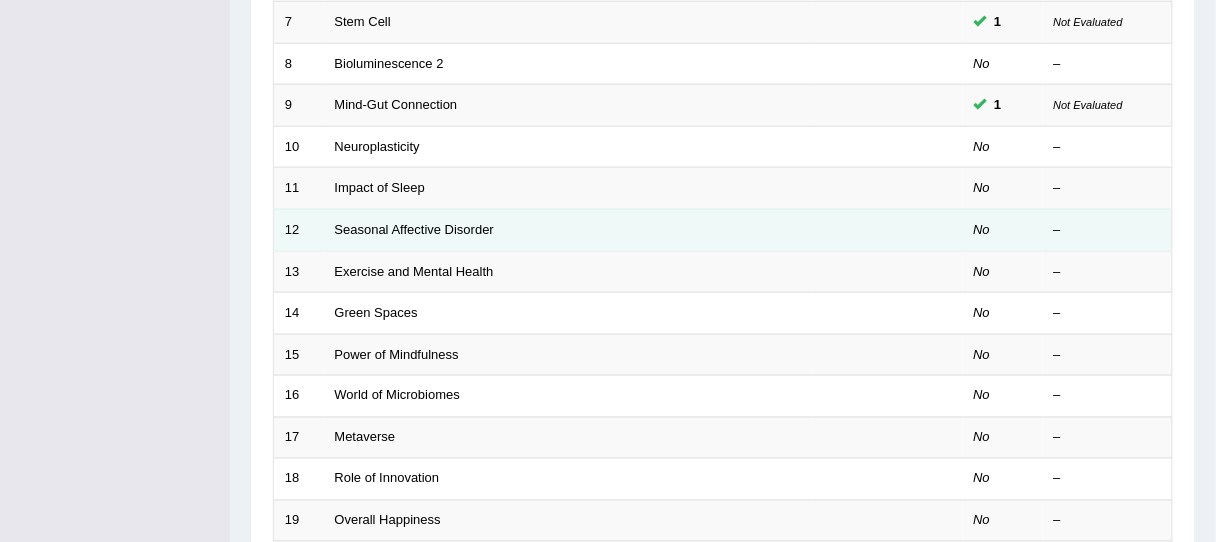 scroll, scrollTop: 560, scrollLeft: 0, axis: vertical 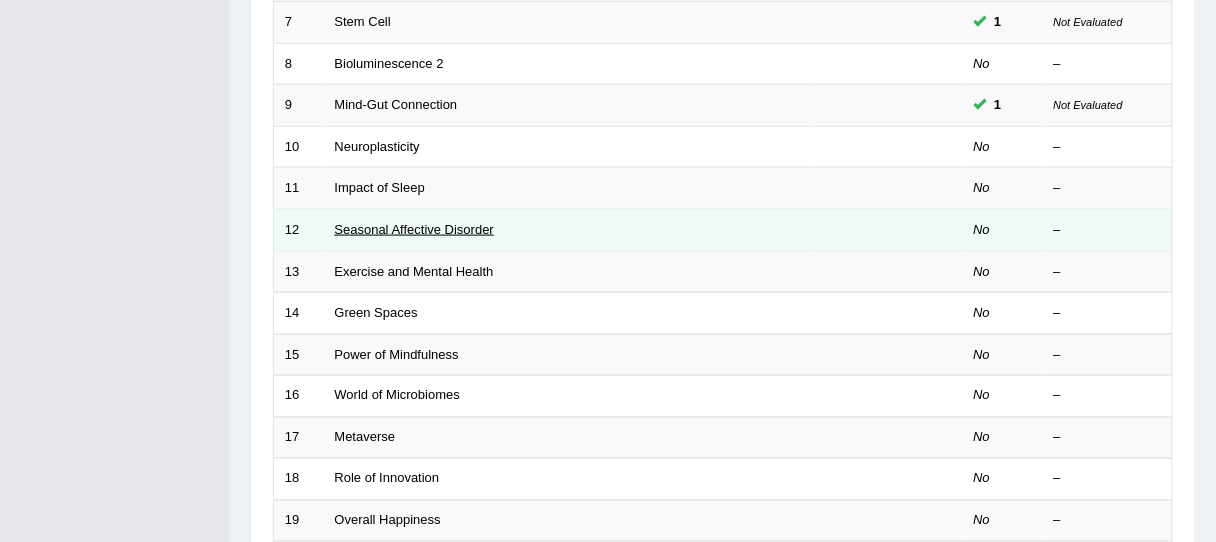 drag, startPoint x: 443, startPoint y: 237, endPoint x: 430, endPoint y: 227, distance: 16.40122 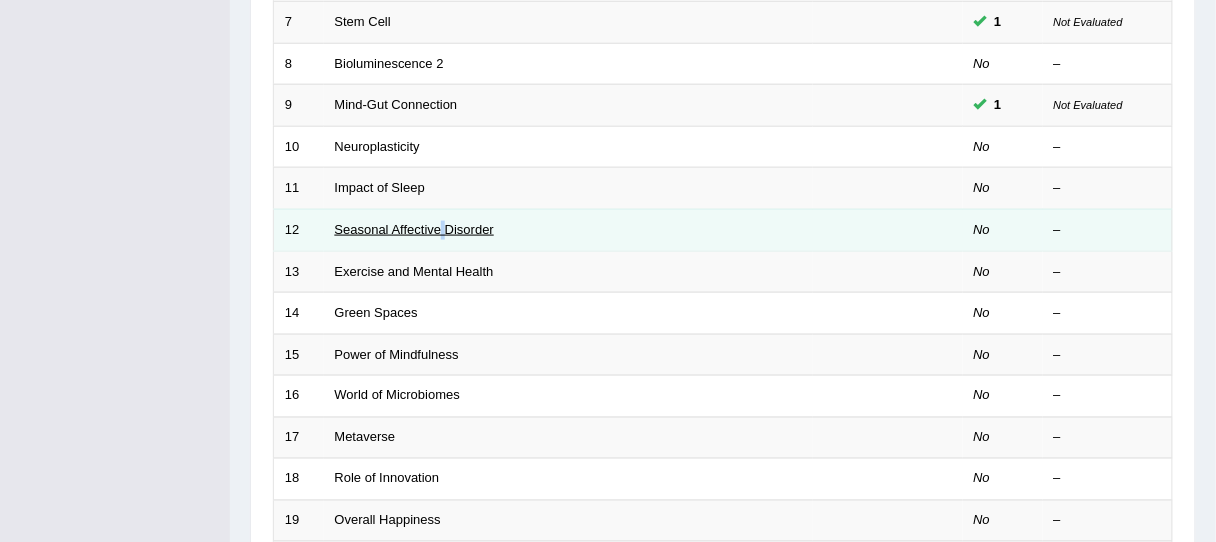 click on "Seasonal Affective Disorder" at bounding box center [414, 229] 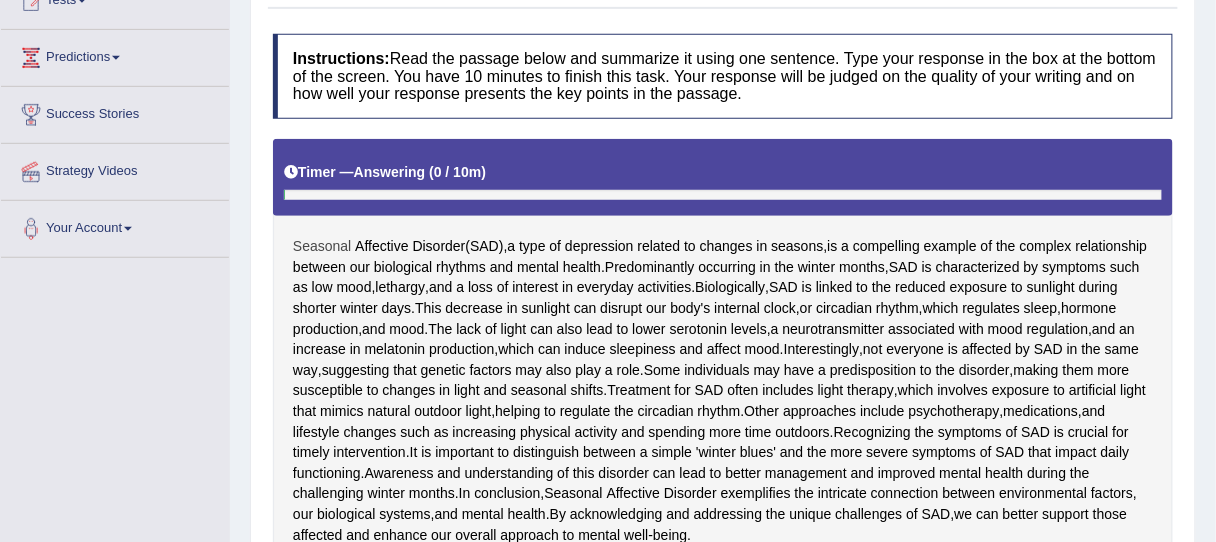 scroll, scrollTop: 0, scrollLeft: 0, axis: both 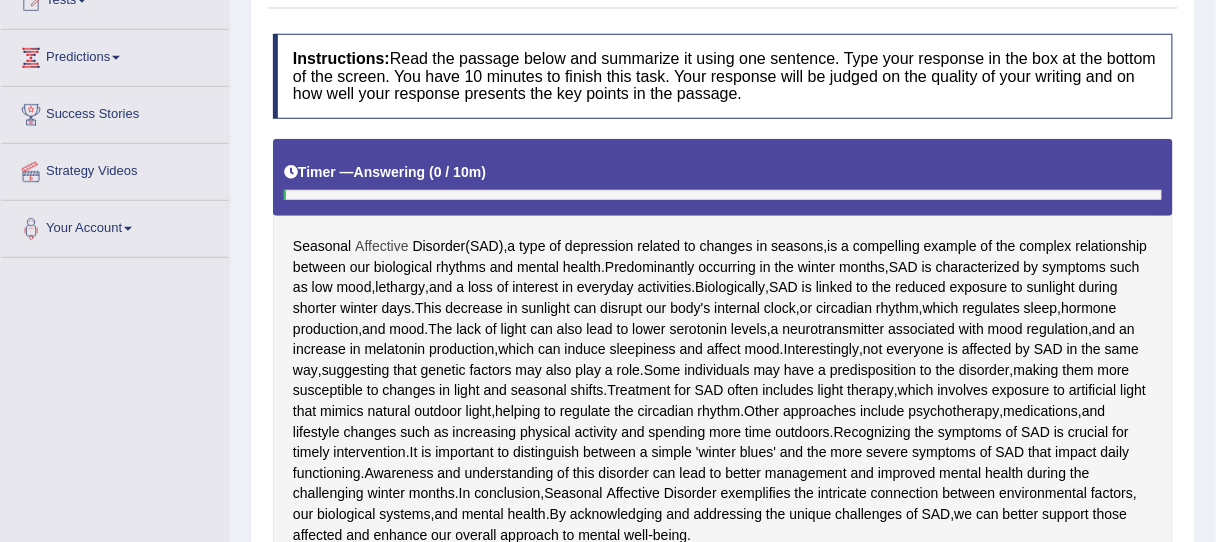 drag, startPoint x: 305, startPoint y: 244, endPoint x: 396, endPoint y: 236, distance: 91.350975 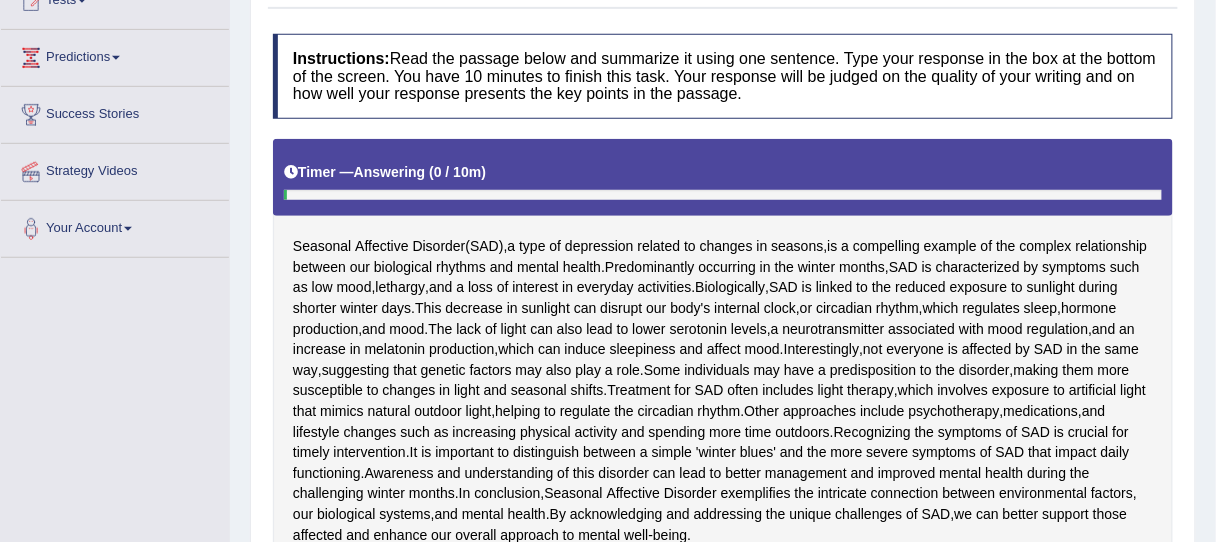 click on "Seasonal   Affective   Disorder  ( SAD ),  a   type   of   depression   related   to   changes   in   seasons ,  is   a   compelling   example   of   the   complex   relationship   between   our   biological   rhythms   and   mental   health .  Predominantly   occurring   in   the   winter   months ,  SAD   is   characterized   by   symptoms   such   as   low   mood ,  lethargy ,  and   a   loss   of   interest   in   everyday   activities .  Biologically ,  SAD   is   linked   to   the   reduced   exposure   to   sunlight   during   shorter   winter   days .  This   decrease   in   sunlight   can   disrupt   our   body's   internal   clock ,  or   circadian   rhythm ,  which   regulates   sleep ,  hormone   production ,  and   mood .  The   lack   of   light   can   also   lead   to   lower   serotonin   levels ,  a   neurotransmitter   associated   with   mood   regulation ,  and   an   increase   in   melatonin   production ,  which   can   induce   sleepiness   and   affect   mood .  Interestingly ,  not" at bounding box center [723, 352] 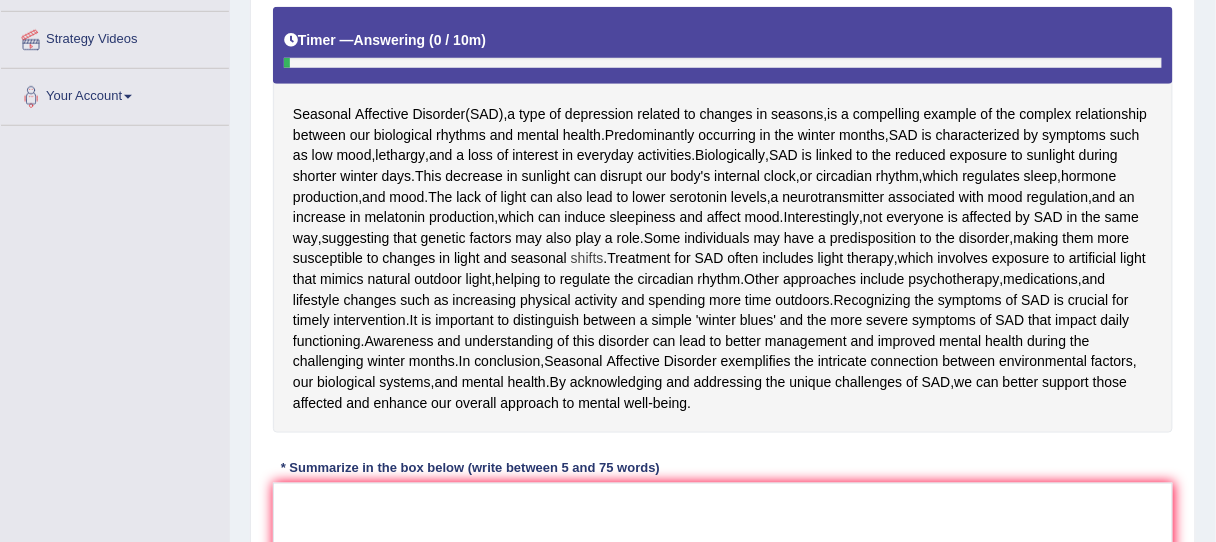 scroll, scrollTop: 400, scrollLeft: 0, axis: vertical 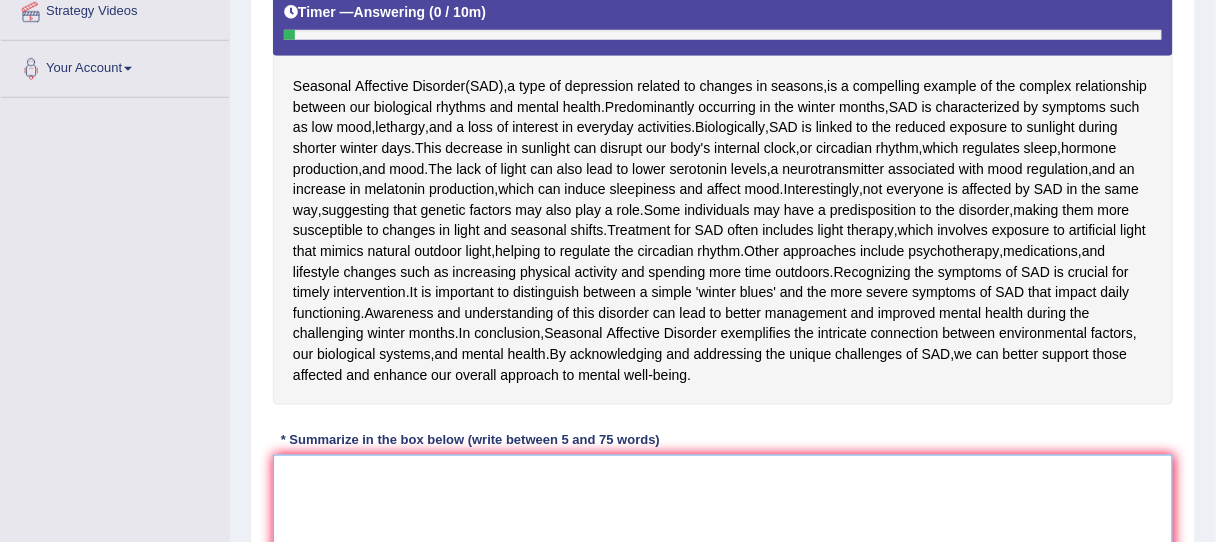 click at bounding box center (723, 552) 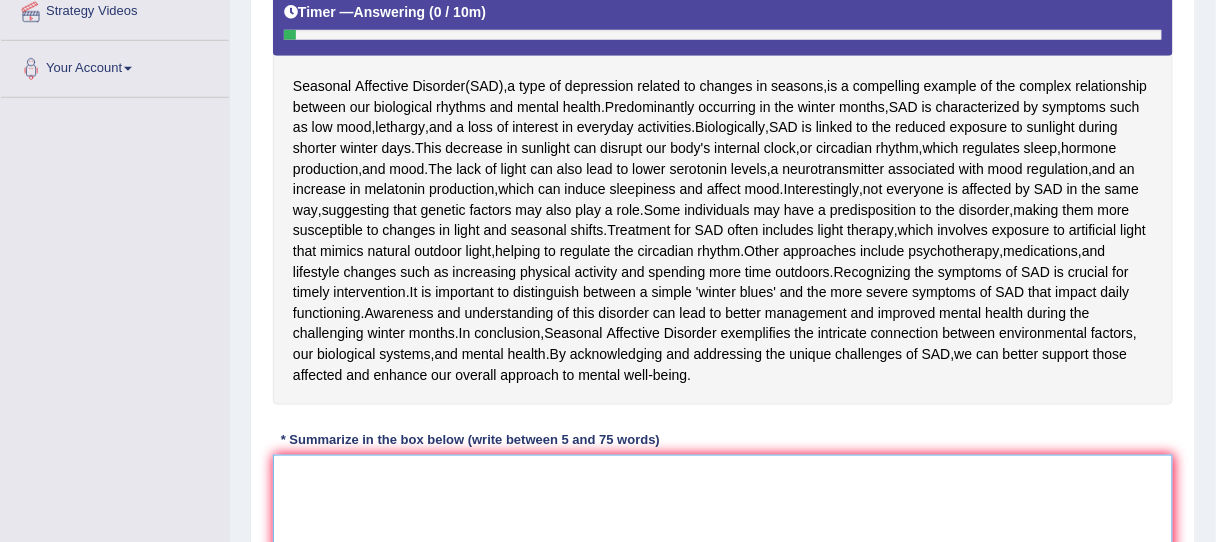 click at bounding box center [723, 552] 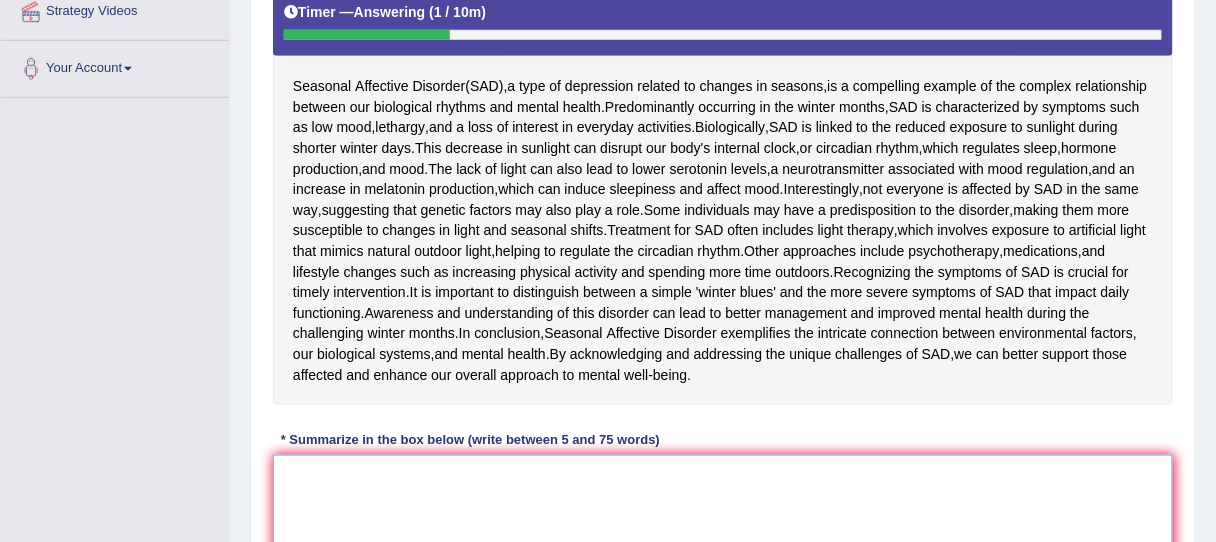 click at bounding box center (723, 552) 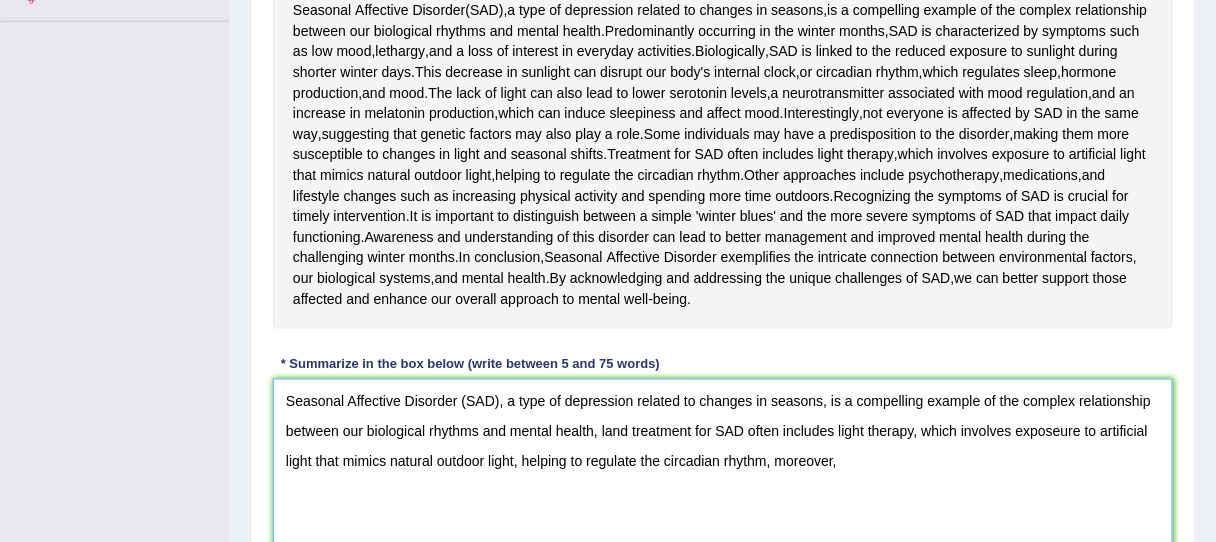 scroll, scrollTop: 480, scrollLeft: 0, axis: vertical 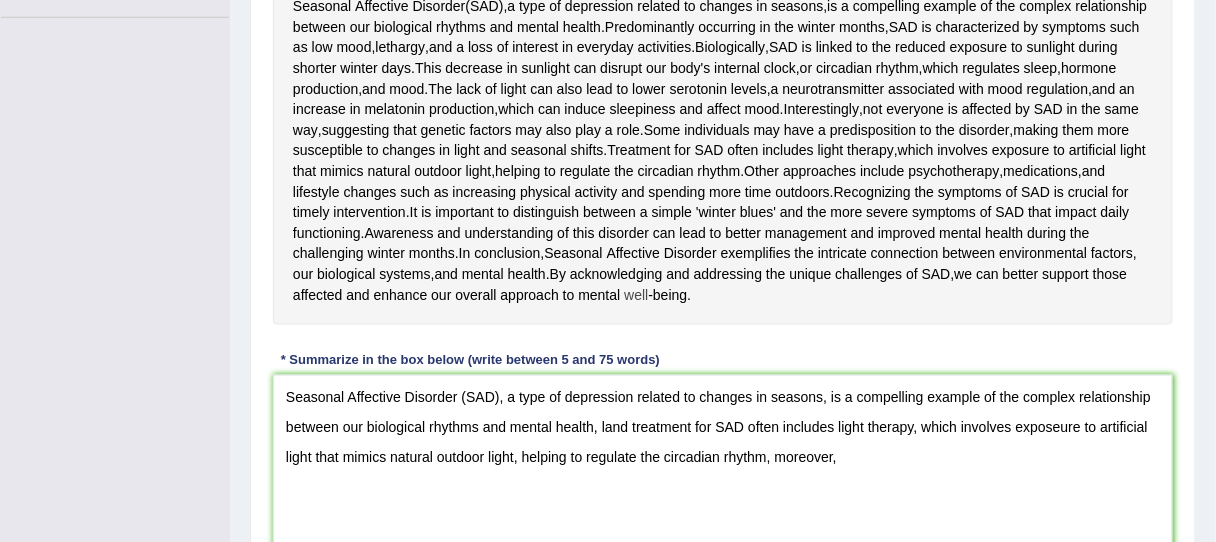click on "well" at bounding box center [636, 295] 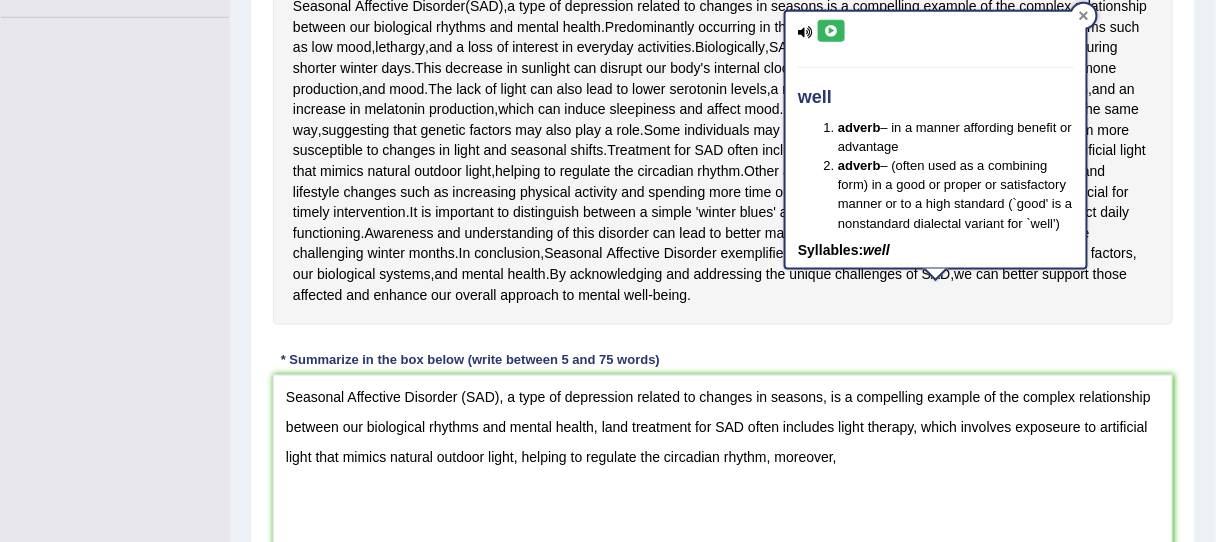 click 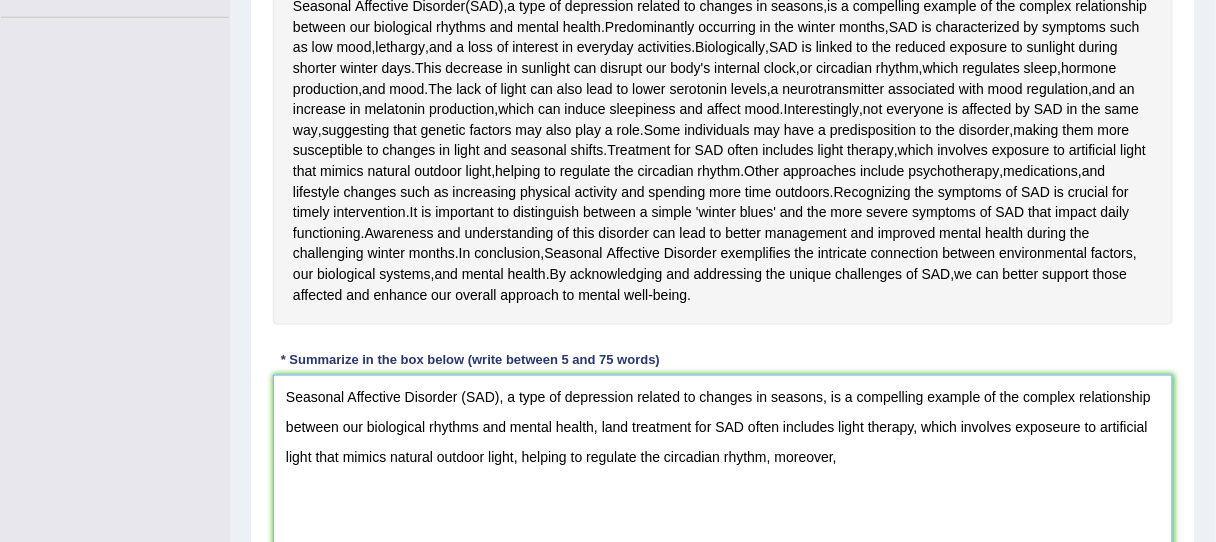 click on "Seasonal Affective Disorder (SAD), a type of depression related to changes in seasons, is a compelling example of the complex relationship between our biological rhythms and mental health, land treatment for SAD often includes light therapy, which involves exposeure to artificial light that mimics natural outdoor light, helping to regulate the circadian rhythm, moreover," at bounding box center (723, 472) 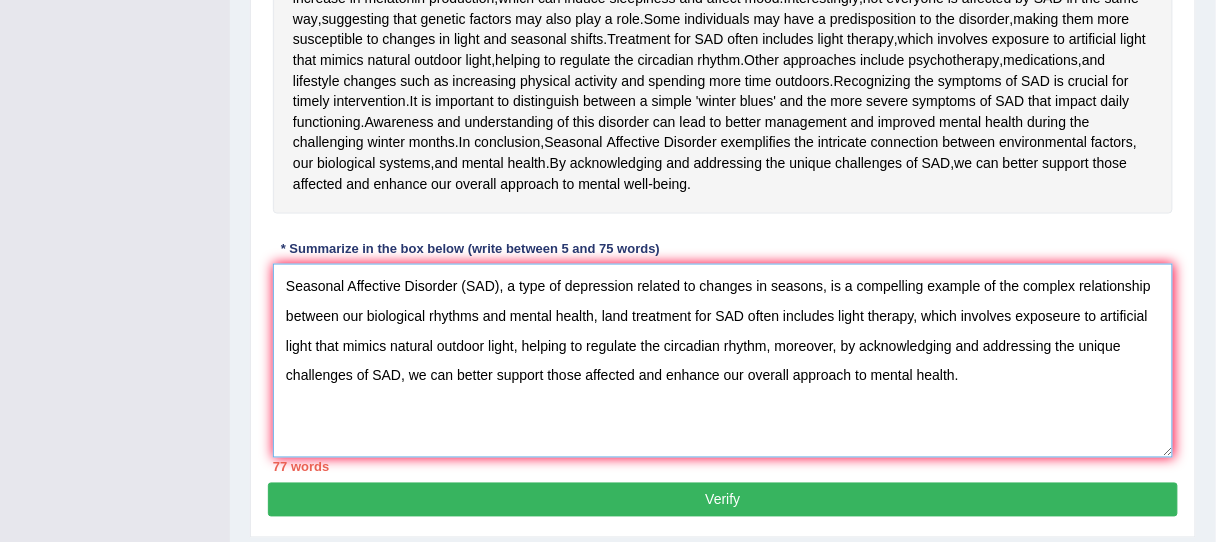 scroll, scrollTop: 648, scrollLeft: 0, axis: vertical 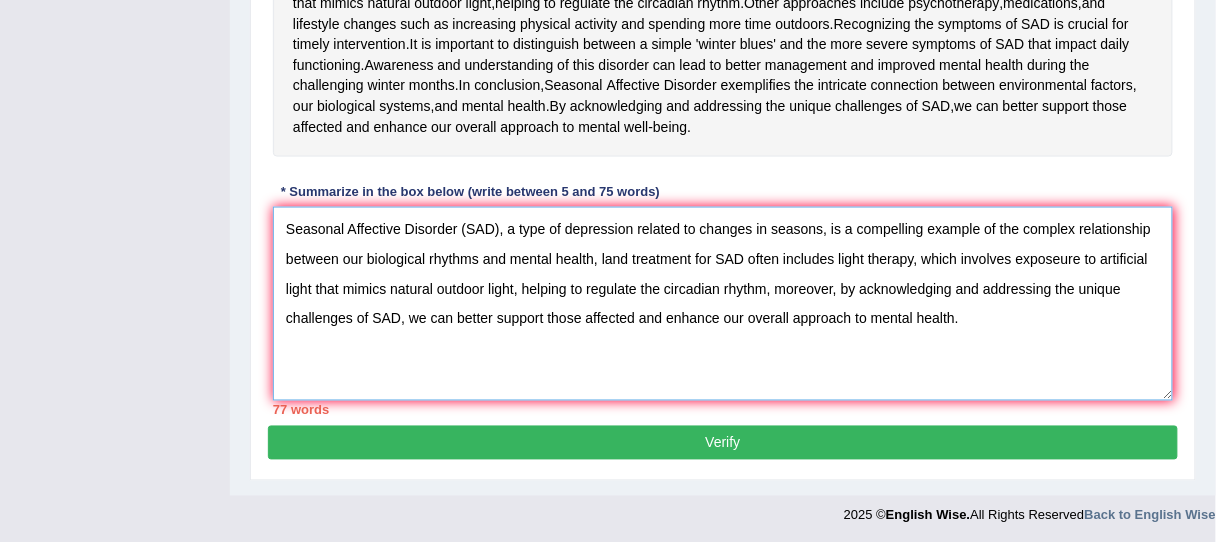 drag, startPoint x: 509, startPoint y: 228, endPoint x: 823, endPoint y: 237, distance: 314.12897 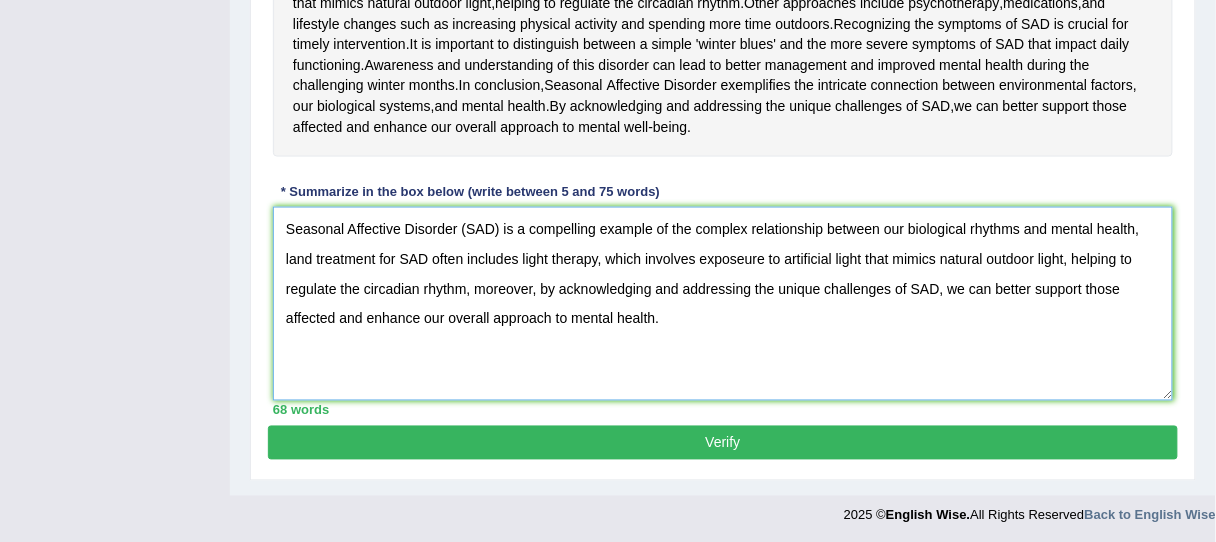 drag, startPoint x: 574, startPoint y: 221, endPoint x: 771, endPoint y: 228, distance: 197.12433 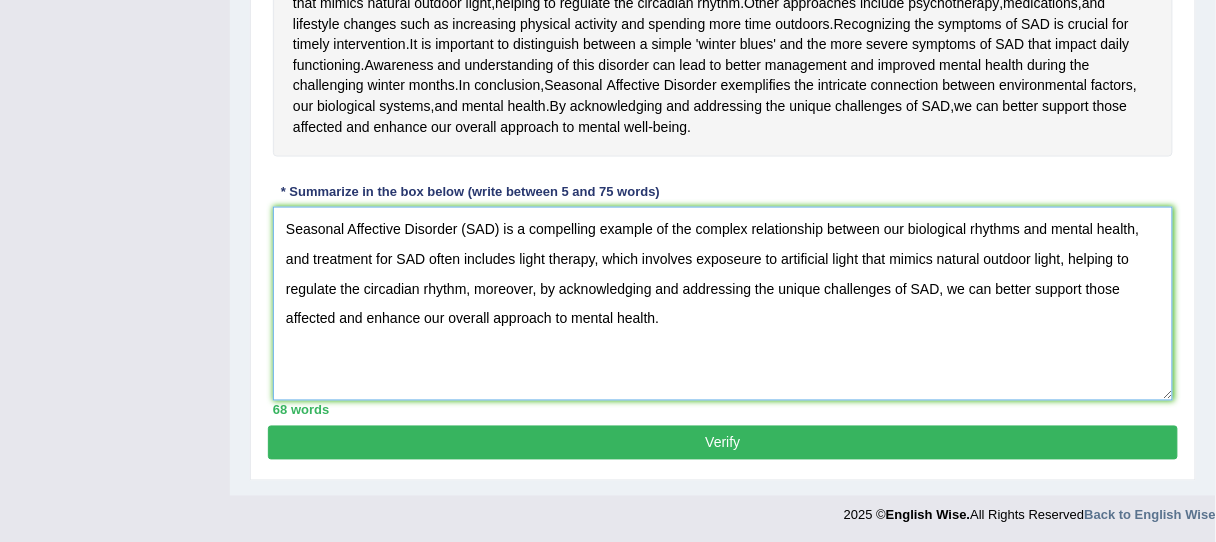 drag, startPoint x: 358, startPoint y: 261, endPoint x: 398, endPoint y: 251, distance: 41.231056 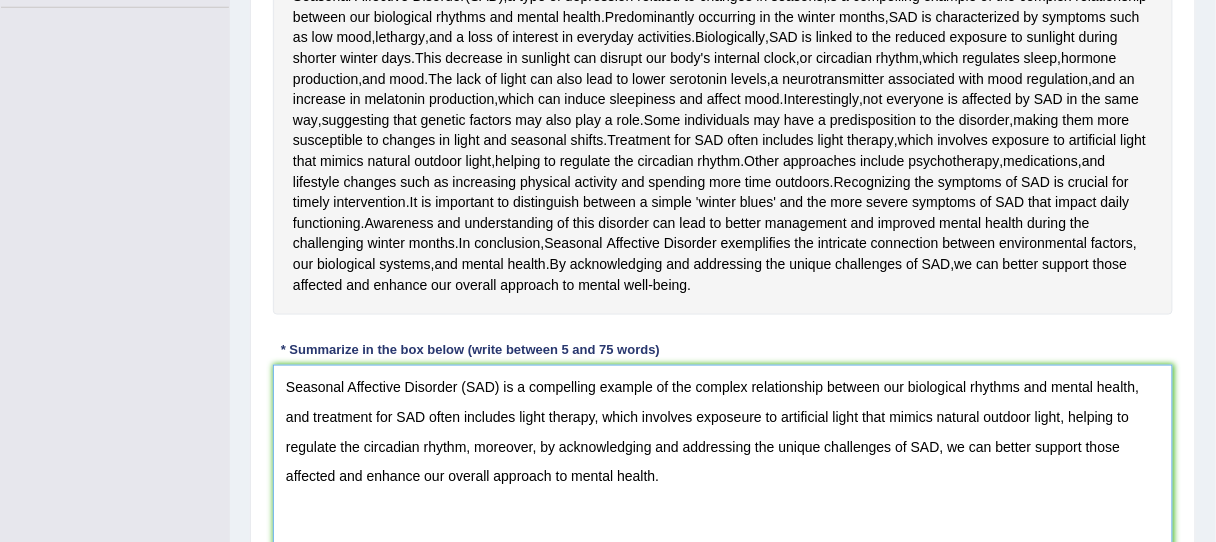 scroll, scrollTop: 488, scrollLeft: 0, axis: vertical 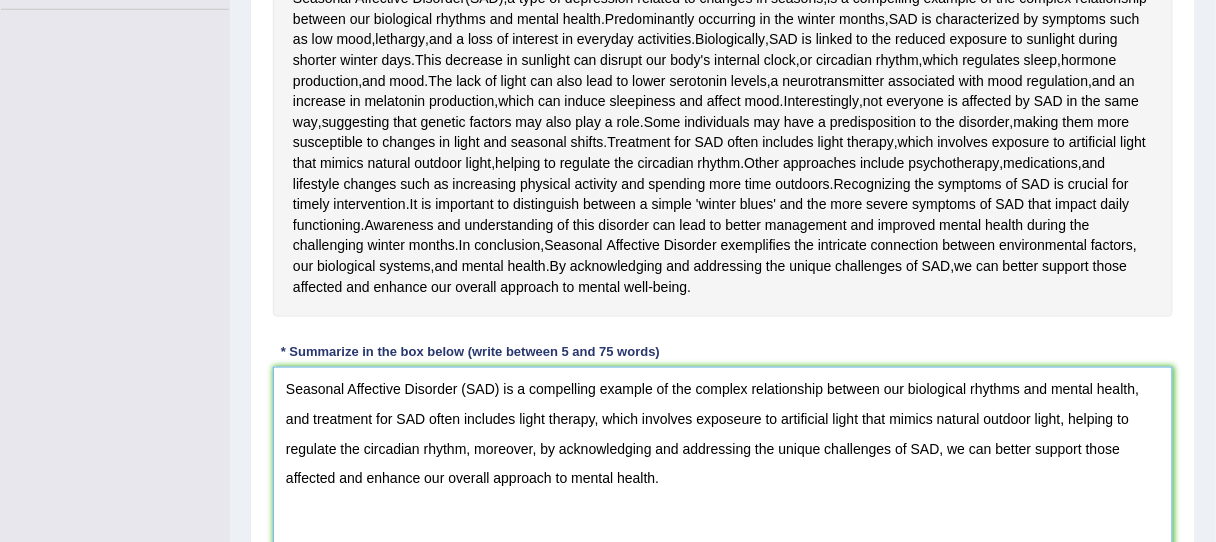 click on "Seasonal Affective Disorder (SAD) is a compelling example of the complex relationship between our biological rhythms and mental health, and treatment for SAD often includes light therapy, which involves exposeure to artificial light that mimics natural outdoor light, helping to regulate the circadian rhythm, moreover, by acknowledging and addressing the unique challenges of SAD, we can better support those affected and enhance our overall approach to mental health." at bounding box center [723, 464] 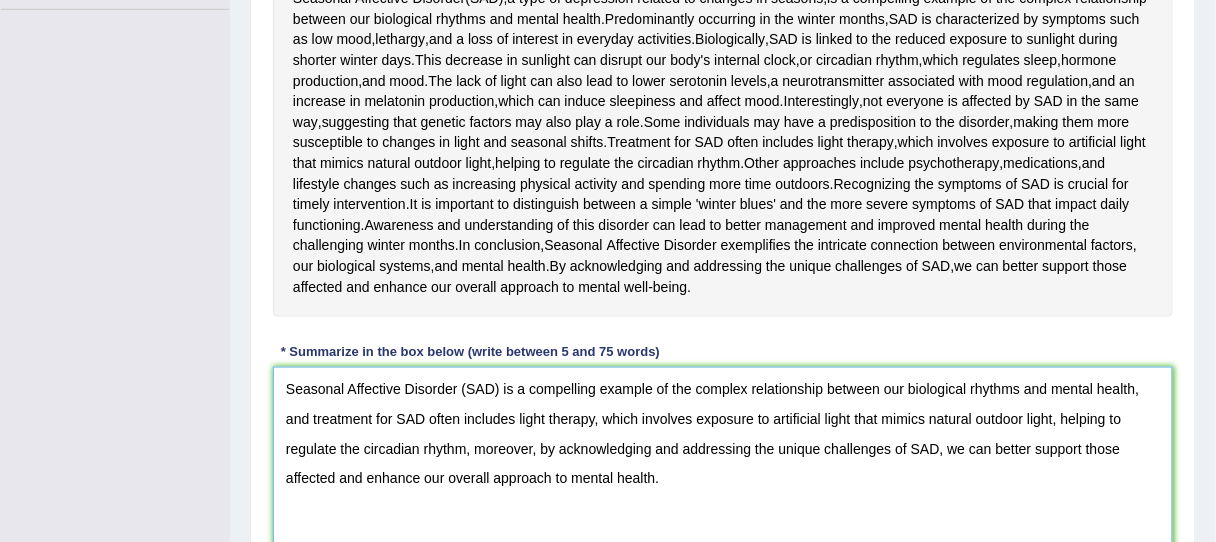 click on "Seasonal Affective Disorder (SAD) is a compelling example of the complex relationship between our biological rhythms and mental health, and treatment for SAD often includes light therapy, which involves exposure to artificial light that mimics natural outdoor light, helping to regulate the circadian rhythm, moreover, by acknowledging and addressing the unique challenges of SAD, we can better support those affected and enhance our overall approach to mental health." at bounding box center (723, 464) 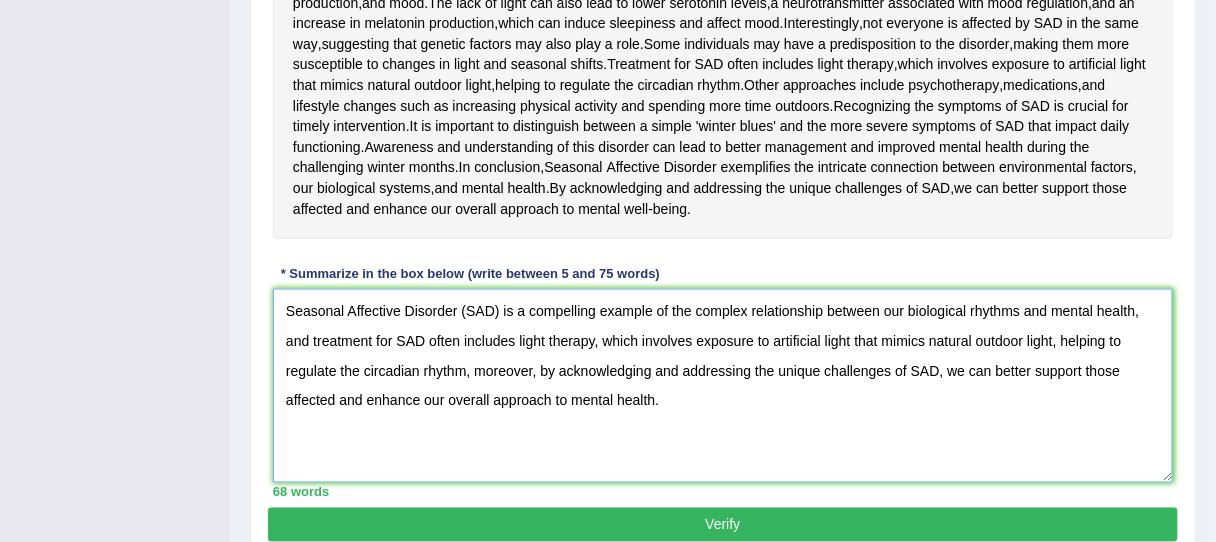 scroll, scrollTop: 568, scrollLeft: 0, axis: vertical 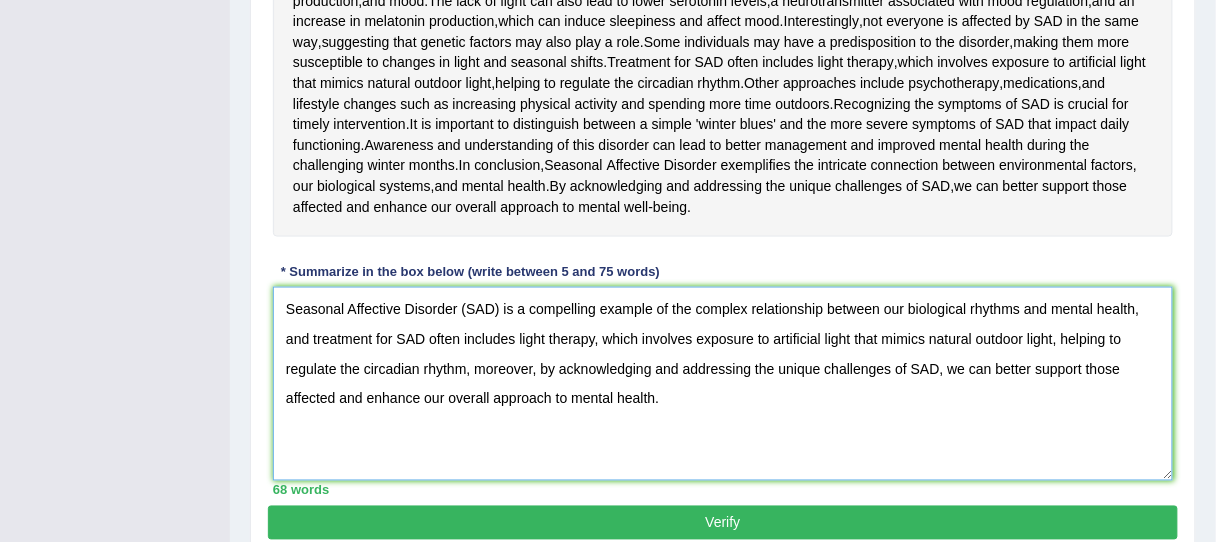 click on "Seasonal Affective Disorder (SAD) is a compelling example of the complex relationship between our biological rhythms and mental health, and treatment for SAD often includes light therapy, which involves exposure to artificial light that mimics natural outdoor light, helping to regulate the circadian rhythm, moreover, by acknowledging and addressing the unique challenges of SAD, we can better support those affected and enhance our overall approach to mental health." at bounding box center [723, 384] 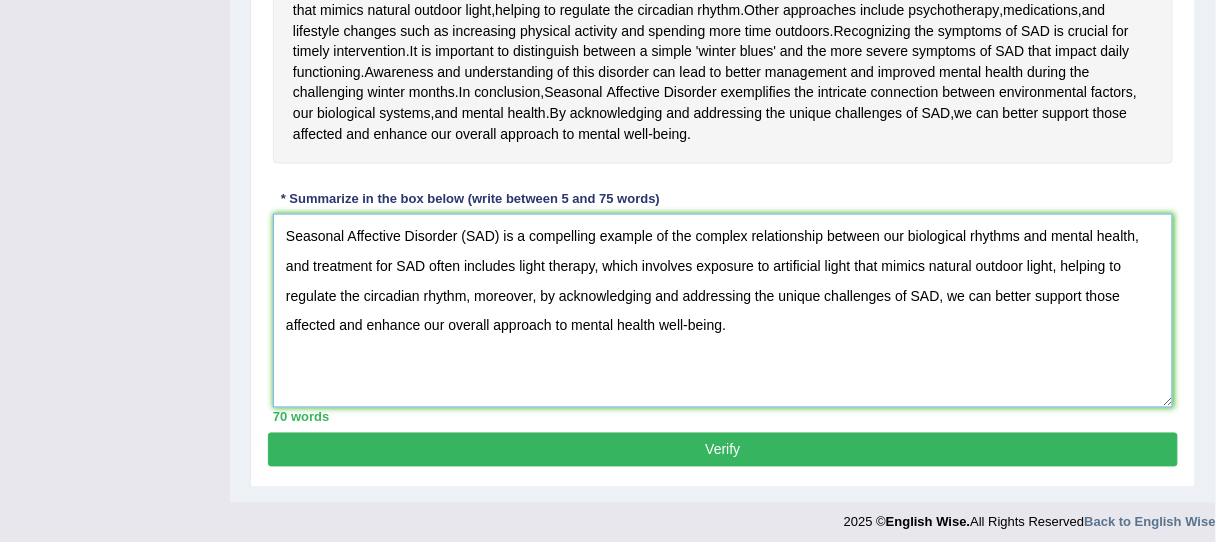 scroll, scrollTop: 648, scrollLeft: 0, axis: vertical 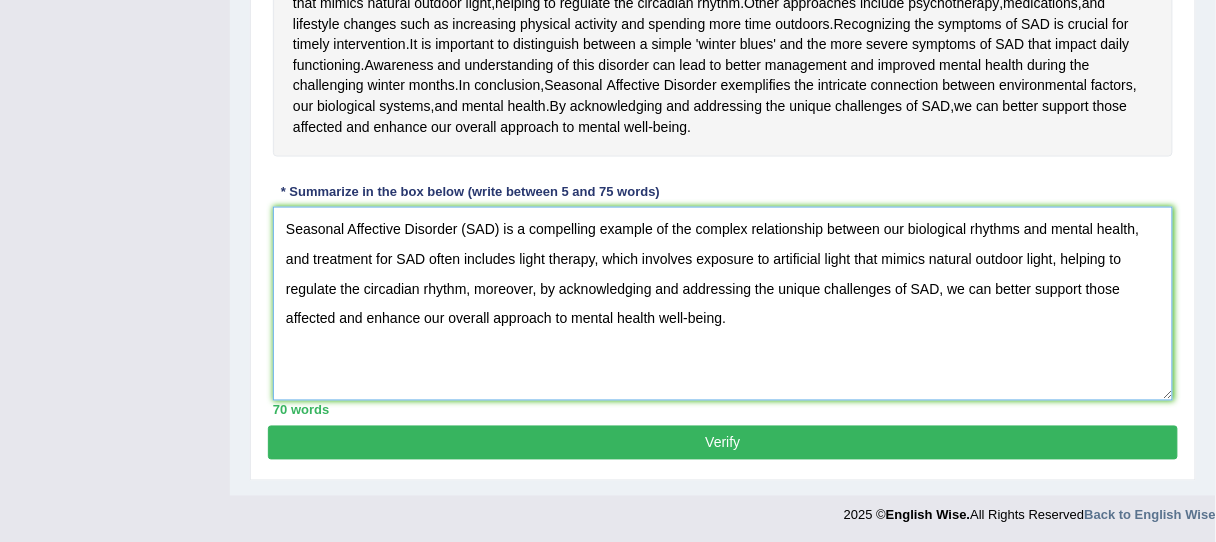 type on "Seasonal Affective Disorder (SAD) is a compelling example of the complex relationship between our biological rhythms and mental health, and treatment for SAD often includes light therapy, which involves exposure to artificial light that mimics natural outdoor light, helping to regulate the circadian rhythm, moreover, by acknowledging and addressing the unique challenges of SAD, we can better support those affected and enhance our overall approach to mental health well-being." 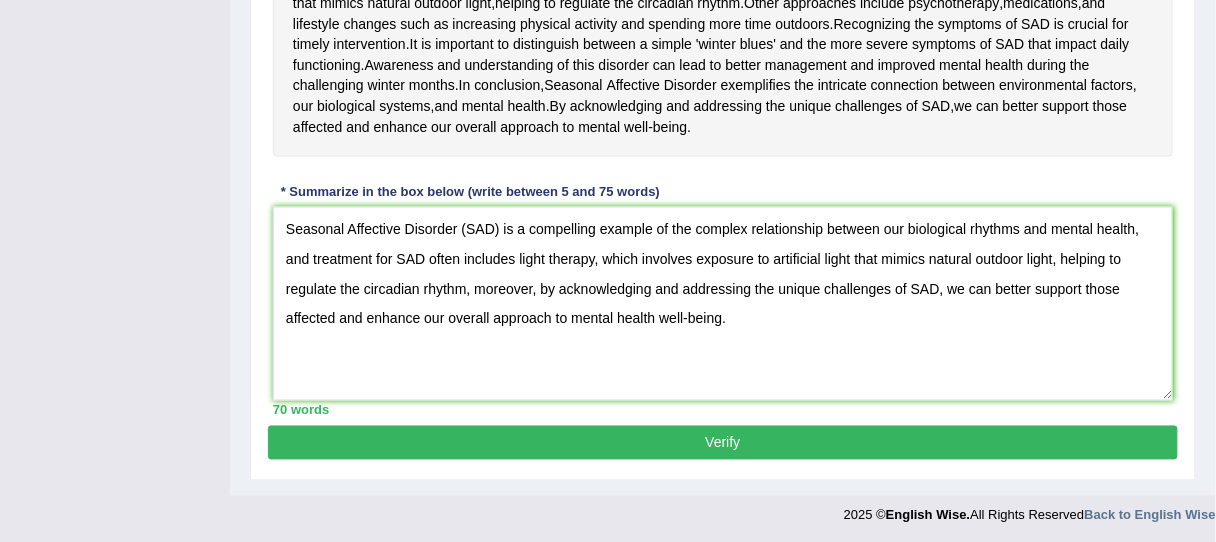 click on "Verify" at bounding box center (723, 443) 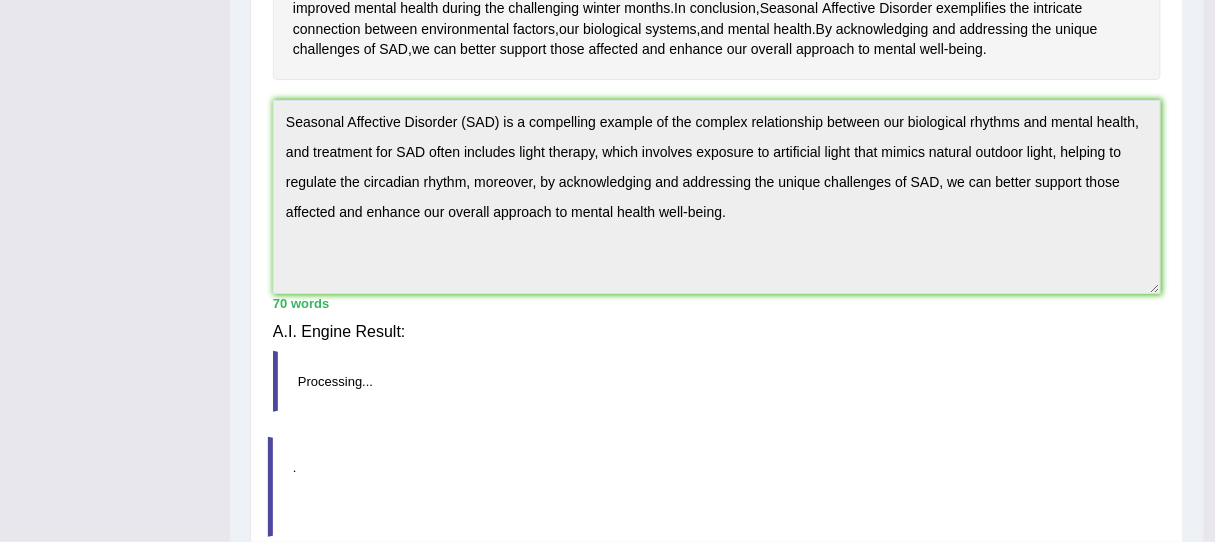 scroll, scrollTop: 560, scrollLeft: 0, axis: vertical 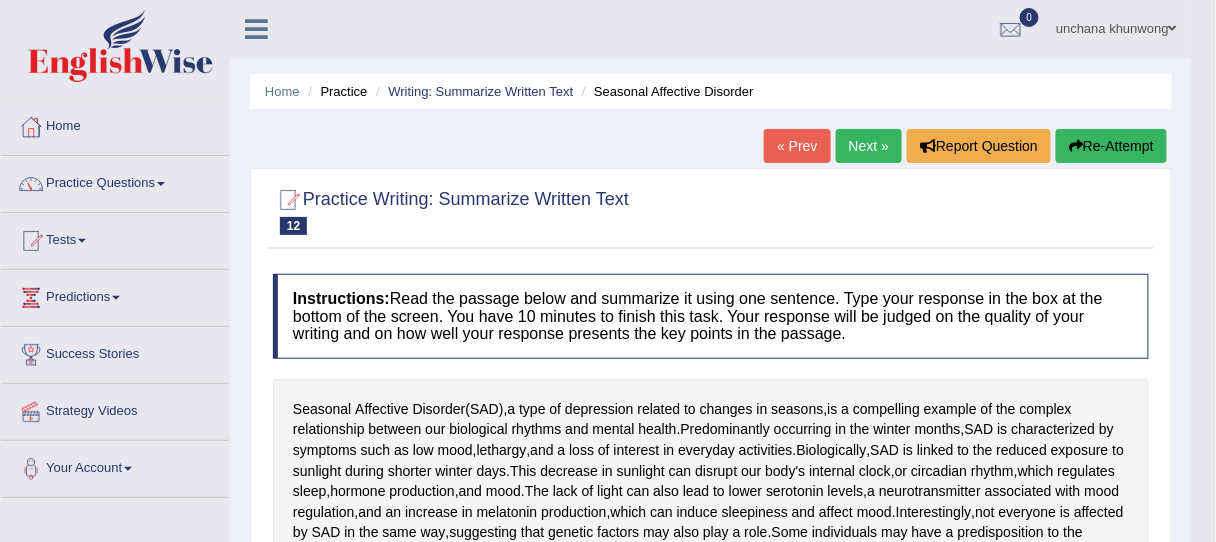 click on "Next »" at bounding box center [869, 146] 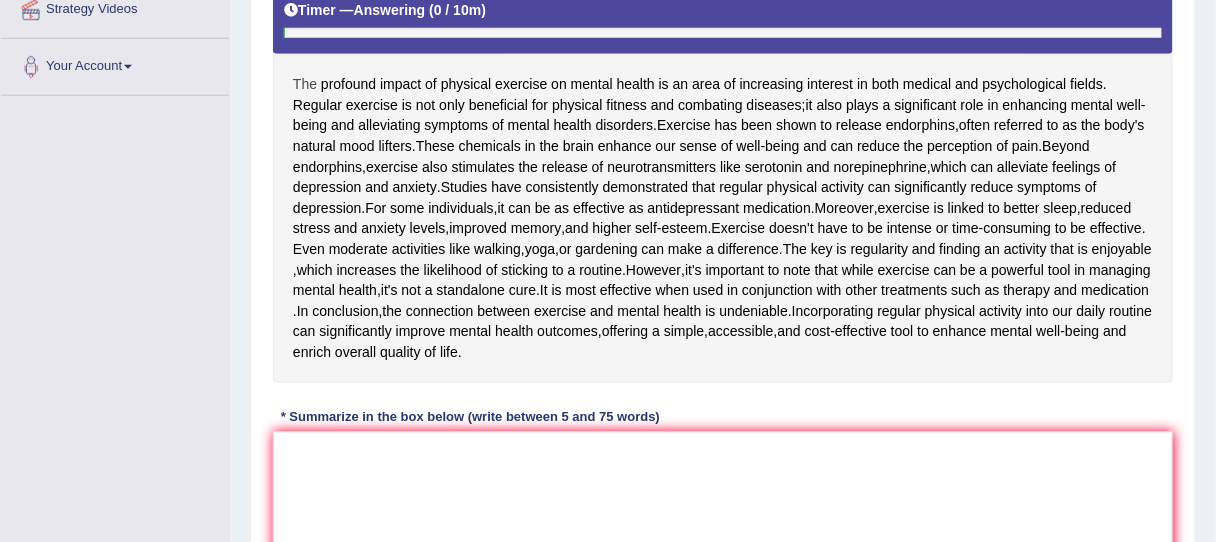 scroll, scrollTop: 390, scrollLeft: 0, axis: vertical 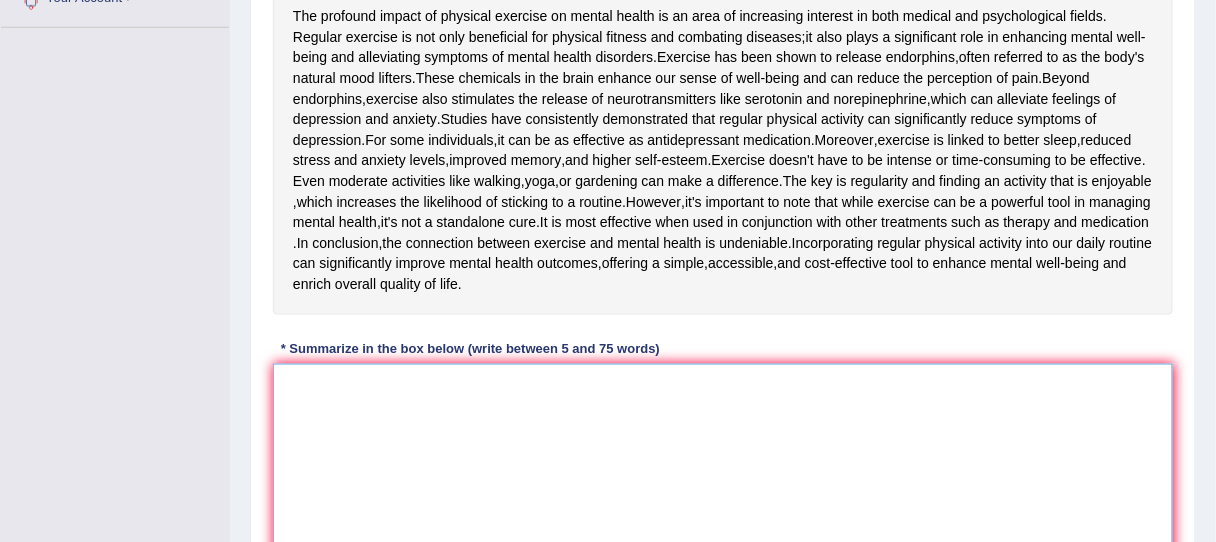 click at bounding box center [723, 461] 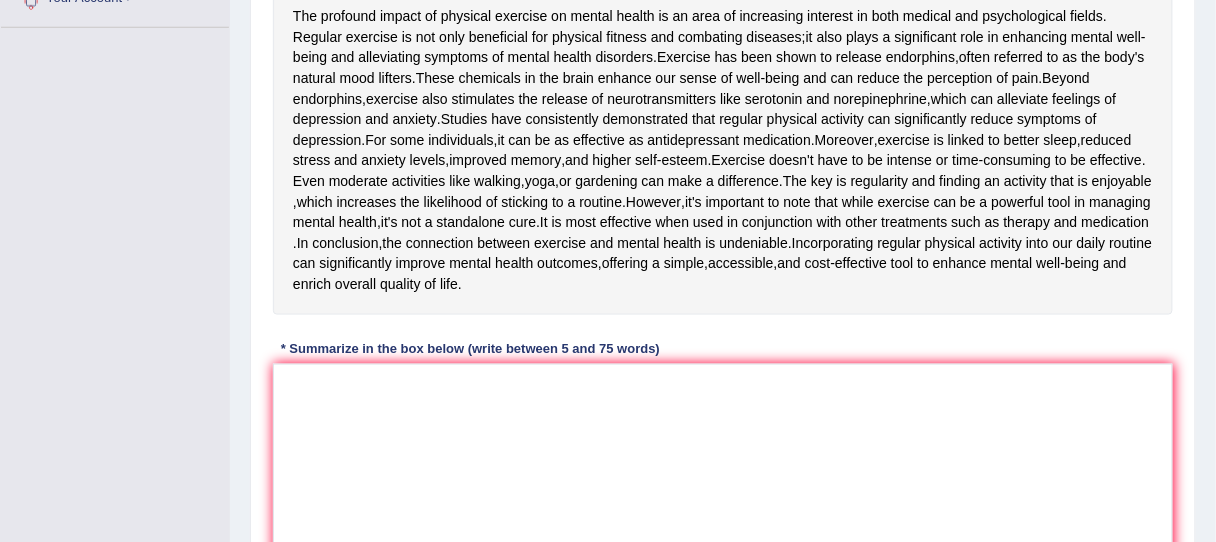 click on "The   profound   impact   of   physical   exercise   on   mental   health   is   an   area   of   increasing   interest   in   both   medical   and   psychological   fields .  Regular   exercise   is   not   only   beneficial   for   physical   fitness   and   combating   diseases ;  it   also   plays   a   significant   role   in   enhancing   mental   well - being   and   alleviating   symptoms   of   mental   health   disorders .  Exercise   has   been   shown   to   release   endorphins ,  often   referred   to   as   the   body's   natural   mood   lifters .  These   chemicals   in   the   brain   enhance   our   sense   of   well - being   and   can   reduce   the   perception   of   pain .  Beyond   endorphins ,  exercise   also   stimulates   the   release   of   neurotransmitters   like   serotonin   and   norepinephrine ,  which   can   alleviate   feelings   of   depression   and   anxiety .  Studies   have   consistently   demonstrated   that   regular   physical   activity   can   significantly" at bounding box center [723, 112] 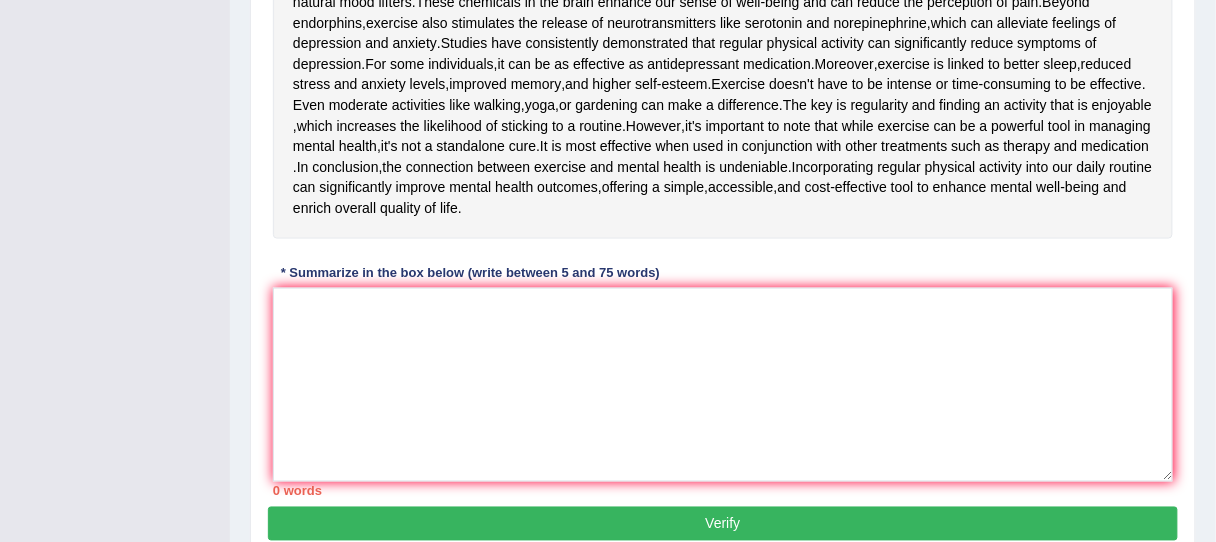 scroll, scrollTop: 550, scrollLeft: 0, axis: vertical 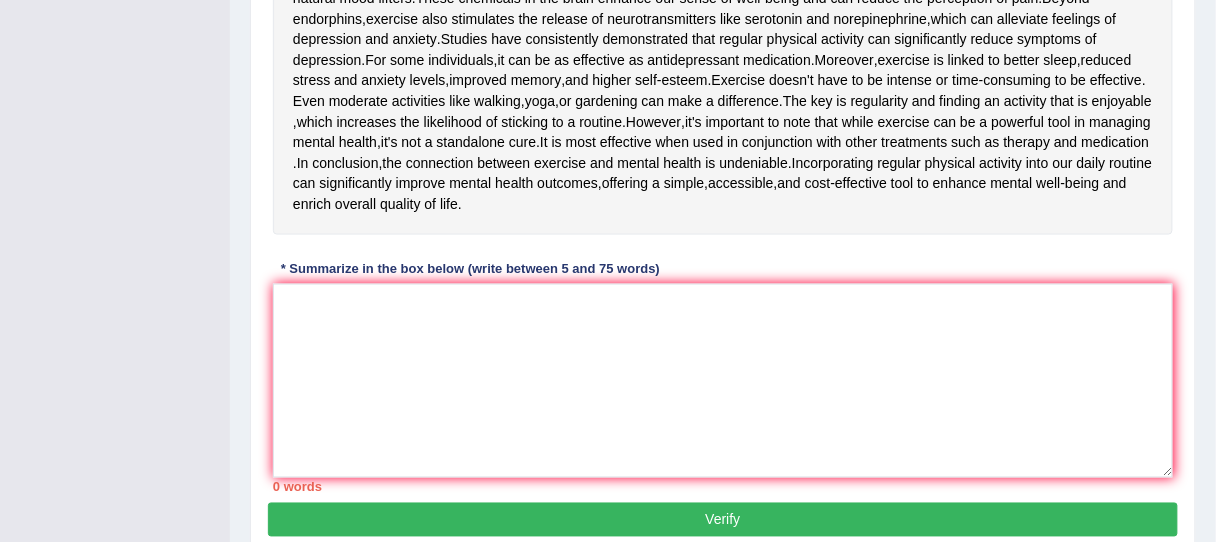 click on "The   profound   impact   of   physical   exercise   on   mental   health   is   an   area   of   increasing   interest   in   both   medical   and   psychological   fields .  Regular   exercise   is   not   only   beneficial   for   physical   fitness   and   combating   diseases ;  it   also   plays   a   significant   role   in   enhancing   mental   well - being   and   alleviating   symptoms   of   mental   health   disorders .  Exercise   has   been   shown   to   release   endorphins ,  often   referred   to   as   the   body's   natural   mood   lifters .  These   chemicals   in   the   brain   enhance   our   sense   of   well - being   and   can   reduce   the   perception   of   pain .  Beyond   endorphins ,  exercise   also   stimulates   the   release   of   neurotransmitters   like   serotonin   and   norepinephrine ,  which   can   alleviate   feelings   of   depression   and   anxiety .  Studies   have   consistently   demonstrated   that   regular   physical   activity   can   significantly" at bounding box center (723, 32) 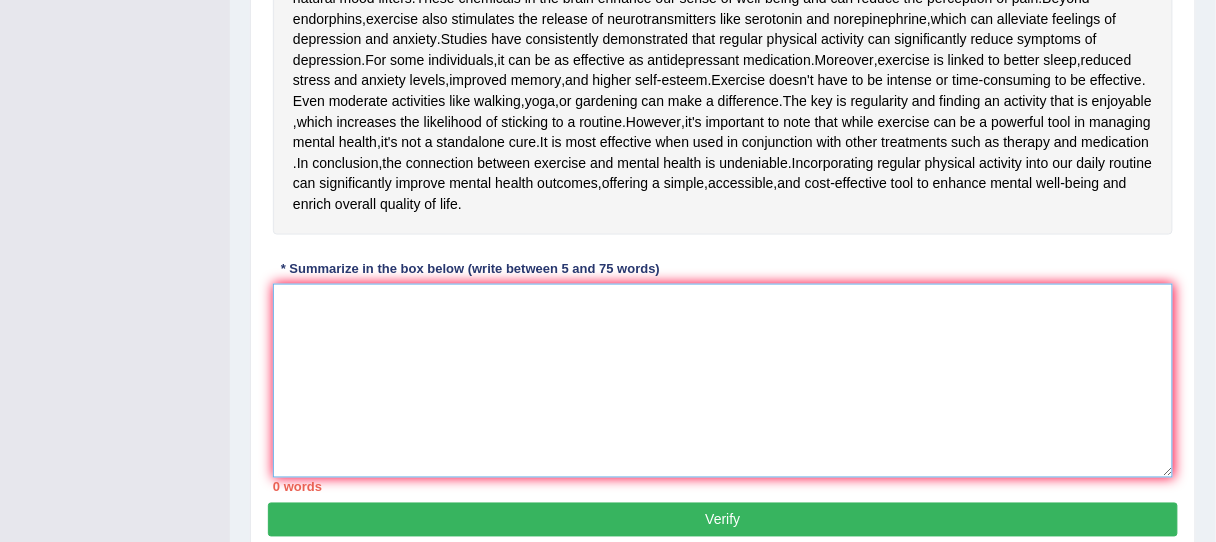 click at bounding box center (723, 381) 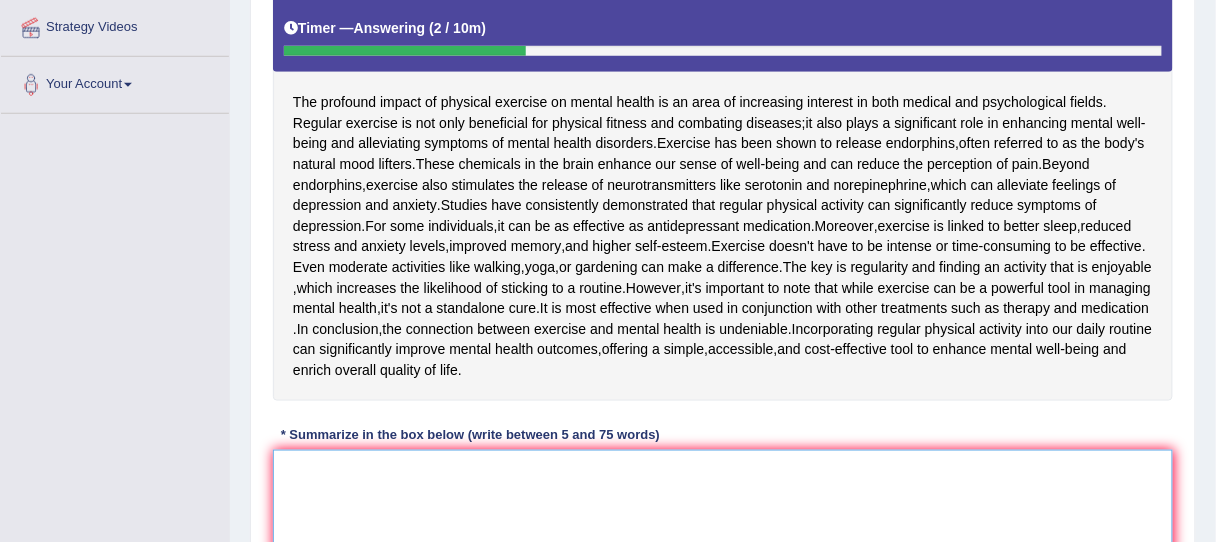 scroll, scrollTop: 390, scrollLeft: 0, axis: vertical 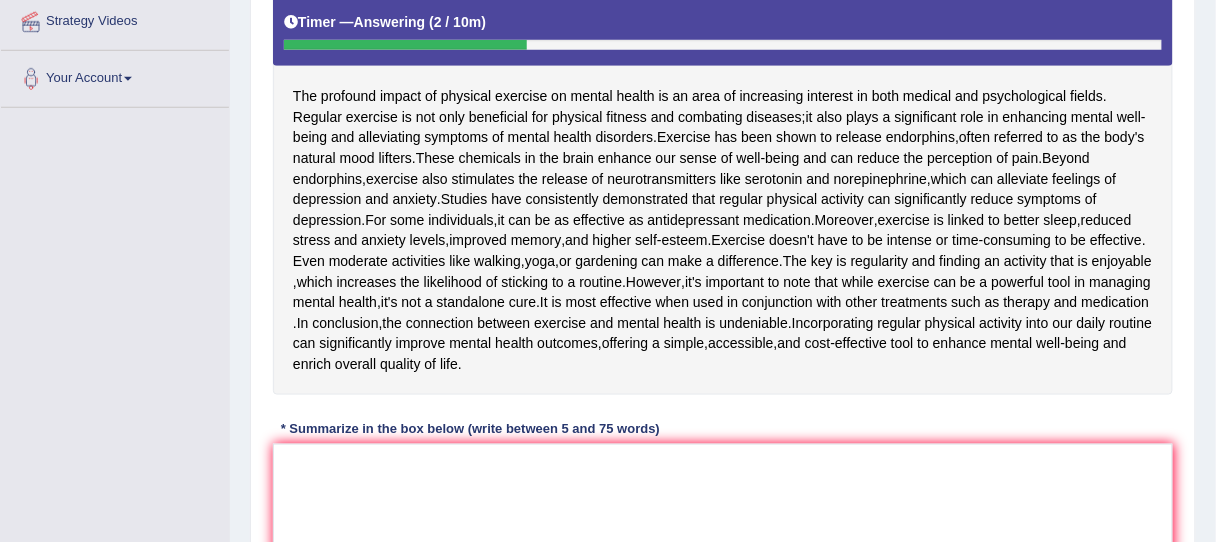 click on "Instructions:  Read the passage below and summarize it using one sentence. Type your response in the box at the bottom of the screen. You have 10 minutes to finish this task. Your response will be judged on the quality of your writing and on how well your response presents the key points in the passage.
Timer —  Answering   ( 2 / 10m ) Skip The   profound   impact   of   physical   exercise   on   mental   health   is   an   area   of   increasing   interest   in   both   medical   and   psychological   fields .  Regular   exercise   is   not   only   beneficial   for   physical   fitness   and   combating   diseases ;  it   also   plays   a   significant   role   in   enhancing   mental   well - being   and   alleviating   symptoms   of   mental   health   disorders .  Exercise   has   been   shown   to   release   endorphins ,  often   referred   to   as   the   body's   natural   mood   lifters .  These   chemicals   in   the   brain   enhance   our   sense   of   well - being   and   can" at bounding box center [723, 268] 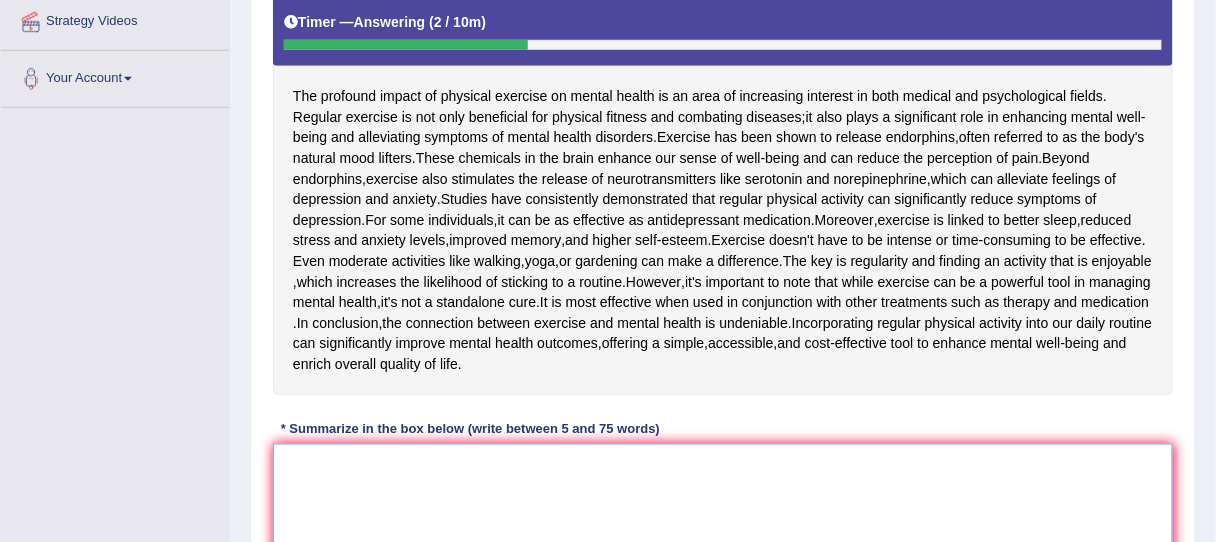 click at bounding box center [723, 541] 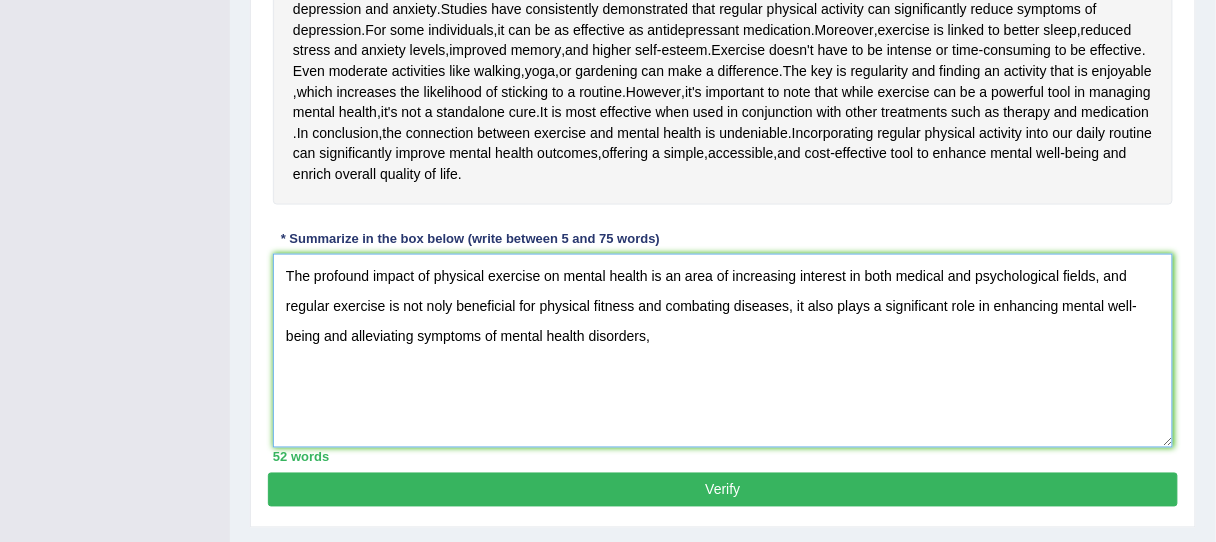 scroll, scrollTop: 680, scrollLeft: 0, axis: vertical 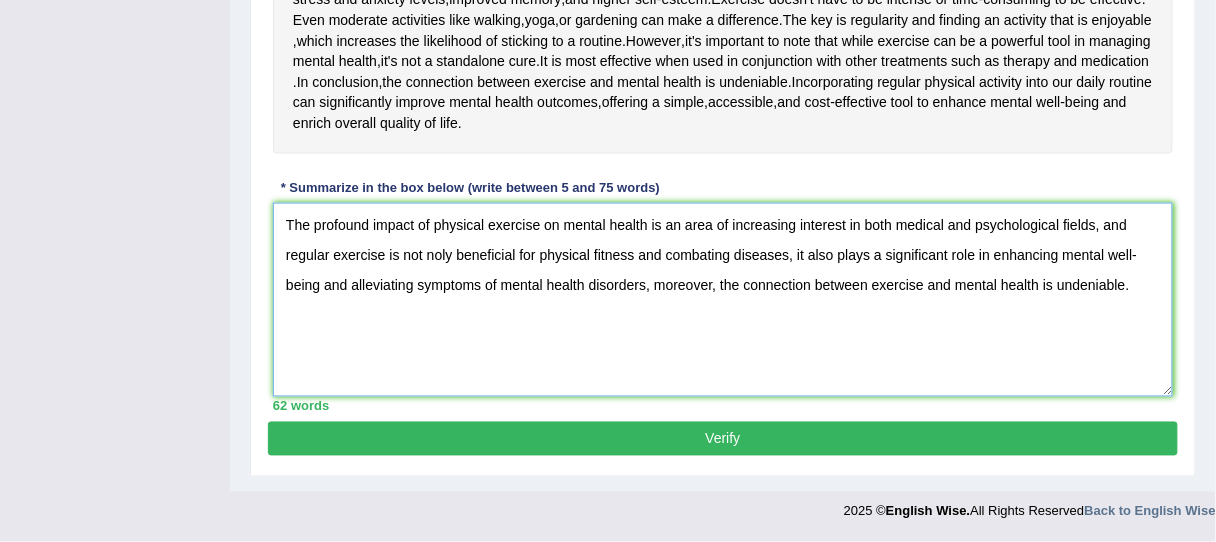 click on "The profound impact of physical exercise on mental health is an area of increasing interest in both medical and psychological fields, and regular exercise is not noly beneficial for physical fitness and combating diseases, it also plays a significant role in enhancing mental well-being and alleviating symptoms of mental health disorders, moreover, the connection between exercise and mental health is undeniable." at bounding box center [723, 300] 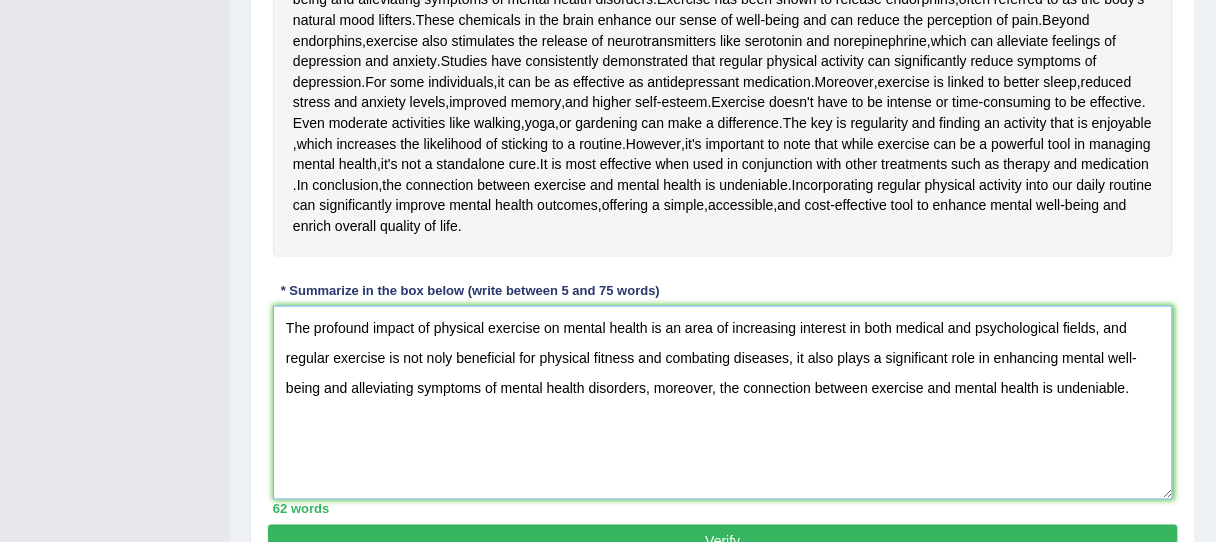 scroll, scrollTop: 529, scrollLeft: 0, axis: vertical 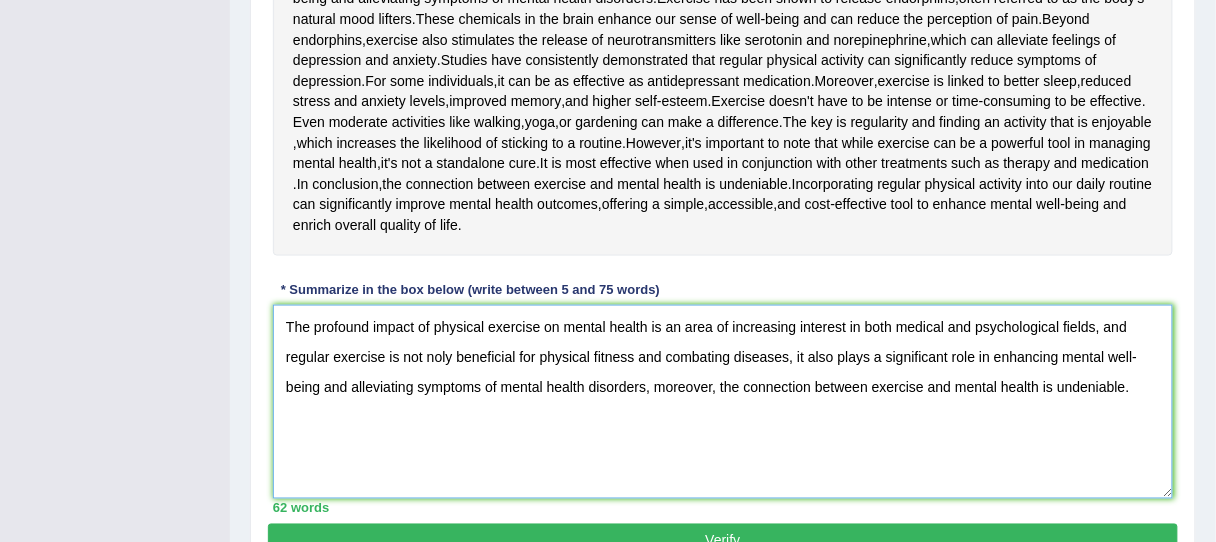 click on "The profound impact of physical exercise on mental health is an area of increasing interest in both medical and psychological fields, and regular exercise is not noly beneficial for physical fitness and combating diseases, it also plays a significant role in enhancing mental well-being and alleviating symptoms of mental health disorders, moreover, the connection between exercise and mental health is undeniable." at bounding box center (723, 402) 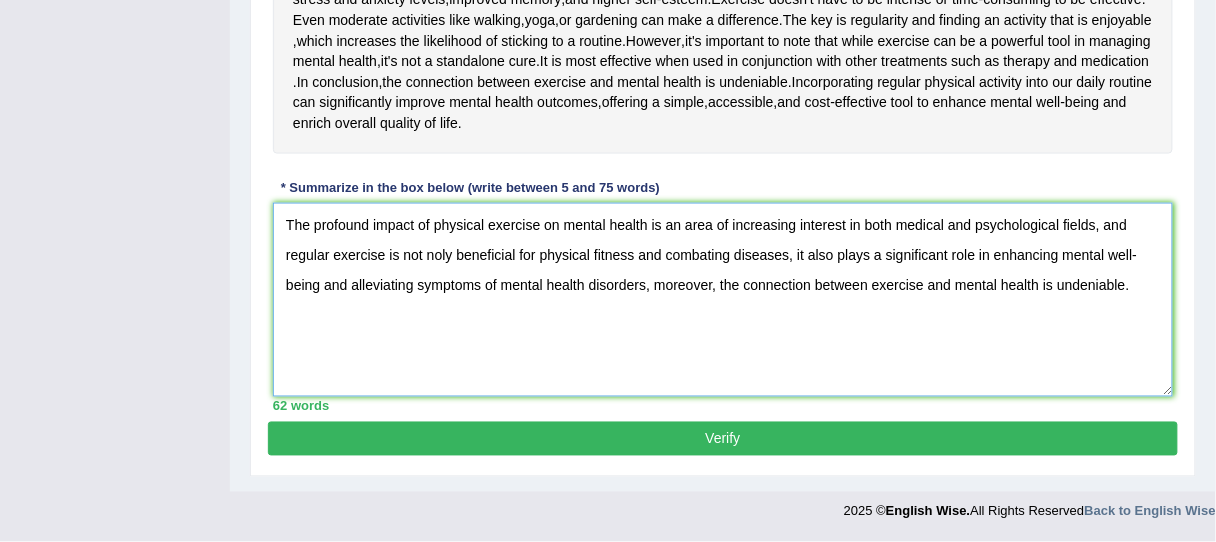 type on "The profound impact of physical exercise on mental health is an area of increasing interest in both medical and psychological fields, and regular exercise is not noly beneficial for physical fitness and combating diseases, it also plays a significant role in enhancing mental well-being and alleviating symptoms of mental health disorders, moreover, the connection between exercise and mental health is undeniable." 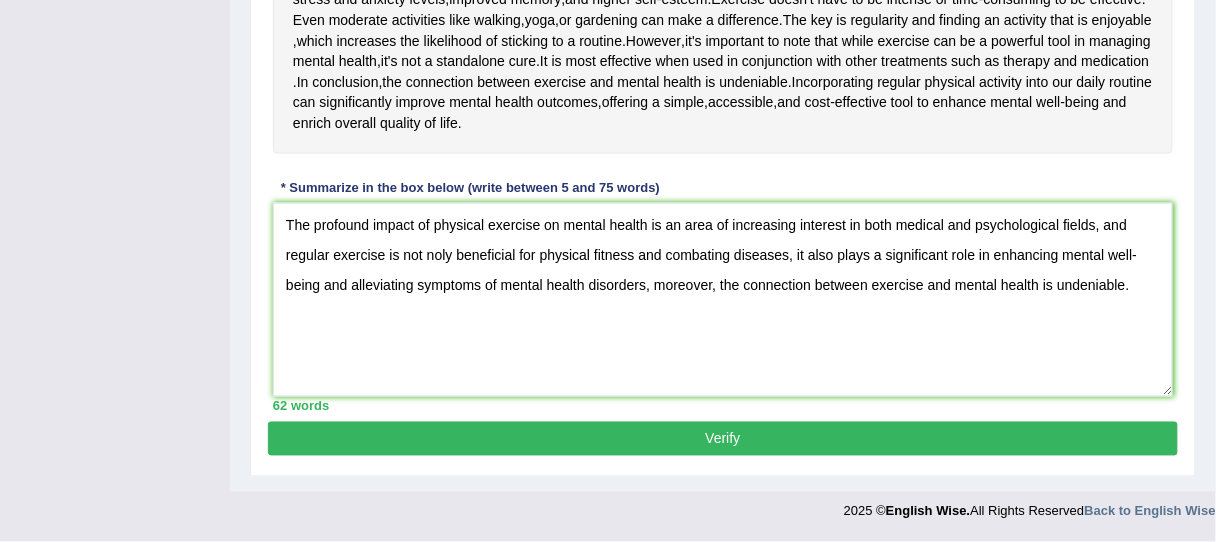 click on "Verify" at bounding box center [723, 439] 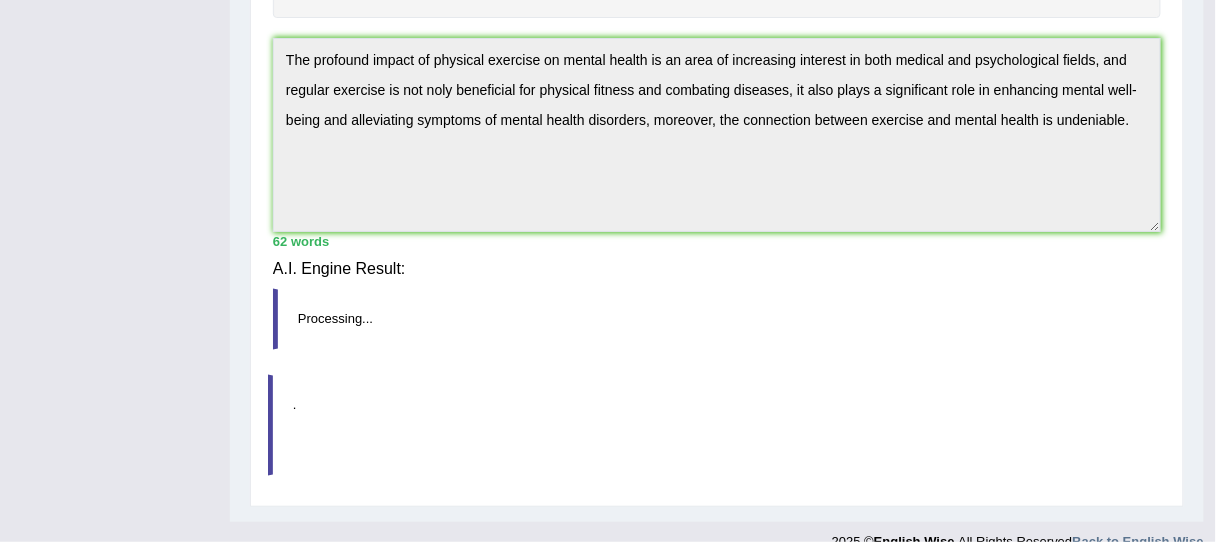 scroll, scrollTop: 600, scrollLeft: 0, axis: vertical 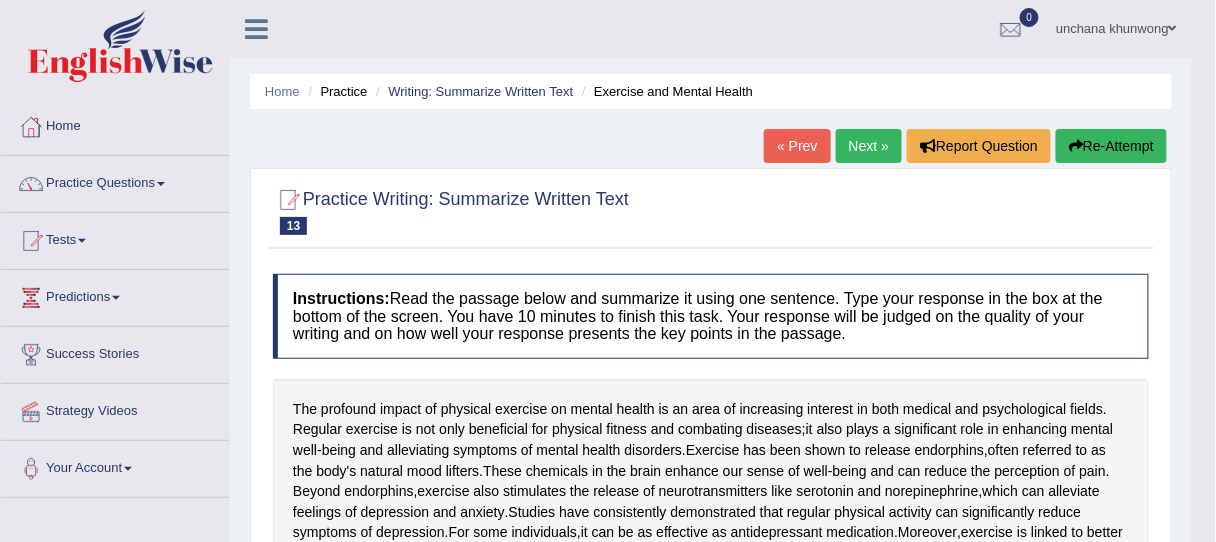 click on "90-Points (9-Bands) Sample Answer:" at bounding box center [711, 807] 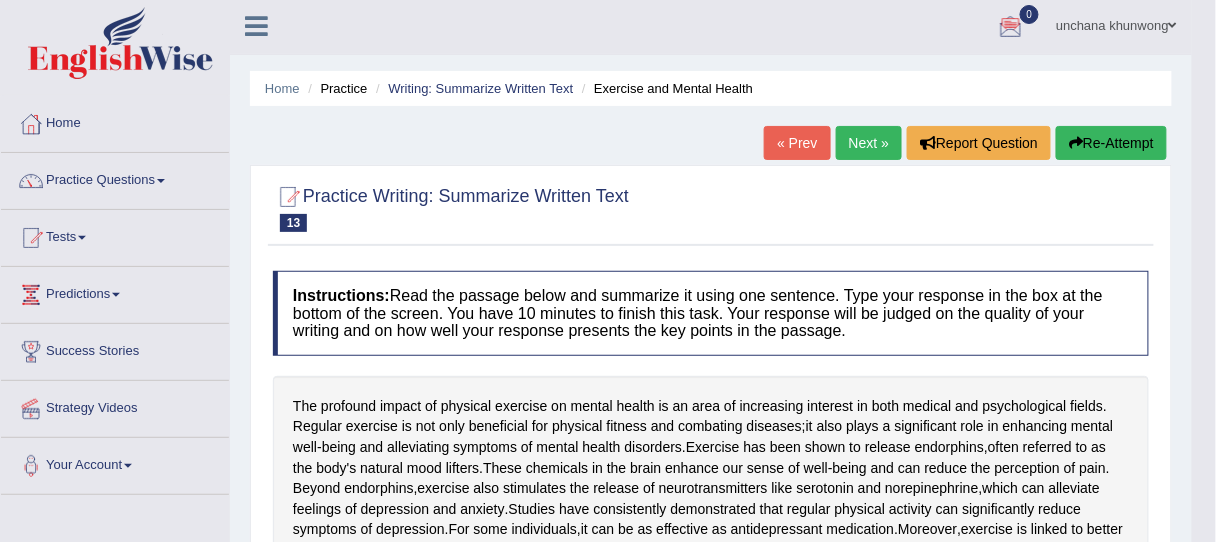 scroll, scrollTop: 0, scrollLeft: 0, axis: both 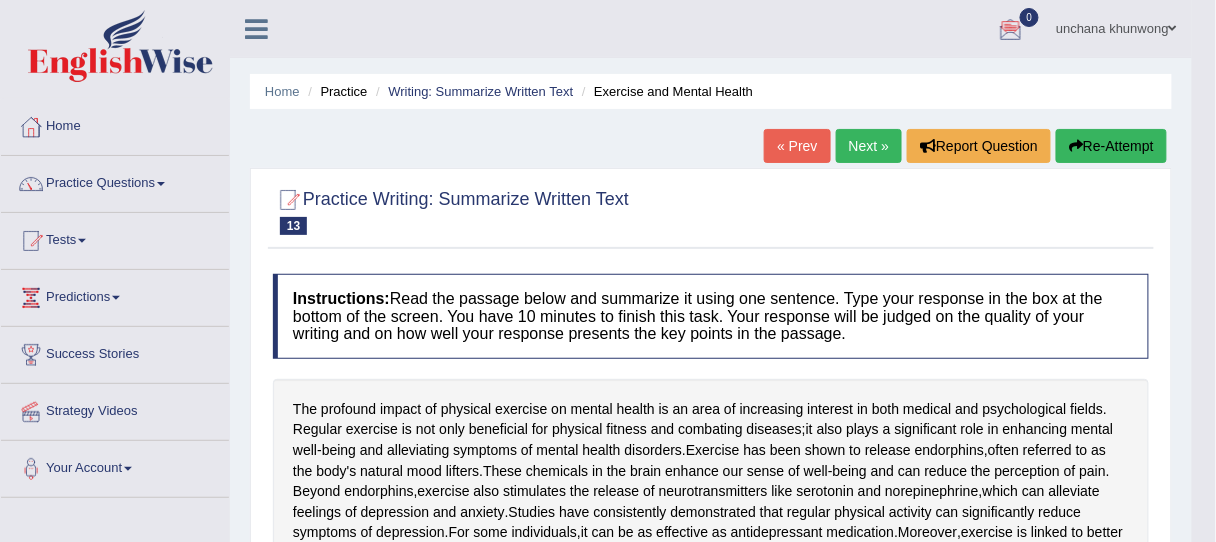 click on "Next »" at bounding box center [869, 146] 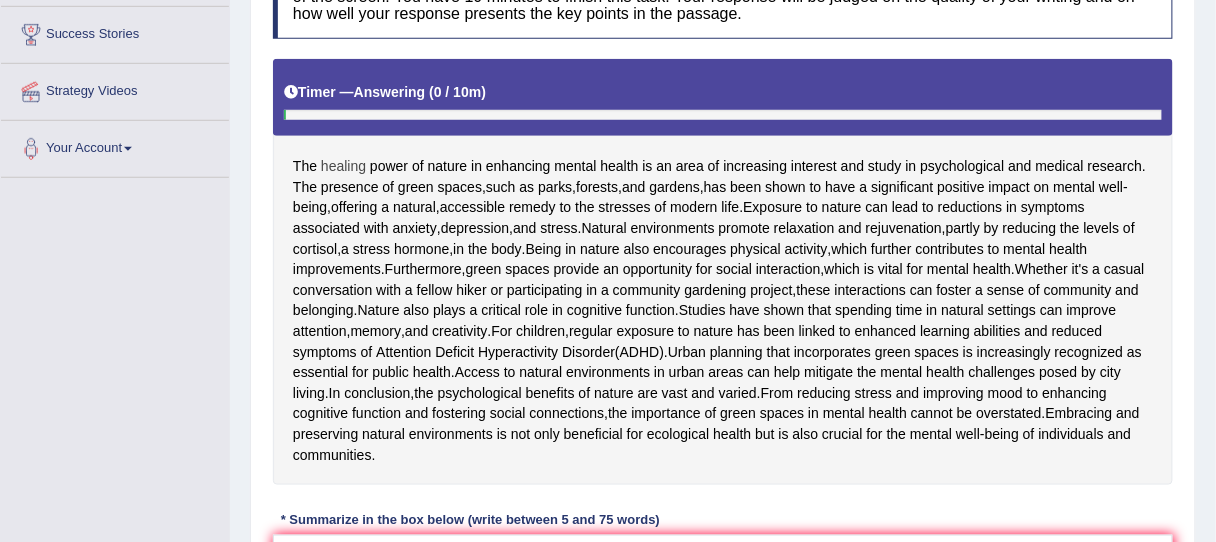 scroll, scrollTop: 320, scrollLeft: 0, axis: vertical 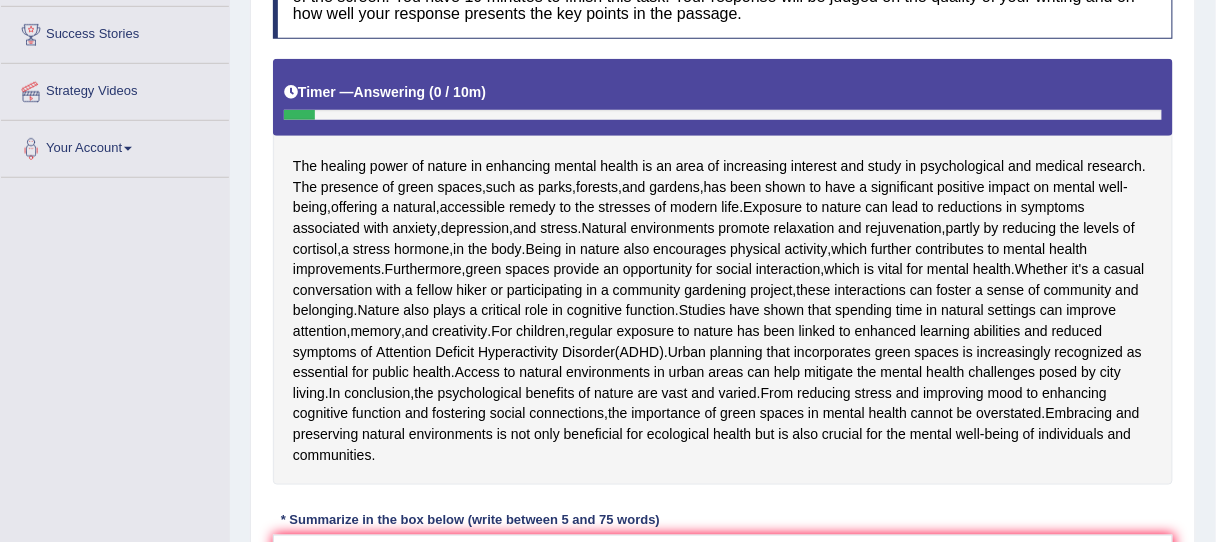 click on "The   healing   power   of   nature   in   enhancing   mental   health   is   an   area   of   increasing   interest   and   study   in   psychological   and   medical   research .  The   presence   of   green   spaces ,  such   as   parks ,  forests ,  and   gardens ,  has   been   shown   to   have   a   significant   positive   impact   on   mental   well - being ,  offering   a   natural ,  accessible   remedy   to   the   stresses   of   modern   life .
Exposure   to   nature   can   lead   to   reductions   in   symptoms   associated   with   anxiety ,  depression ,  and   stress .  Natural   environments   promote   relaxation   and   rejuvenation ,  partly   by   reducing   the   levels   of   cortisol ,  a   stress   hormone ,  in   the   body .  Being   in   nature   also   encourages   physical   activity ,  which   further   contributes   to   mental   health   improvements .
Furthermore ,  green   spaces   provide   an   opportunity   for   social   interaction ,  which   is   vital   for" at bounding box center [723, 272] 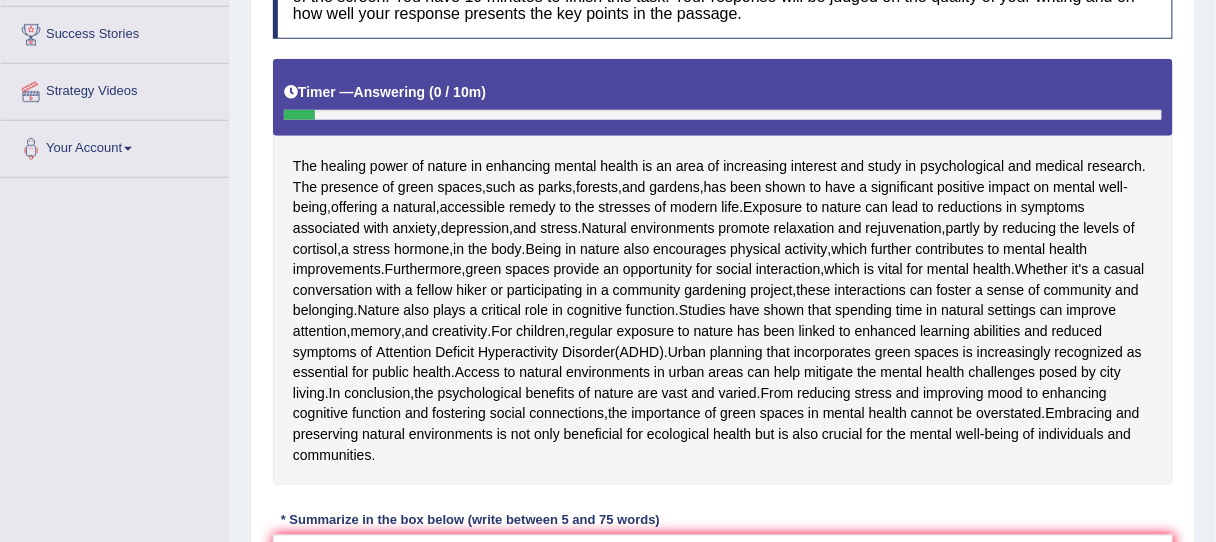 click on "The   healing   power   of   nature   in   enhancing   mental   health   is   an   area   of   increasing   interest   and   study   in   psychological   and   medical   research .  The   presence   of   green   spaces ,  such   as   parks ,  forests ,  and   gardens ,  has   been   shown   to   have   a   significant   positive   impact   on   mental   well - being ,  offering   a   natural ,  accessible   remedy   to   the   stresses   of   modern   life .
Exposure   to   nature   can   lead   to   reductions   in   symptoms   associated   with   anxiety ,  depression ,  and   stress .  Natural   environments   promote   relaxation   and   rejuvenation ,  partly   by   reducing   the   levels   of   cortisol ,  a   stress   hormone ,  in   the   body .  Being   in   nature   also   encourages   physical   activity ,  which   further   contributes   to   mental   health   improvements .
Furthermore ,  green   spaces   provide   an   opportunity   for   social   interaction ,  which   is   vital   for" at bounding box center [723, 272] 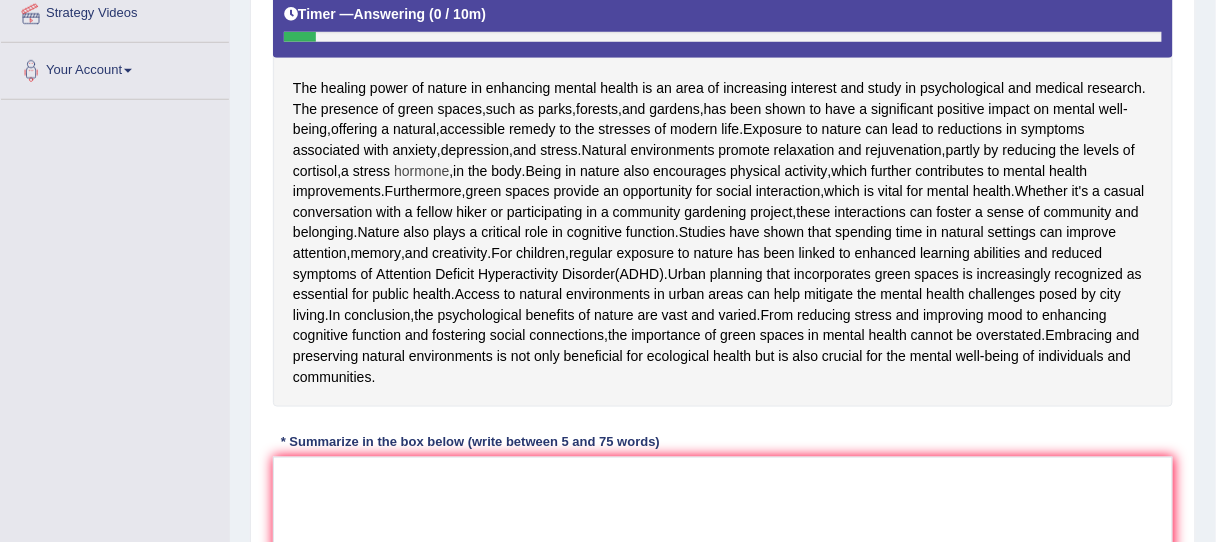 scroll, scrollTop: 400, scrollLeft: 0, axis: vertical 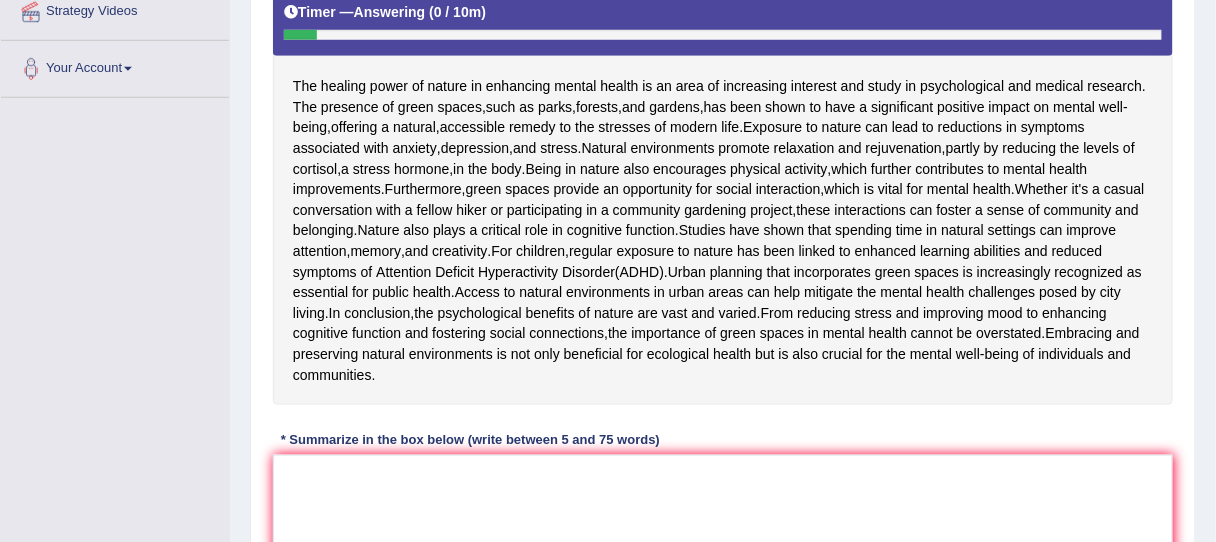 click on "The   healing   power   of   nature   in   enhancing   mental   health   is   an   area   of   increasing   interest   and   study   in   psychological   and   medical   research .  The   presence   of   green   spaces ,  such   as   parks ,  forests ,  and   gardens ,  has   been   shown   to   have   a   significant   positive   impact   on   mental   well - being ,  offering   a   natural ,  accessible   remedy   to   the   stresses   of   modern   life .
Exposure   to   nature   can   lead   to   reductions   in   symptoms   associated   with   anxiety ,  depression ,  and   stress .  Natural   environments   promote   relaxation   and   rejuvenation ,  partly   by   reducing   the   levels   of   cortisol ,  a   stress   hormone ,  in   the   body .  Being   in   nature   also   encourages   physical   activity ,  which   further   contributes   to   mental   health   improvements .
Furthermore ,  green   spaces   provide   an   opportunity   for   social   interaction ,  which   is   vital   for" at bounding box center [723, 192] 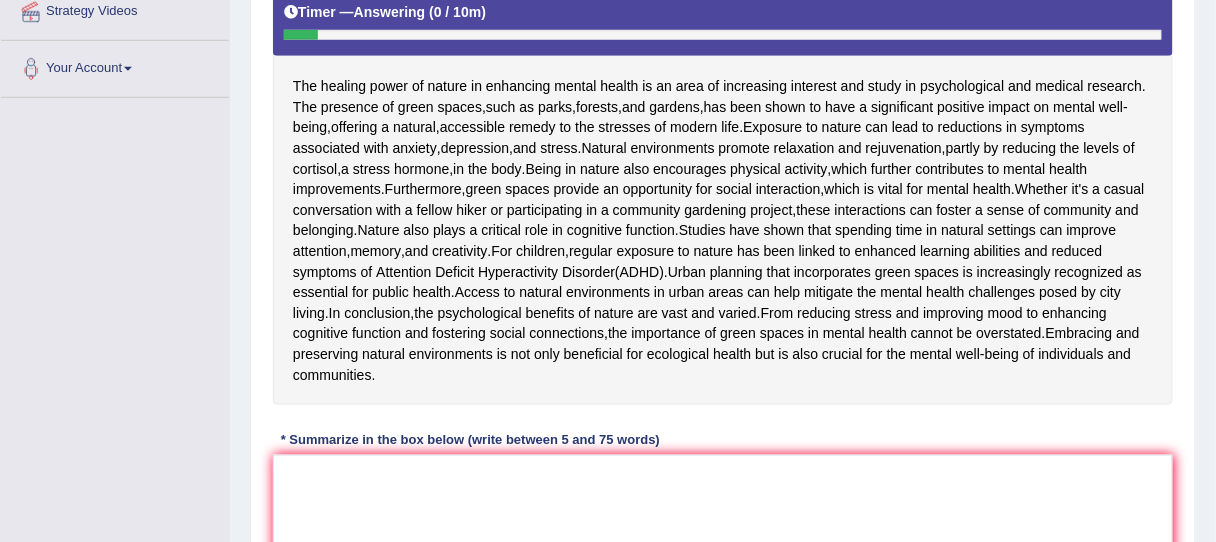 click on "The   healing   power   of   nature   in   enhancing   mental   health   is   an   area   of   increasing   interest   and   study   in   psychological   and   medical   research .  The   presence   of   green   spaces ,  such   as   parks ,  forests ,  and   gardens ,  has   been   shown   to   have   a   significant   positive   impact   on   mental   well - being ,  offering   a   natural ,  accessible   remedy   to   the   stresses   of   modern   life .
Exposure   to   nature   can   lead   to   reductions   in   symptoms   associated   with   anxiety ,  depression ,  and   stress .  Natural   environments   promote   relaxation   and   rejuvenation ,  partly   by   reducing   the   levels   of   cortisol ,  a   stress   hormone ,  in   the   body .  Being   in   nature   also   encourages   physical   activity ,  which   further   contributes   to   mental   health   improvements .
Furthermore ,  green   spaces   provide   an   opportunity   for   social   interaction ,  which   is   vital   for" at bounding box center (723, 192) 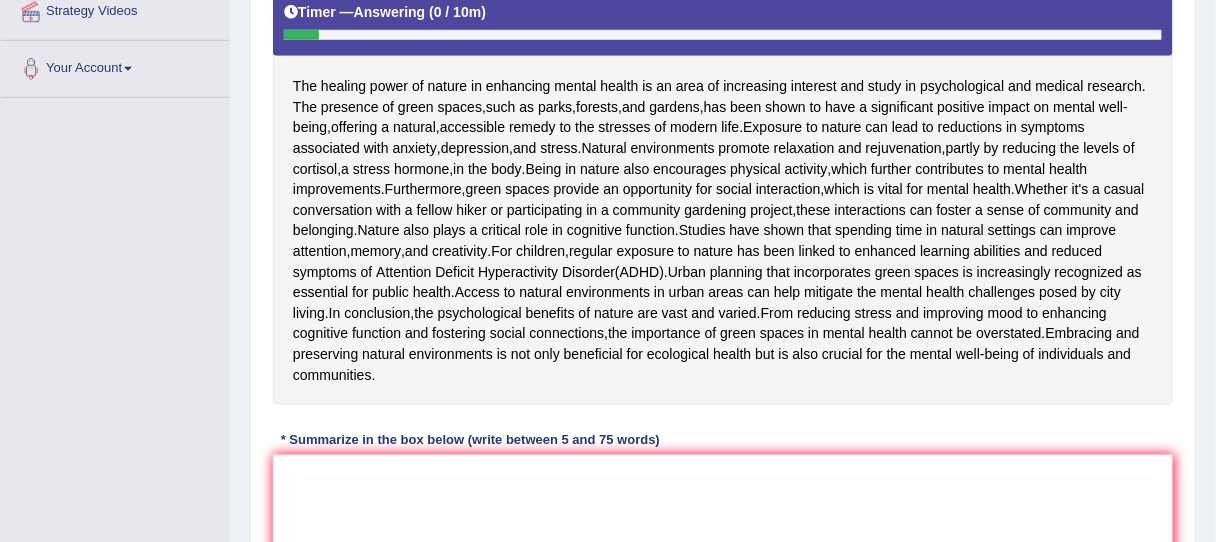 click on "The   healing   power   of   nature   in   enhancing   mental   health   is   an   area   of   increasing   interest   and   study   in   psychological   and   medical   research .  The   presence   of   green   spaces ,  such   as   parks ,  forests ,  and   gardens ,  has   been   shown   to   have   a   significant   positive   impact   on   mental   well - being ,  offering   a   natural ,  accessible   remedy   to   the   stresses   of   modern   life .
Exposure   to   nature   can   lead   to   reductions   in   symptoms   associated   with   anxiety ,  depression ,  and   stress .  Natural   environments   promote   relaxation   and   rejuvenation ,  partly   by   reducing   the   levels   of   cortisol ,  a   stress   hormone ,  in   the   body .  Being   in   nature   also   encourages   physical   activity ,  which   further   contributes   to   mental   health   improvements .
Furthermore ,  green   spaces   provide   an   opportunity   for   social   interaction ,  which   is   vital   for" at bounding box center [723, 192] 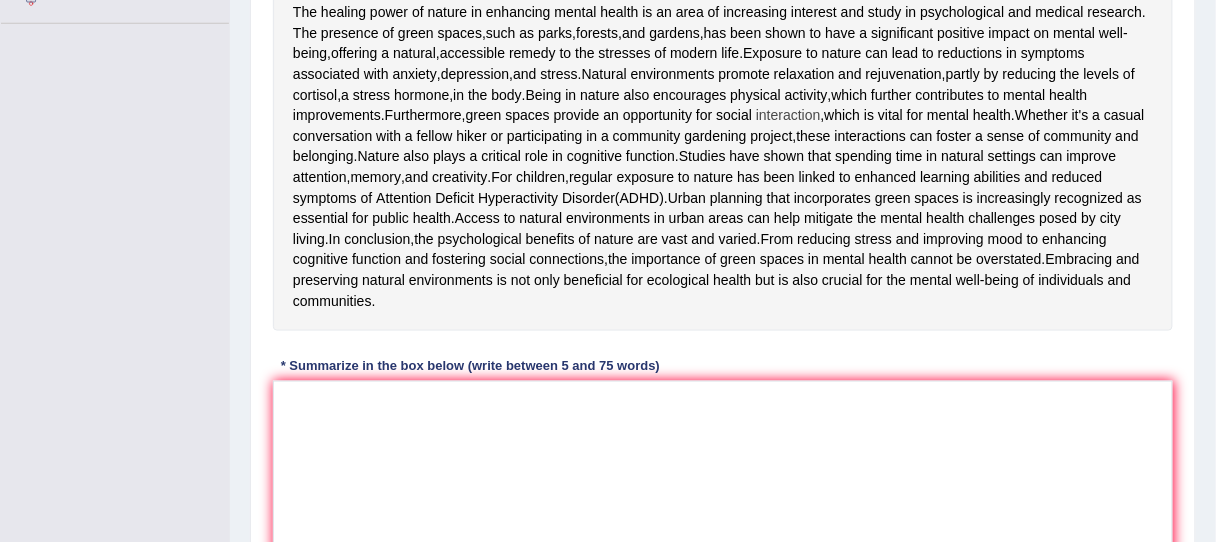 scroll, scrollTop: 400, scrollLeft: 0, axis: vertical 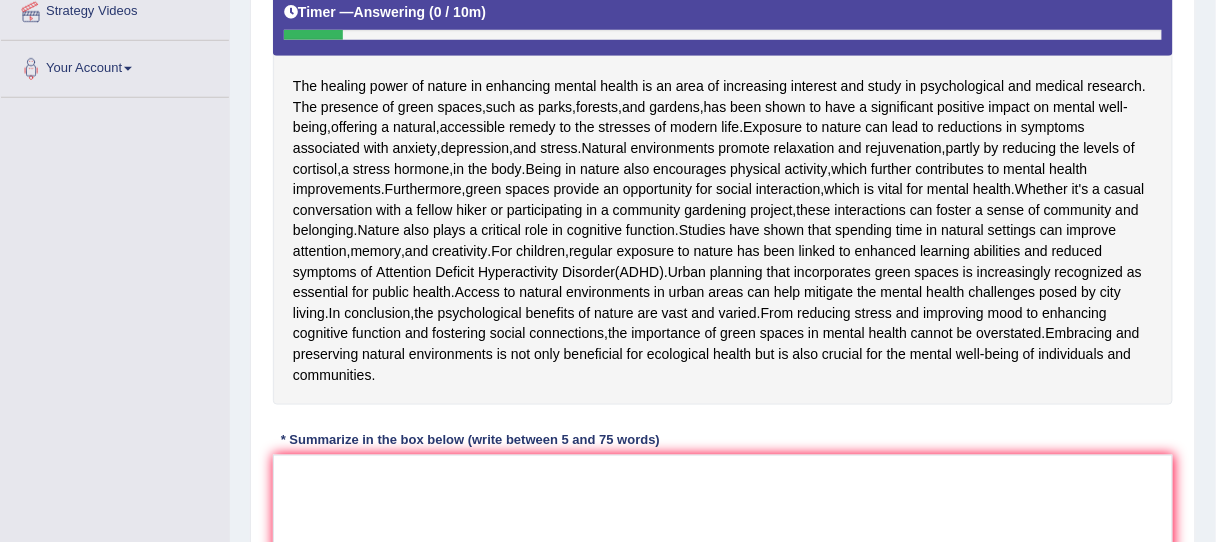 click on "The   healing   power   of   nature   in   enhancing   mental   health   is   an   area   of   increasing   interest   and   study   in   psychological   and   medical   research .  The   presence   of   green   spaces ,  such   as   parks ,  forests ,  and   gardens ,  has   been   shown   to   have   a   significant   positive   impact   on   mental   well - being ,  offering   a   natural ,  accessible   remedy   to   the   stresses   of   modern   life .
Exposure   to   nature   can   lead   to   reductions   in   symptoms   associated   with   anxiety ,  depression ,  and   stress .  Natural   environments   promote   relaxation   and   rejuvenation ,  partly   by   reducing   the   levels   of   cortisol ,  a   stress   hormone ,  in   the   body .  Being   in   nature   also   encourages   physical   activity ,  which   further   contributes   to   mental   health   improvements .
Furthermore ,  green   spaces   provide   an   opportunity   for   social   interaction ,  which   is   vital   for" at bounding box center [723, 192] 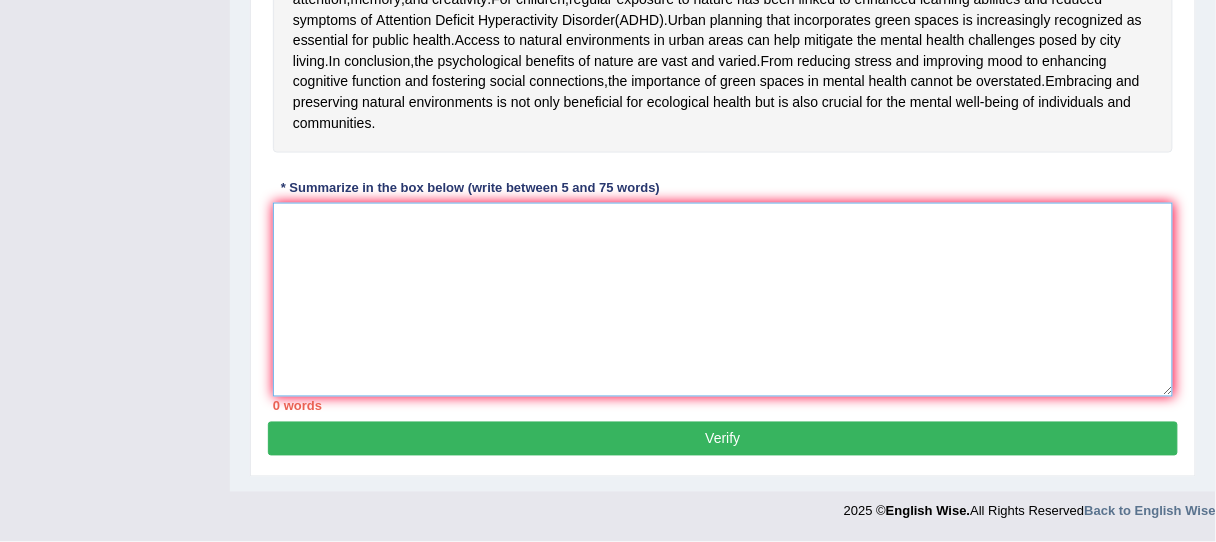 click at bounding box center (723, 300) 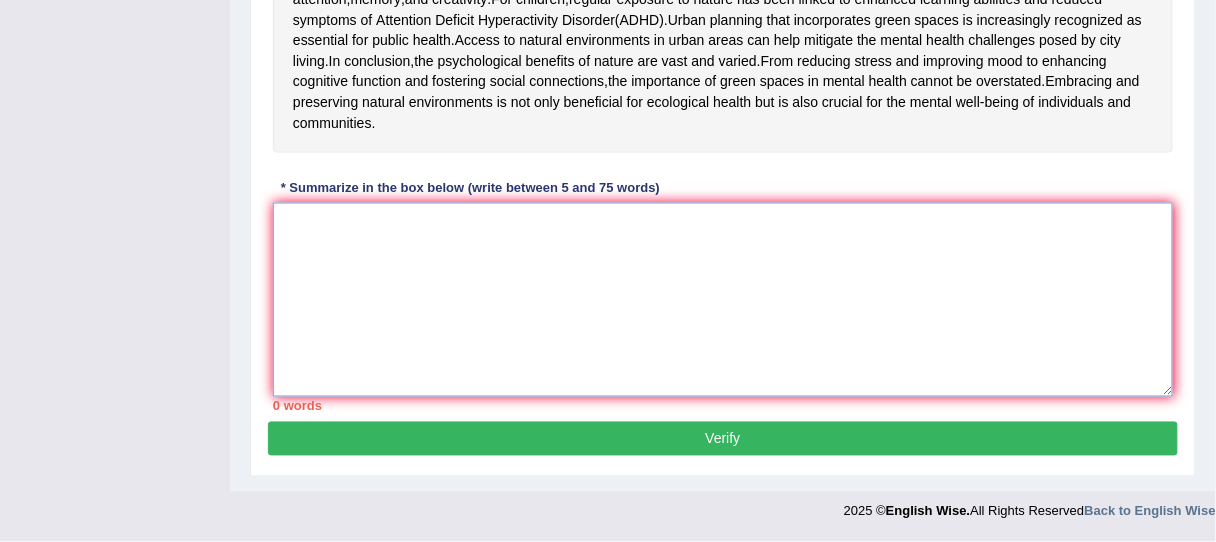 scroll, scrollTop: 472, scrollLeft: 0, axis: vertical 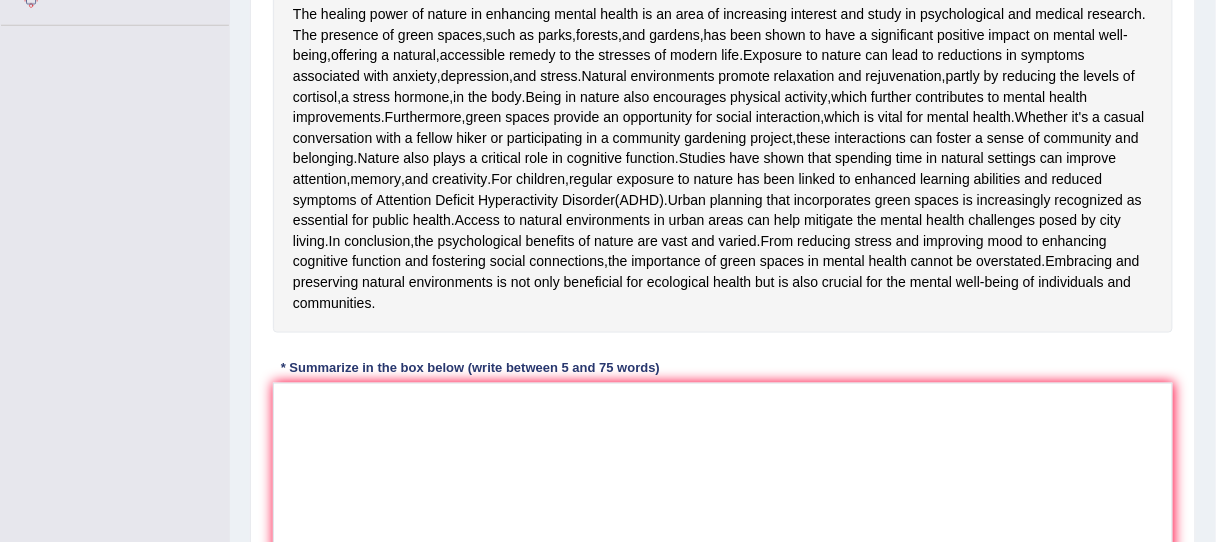 click on "The   healing   power   of   nature   in   enhancing   mental   health   is   an   area   of   increasing   interest   and   study   in   psychological   and   medical   research .  The   presence   of   green   spaces ,  such   as   parks ,  forests ,  and   gardens ,  has   been   shown   to   have   a   significant   positive   impact   on   mental   well - being ,  offering   a   natural ,  accessible   remedy   to   the   stresses   of   modern   life .
Exposure   to   nature   can   lead   to   reductions   in   symptoms   associated   with   anxiety ,  depression ,  and   stress .  Natural   environments   promote   relaxation   and   rejuvenation ,  partly   by   reducing   the   levels   of   cortisol ,  a   stress   hormone ,  in   the   body .  Being   in   nature   also   encourages   physical   activity ,  which   further   contributes   to   mental   health   improvements .
Furthermore ,  green   spaces   provide   an   opportunity   for   social   interaction ,  which   is   vital   for" at bounding box center (723, 120) 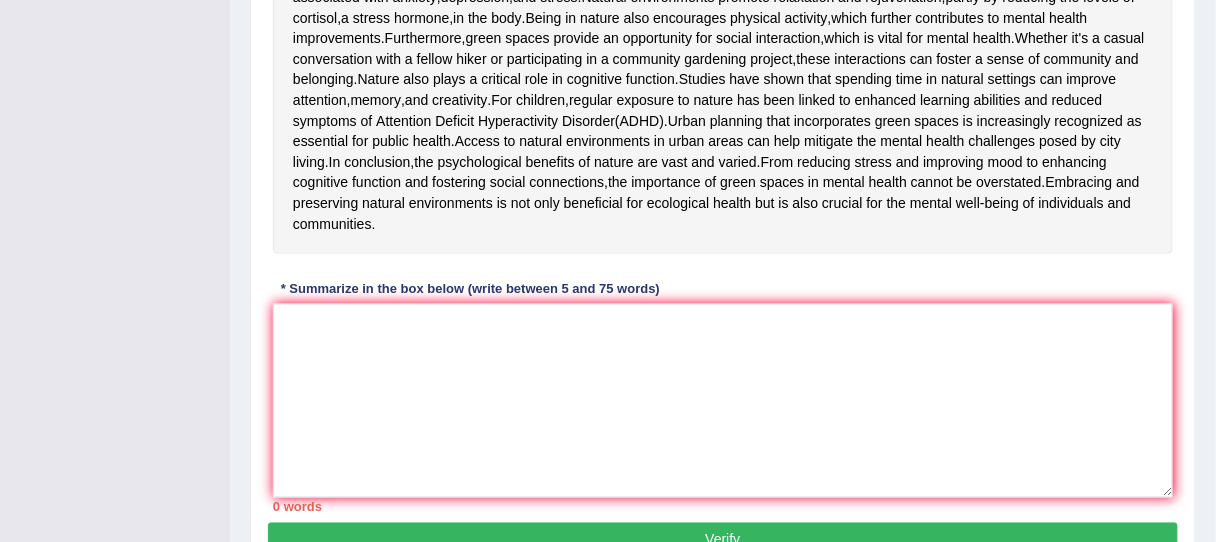 scroll, scrollTop: 552, scrollLeft: 0, axis: vertical 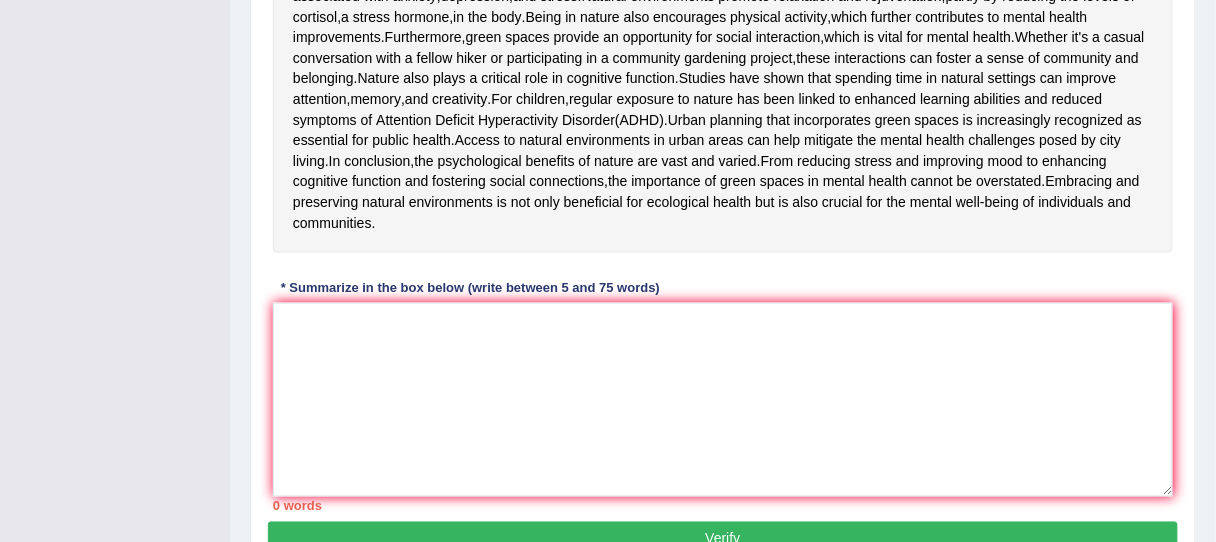 click on "The   healing   power   of   nature   in   enhancing   mental   health   is   an   area   of   increasing   interest   and   study   in   psychological   and   medical   research .  The   presence   of   green   spaces ,  such   as   parks ,  forests ,  and   gardens ,  has   been   shown   to   have   a   significant   positive   impact   on   mental   well - being ,  offering   a   natural ,  accessible   remedy   to   the   stresses   of   modern   life .
Exposure   to   nature   can   lead   to   reductions   in   symptoms   associated   with   anxiety ,  depression ,  and   stress .  Natural   environments   promote   relaxation   and   rejuvenation ,  partly   by   reducing   the   levels   of   cortisol ,  a   stress   hormone ,  in   the   body .  Being   in   nature   also   encourages   physical   activity ,  which   further   contributes   to   mental   health   improvements .
Furthermore ,  green   spaces   provide   an   opportunity   for   social   interaction ,  which   is   vital   for" at bounding box center [723, 40] 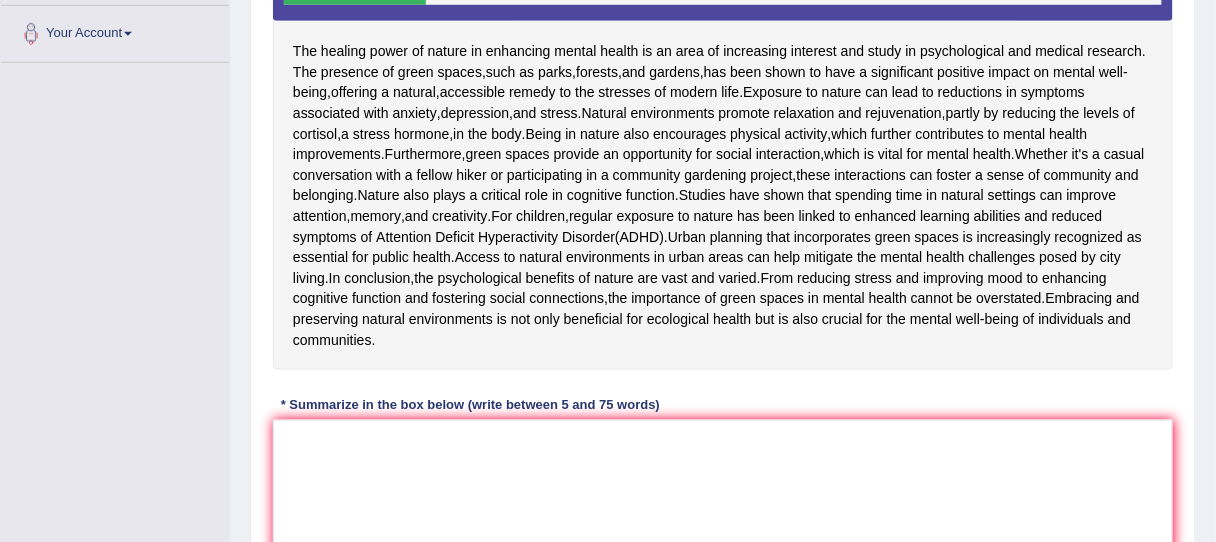 scroll, scrollTop: 472, scrollLeft: 0, axis: vertical 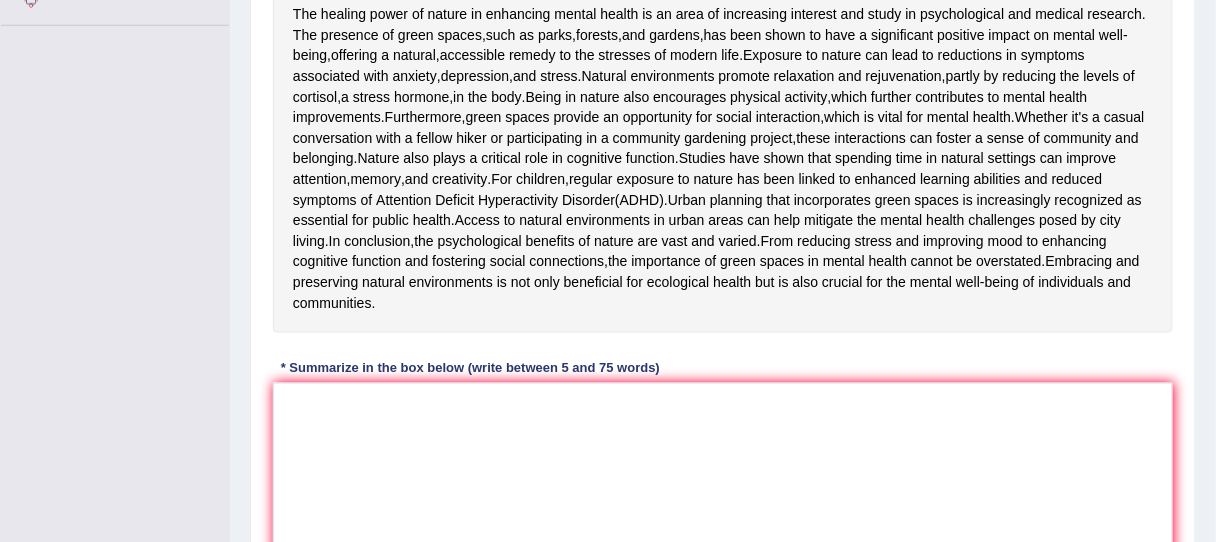 click on "The   healing   power   of   nature   in   enhancing   mental   health   is   an   area   of   increasing   interest   and   study   in   psychological   and   medical   research .  The   presence   of   green   spaces ,  such   as   parks ,  forests ,  and   gardens ,  has   been   shown   to   have   a   significant   positive   impact   on   mental   well - being ,  offering   a   natural ,  accessible   remedy   to   the   stresses   of   modern   life .
Exposure   to   nature   can   lead   to   reductions   in   symptoms   associated   with   anxiety ,  depression ,  and   stress .  Natural   environments   promote   relaxation   and   rejuvenation ,  partly   by   reducing   the   levels   of   cortisol ,  a   stress   hormone ,  in   the   body .  Being   in   nature   also   encourages   physical   activity ,  which   further   contributes   to   mental   health   improvements .
Furthermore ,  green   spaces   provide   an   opportunity   for   social   interaction ,  which   is   vital   for" at bounding box center (723, 120) 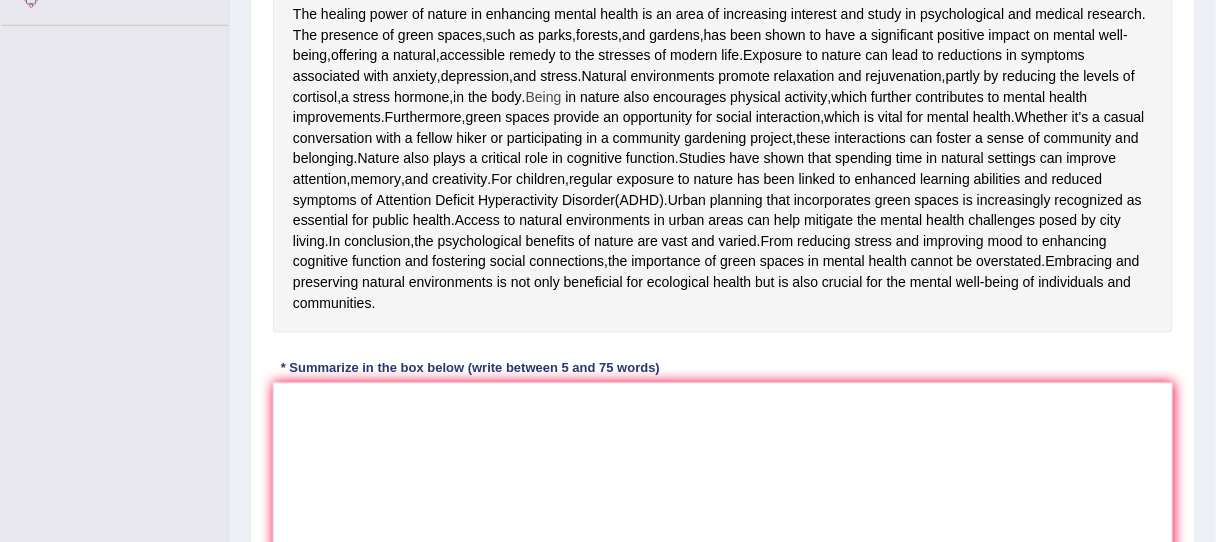 click on "Being" at bounding box center (544, 97) 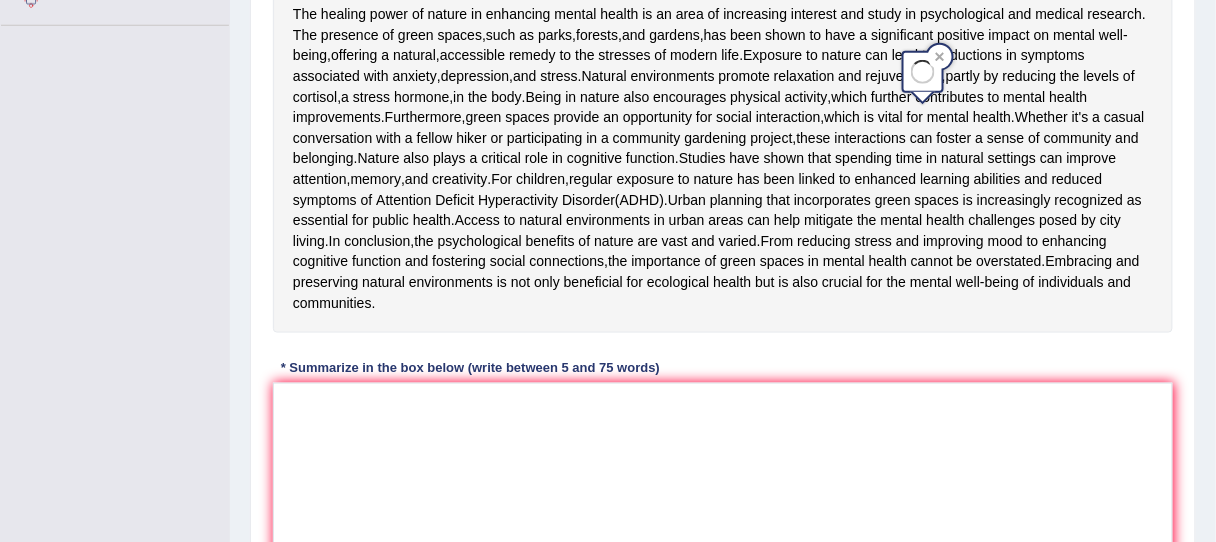 click on "The   healing   power   of   nature   in   enhancing   mental   health   is   an   area   of   increasing   interest   and   study   in   psychological   and   medical   research .  The   presence   of   green   spaces ,  such   as   parks ,  forests ,  and   gardens ,  has   been   shown   to   have   a   significant   positive   impact   on   mental   well - being ,  offering   a   natural ,  accessible   remedy   to   the   stresses   of   modern   life .
Exposure   to   nature   can   lead   to   reductions   in   symptoms   associated   with   anxiety ,  depression ,  and   stress .  Natural   environments   promote   relaxation   and   rejuvenation ,  partly   by   reducing   the   levels   of   cortisol ,  a   stress   hormone ,  in   the   body .  Being   in   nature   also   encourages   physical   activity ,  which   further   contributes   to   mental   health   improvements .
Furthermore ,  green   spaces   provide   an   opportunity   for   social   interaction ,  which   is   vital   for" at bounding box center [723, 120] 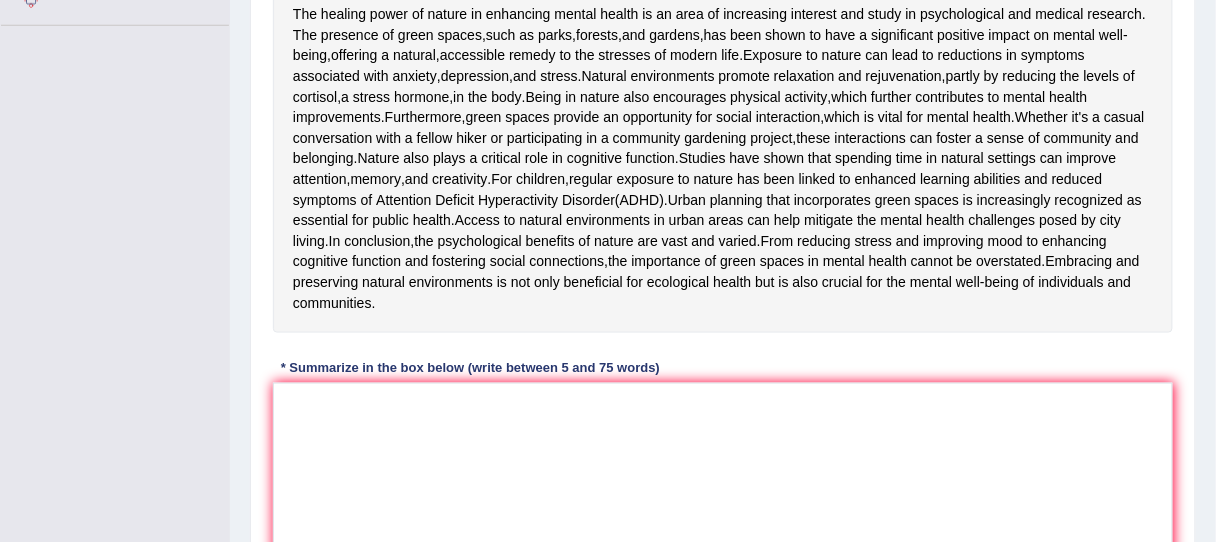 click on "The   healing   power   of   nature   in   enhancing   mental   health   is   an   area   of   increasing   interest   and   study   in   psychological   and   medical   research .  The   presence   of   green   spaces ,  such   as   parks ,  forests ,  and   gardens ,  has   been   shown   to   have   a   significant   positive   impact   on   mental   well - being ,  offering   a   natural ,  accessible   remedy   to   the   stresses   of   modern   life .
Exposure   to   nature   can   lead   to   reductions   in   symptoms   associated   with   anxiety ,  depression ,  and   stress .  Natural   environments   promote   relaxation   and   rejuvenation ,  partly   by   reducing   the   levels   of   cortisol ,  a   stress   hormone ,  in   the   body .  Being   in   nature   also   encourages   physical   activity ,  which   further   contributes   to   mental   health   improvements .
Furthermore ,  green   spaces   provide   an   opportunity   for   social   interaction ,  which   is   vital   for" at bounding box center (723, 120) 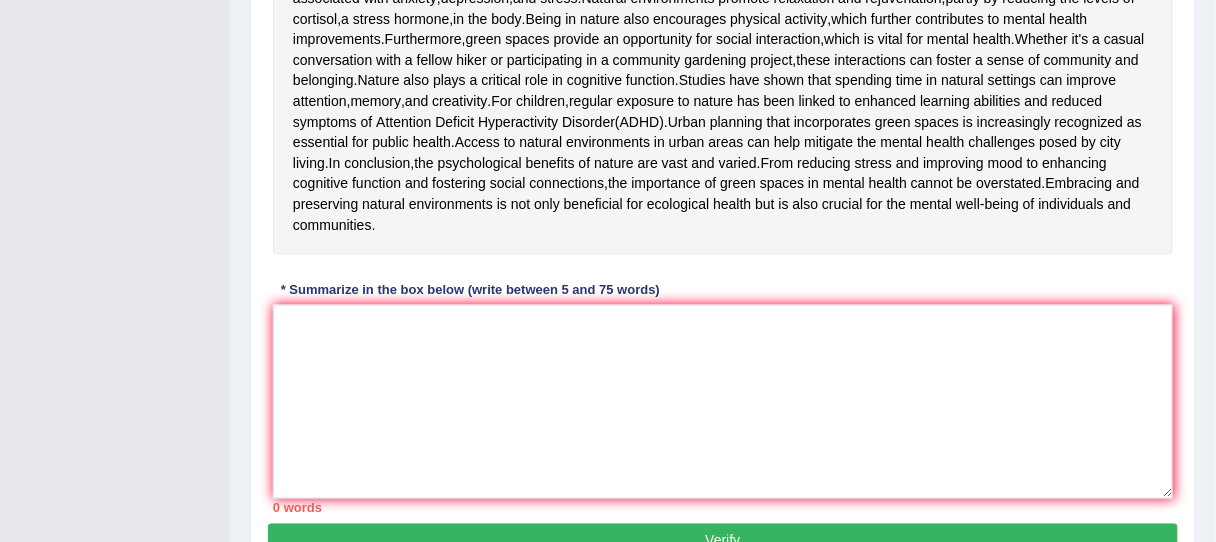 scroll, scrollTop: 552, scrollLeft: 0, axis: vertical 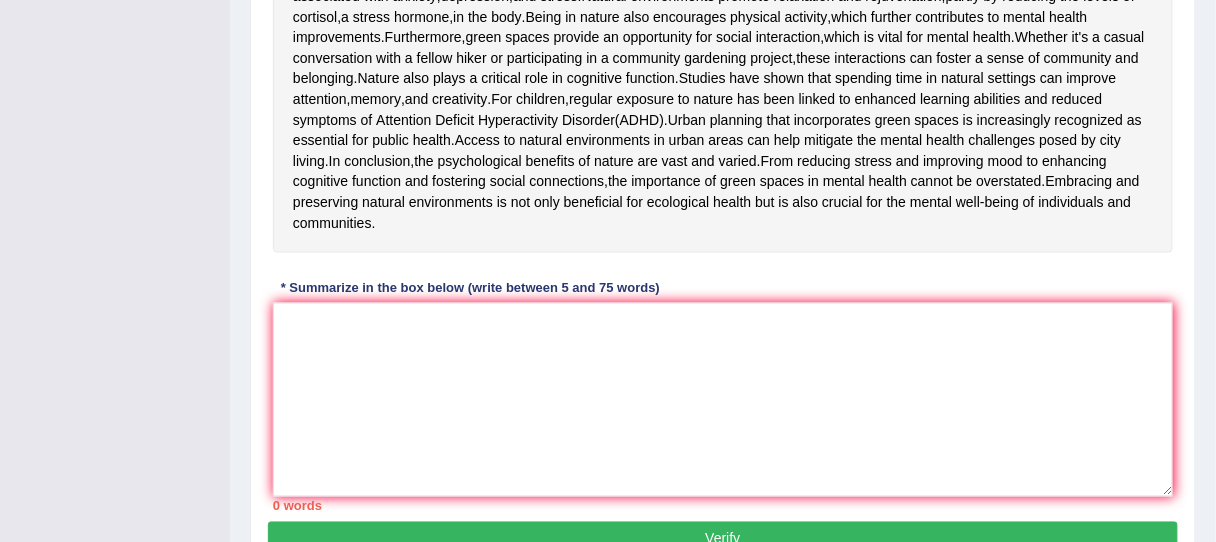 click on "The   healing   power   of   nature   in   enhancing   mental   health   is   an   area   of   increasing   interest   and   study   in   psychological   and   medical   research .  The   presence   of   green   spaces ,  such   as   parks ,  forests ,  and   gardens ,  has   been   shown   to   have   a   significant   positive   impact   on   mental   well - being ,  offering   a   natural ,  accessible   remedy   to   the   stresses   of   modern   life .
Exposure   to   nature   can   lead   to   reductions   in   symptoms   associated   with   anxiety ,  depression ,  and   stress .  Natural   environments   promote   relaxation   and   rejuvenation ,  partly   by   reducing   the   levels   of   cortisol ,  a   stress   hormone ,  in   the   body .  Being   in   nature   also   encourages   physical   activity ,  which   further   contributes   to   mental   health   improvements .
Furthermore ,  green   spaces   provide   an   opportunity   for   social   interaction ,  which   is   vital   for" at bounding box center [723, 40] 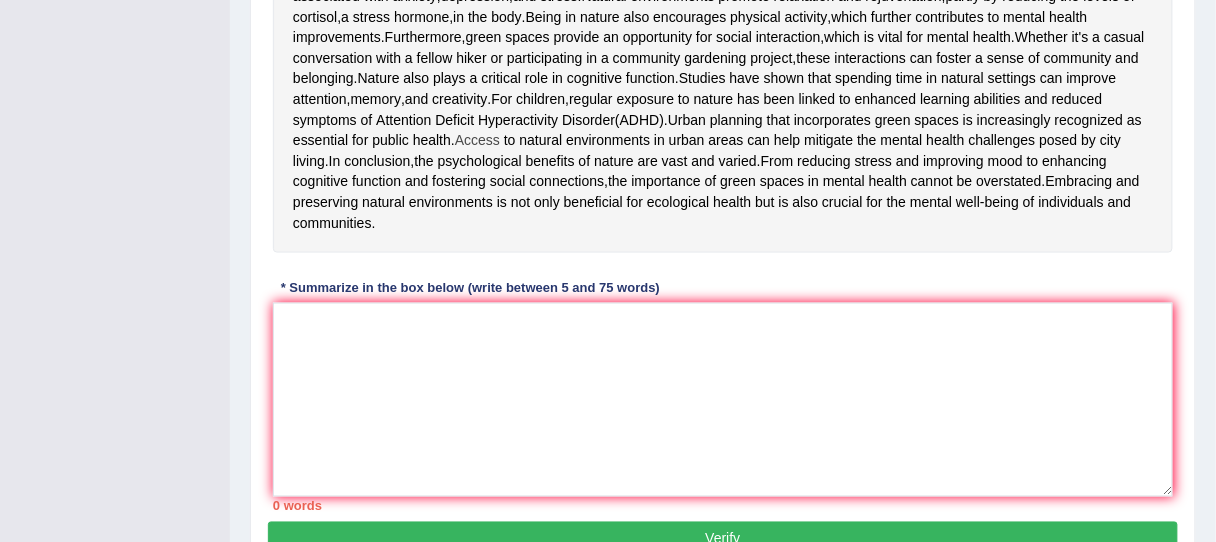click on "Access" at bounding box center [477, 140] 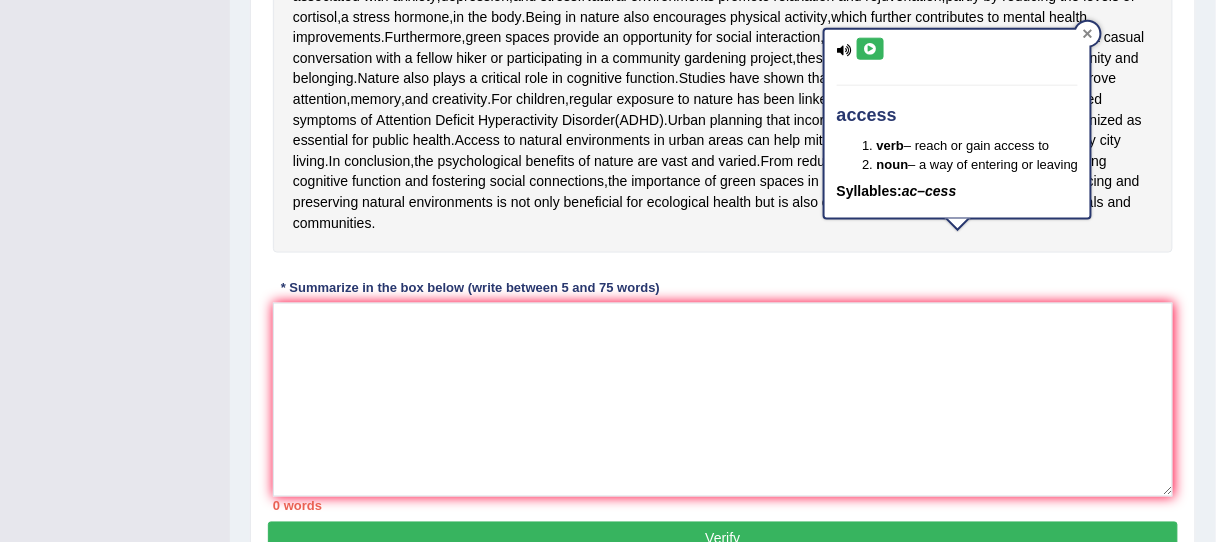 click at bounding box center (1088, 34) 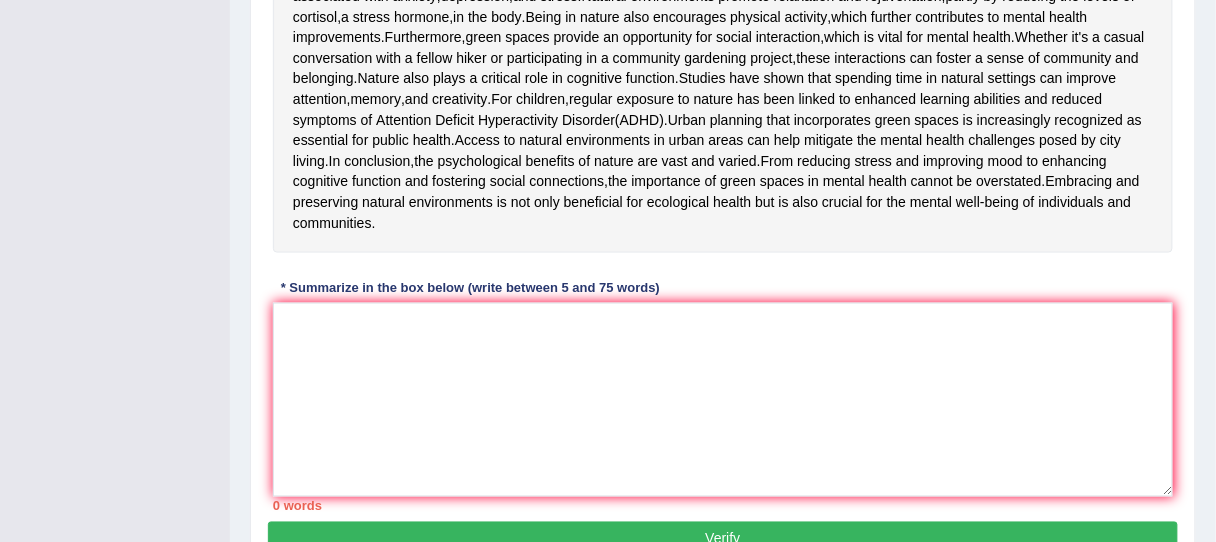 click on "Instructions:  Read the passage below and summarize it using one sentence. Type your response in the box at the bottom of the screen. You have 10 minutes to finish this task. Your response will be judged on the quality of your writing and on how well your response presents the key points in the passage.
Timer —  Answering   ( 2 / 10m ) Skip The   healing   power   of   nature   in   enhancing   mental   health   is   an   area   of   increasing   interest   and   study   in   psychological   and   medical   research .  The   presence   of   green   spaces ,  such   as   parks ,  forests ,  and   gardens ,  has   been   shown   to   have   a   significant   positive   impact   on   mental   well - being ,  offering   a   natural ,  accessible   remedy   to   the   stresses   of   modern   life .
Exposure   to   nature   can   lead   to   reductions   in   symptoms   associated   with   anxiety ,  depression ,  and   stress .  Natural   environments   promote   relaxation   and   rejuvenation" at bounding box center [723, 117] 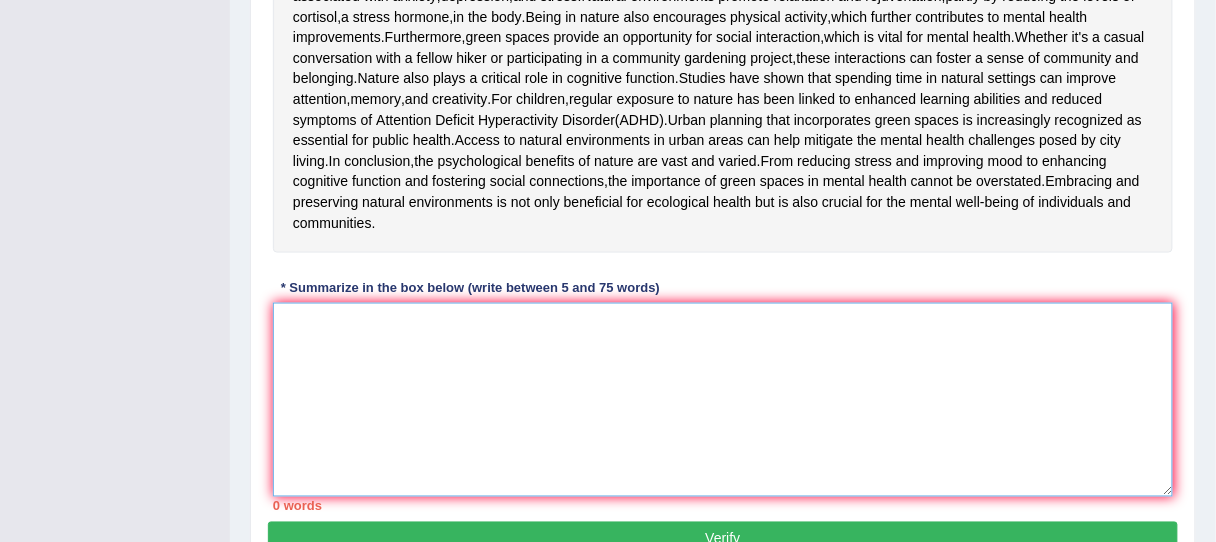 click at bounding box center (723, 400) 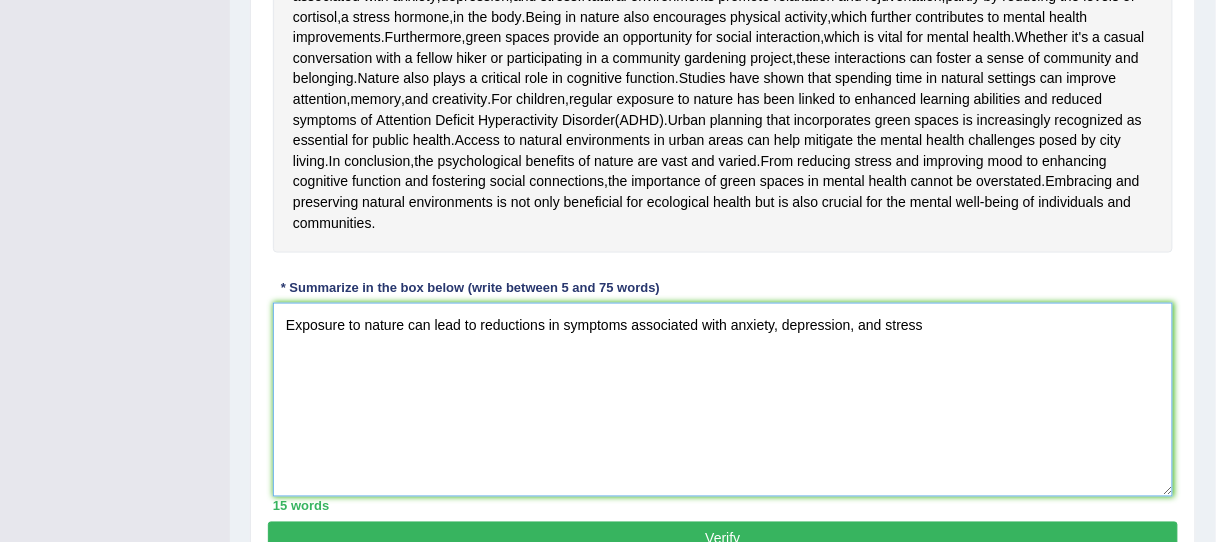 drag, startPoint x: 965, startPoint y: 473, endPoint x: 929, endPoint y: 510, distance: 51.62364 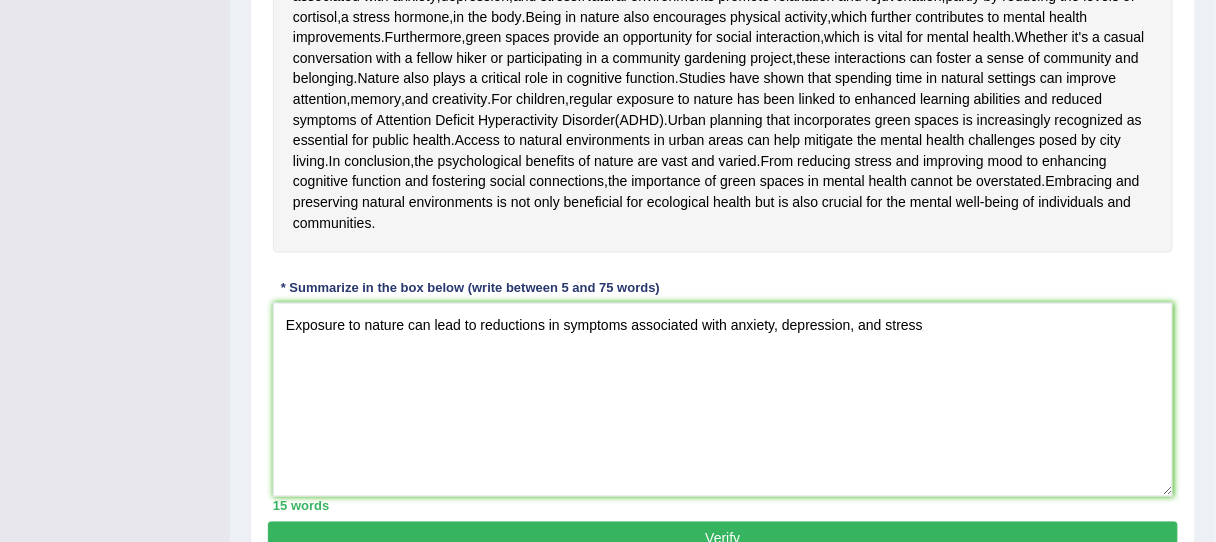 click on "The   healing   power   of   nature   in   enhancing   mental   health   is   an   area   of   increasing   interest   and   study   in   psychological   and   medical   research .  The   presence   of   green   spaces ,  such   as   parks ,  forests ,  and   gardens ,  has   been   shown   to   have   a   significant   positive   impact   on   mental   well - being ,  offering   a   natural ,  accessible   remedy   to   the   stresses   of   modern   life .
Exposure   to   nature   can   lead   to   reductions   in   symptoms   associated   with   anxiety ,  depression ,  and   stress .  Natural   environments   promote   relaxation   and   rejuvenation ,  partly   by   reducing   the   levels   of   cortisol ,  a   stress   hormone ,  in   the   body .  Being   in   nature   also   encourages   physical   activity ,  which   further   contributes   to   mental   health   improvements .
Furthermore ,  green   spaces   provide   an   opportunity   for   social   interaction ,  which   is   vital   for" at bounding box center (723, 40) 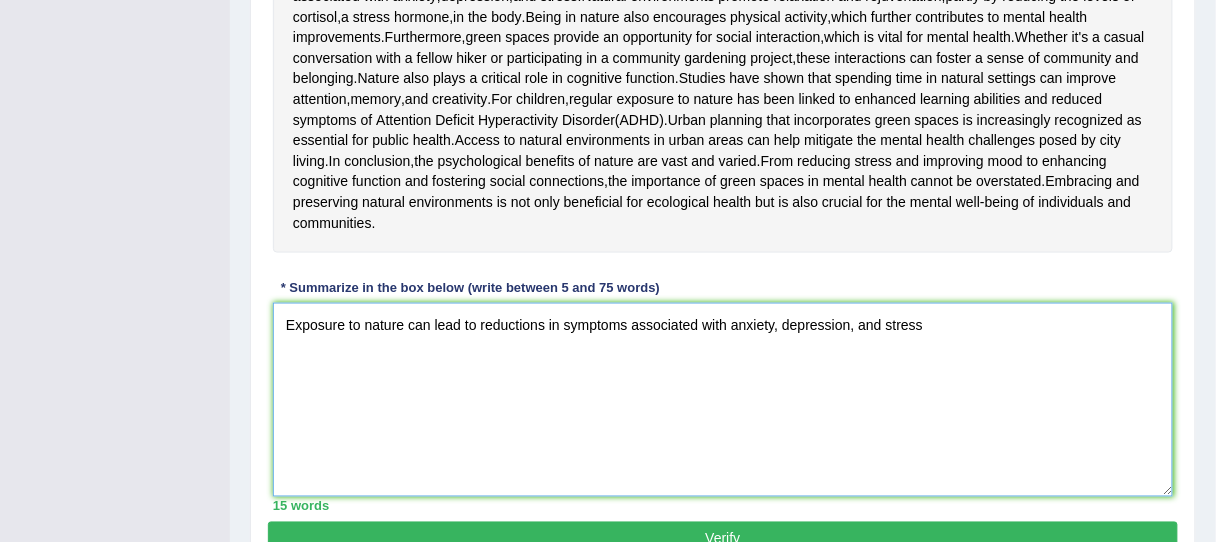click on "Exposure to nature can lead to reductions in symptoms associated with anxiety, depression, and stress" at bounding box center [723, 400] 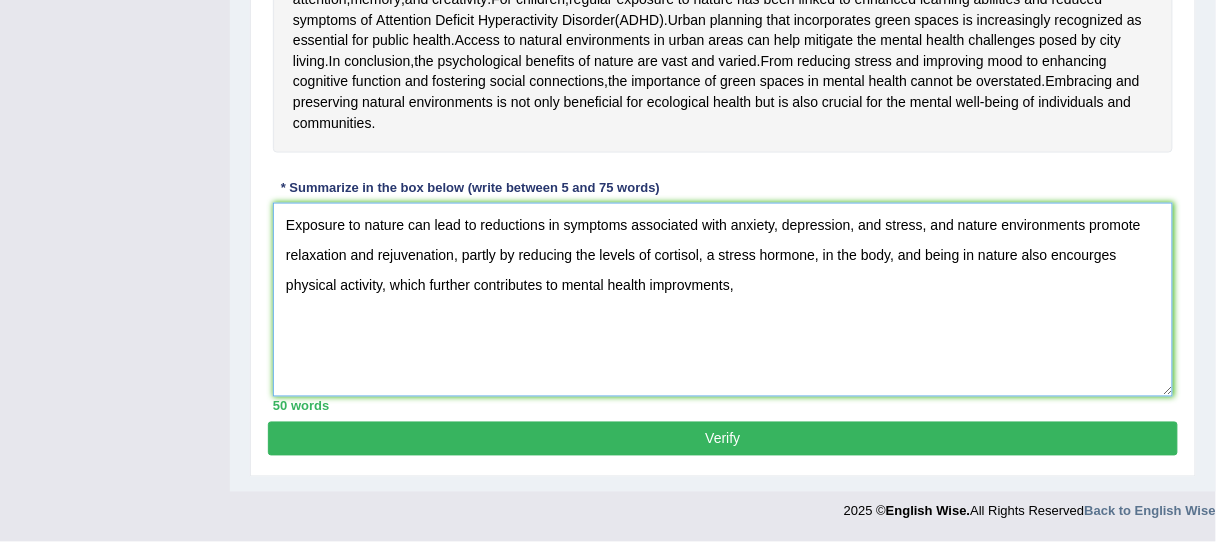 scroll, scrollTop: 792, scrollLeft: 0, axis: vertical 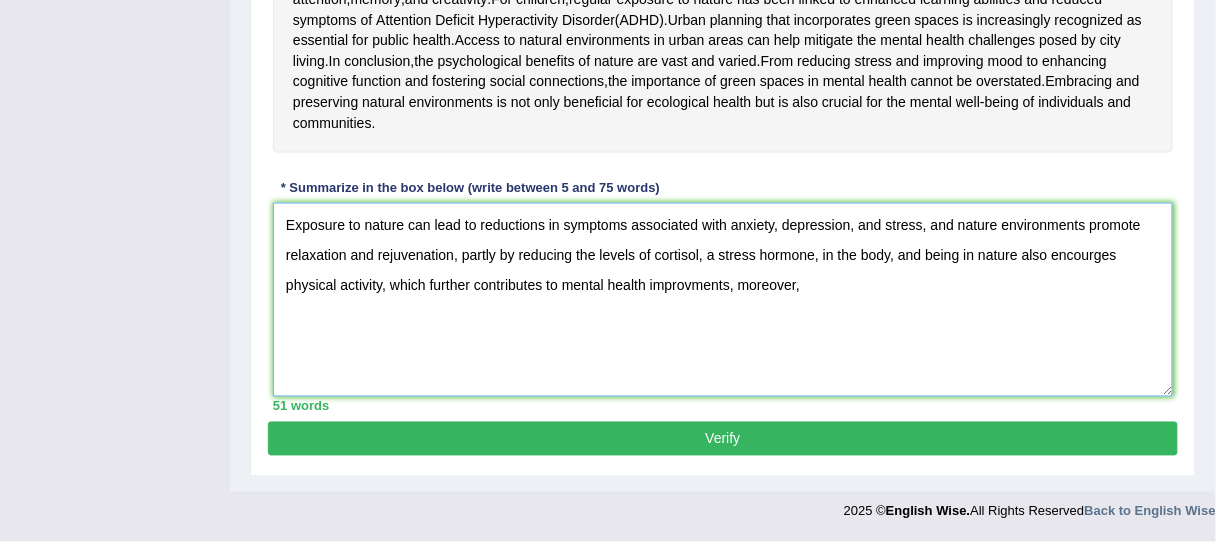 click on "Exposure to nature can lead to reductions in symptoms associated with anxiety, depression, and stress, and nature environments promote relaxation and rejuvenation, partly by reducing the levels of cortisol, a stress hormone, in the body, and being in nature also encourges physical activity, which further contributes to mental health improvments, moreover," at bounding box center [723, 300] 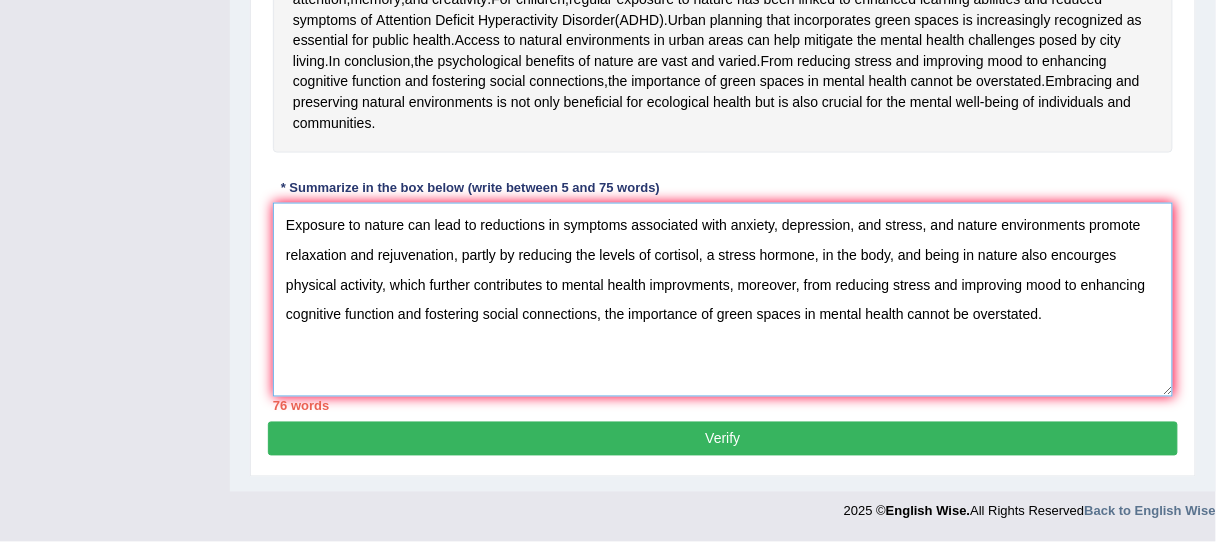 click on "Exposure to nature can lead to reductions in symptoms associated with anxiety, depression, and stress, and nature environments promote relaxation and rejuvenation, partly by reducing the levels of cortisol, a stress hormone, in the body, and being in nature also encourges physical activity, which further contributes to mental health improvments, moreover, from reducing stress and improving mood to enhancing cognitive function and fostering social connections, the importance of green spaces in mental health cannot be overstated." at bounding box center (723, 300) 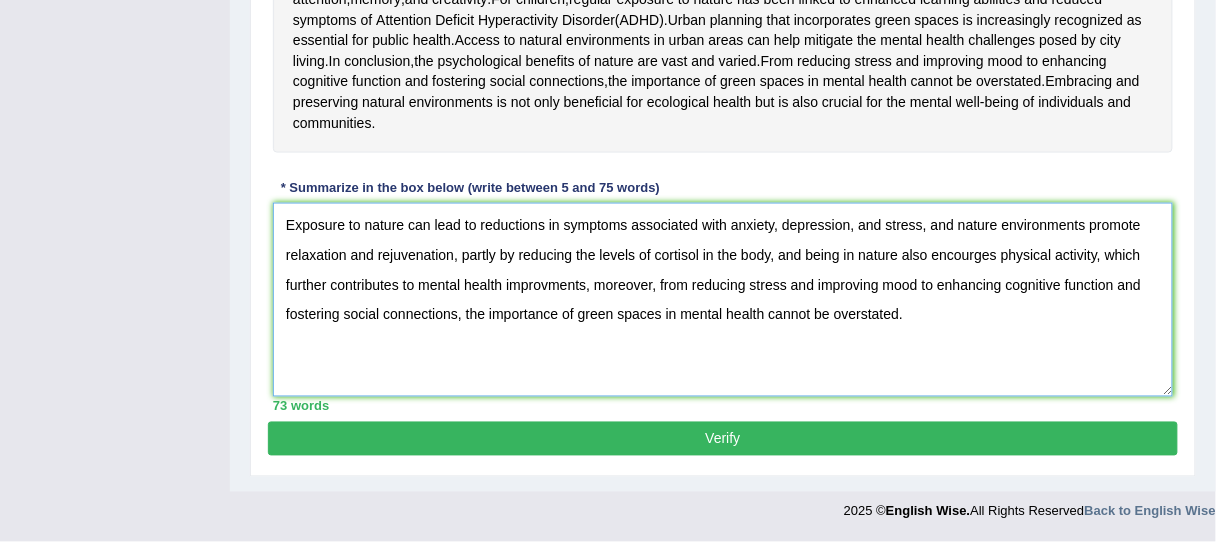 click on "Exposure to nature can lead to reductions in symptoms associated with anxiety, depression, and stress, and nature environments promote relaxation and rejuvenation, partly by reducing the levels of cortisol in the body, and being in nature also encourges physical activity, which further contributes to mental health improvments, moreover, from reducing stress and improving mood to enhancing cognitive function and fostering social connections, the importance of green spaces in mental health cannot be overstated." at bounding box center [723, 300] 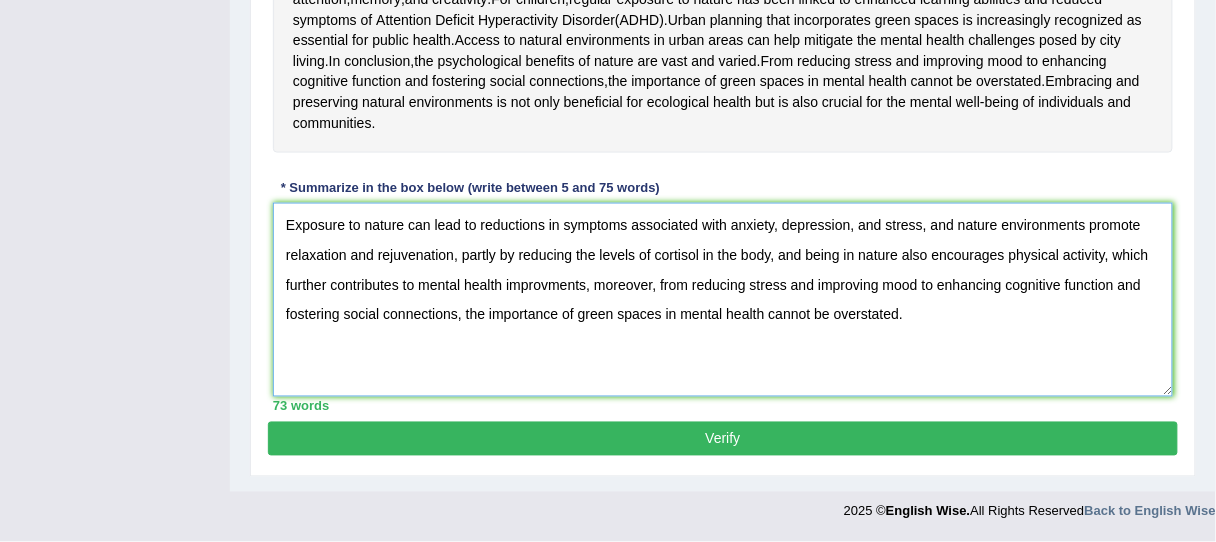 click on "Exposure to nature can lead to reductions in symptoms associated with anxiety, depression, and stress, and nature environments promote relaxation and rejuvenation, partly by reducing the levels of cortisol in the body, and being in nature also encourages physical activity, which further contributes to mental health improvments, moreover, from reducing stress and improving mood to enhancing cognitive function and fostering social connections, the importance of green spaces in mental health cannot be overstated." at bounding box center [723, 300] 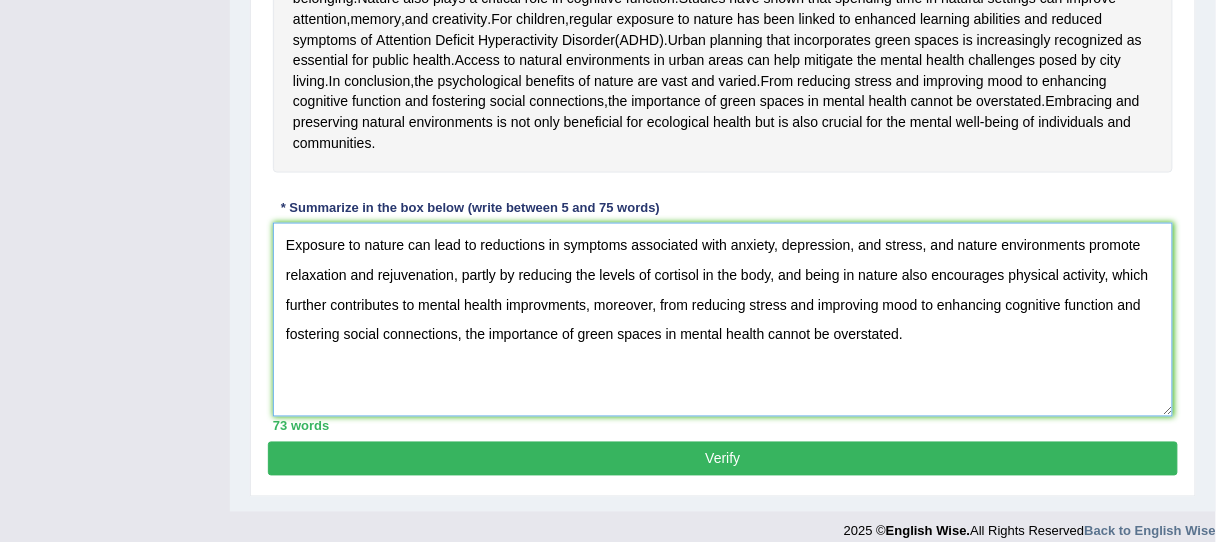 scroll, scrollTop: 632, scrollLeft: 0, axis: vertical 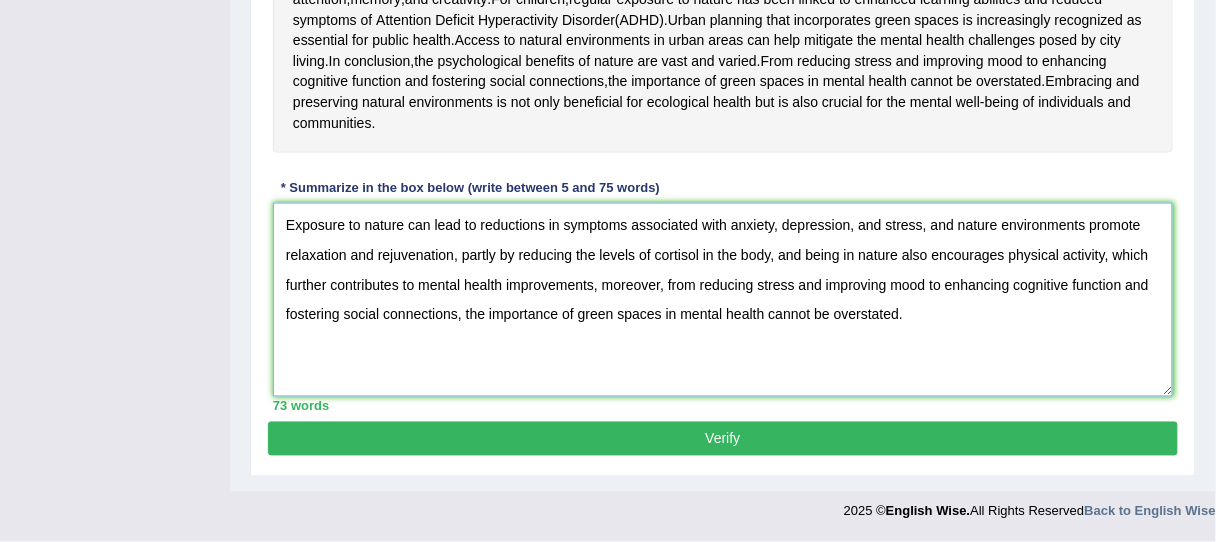 type on "Exposure to nature can lead to reductions in symptoms associated with anxiety, depression, and stress, and nature environments promote relaxation and rejuvenation, partly by reducing the levels of cortisol in the body, and being in nature also encourages physical activity, which further contributes to mental health improvements, moreover, from reducing stress and improving mood to enhancing cognitive function and fostering social connections, the importance of green spaces in mental health cannot be overstated." 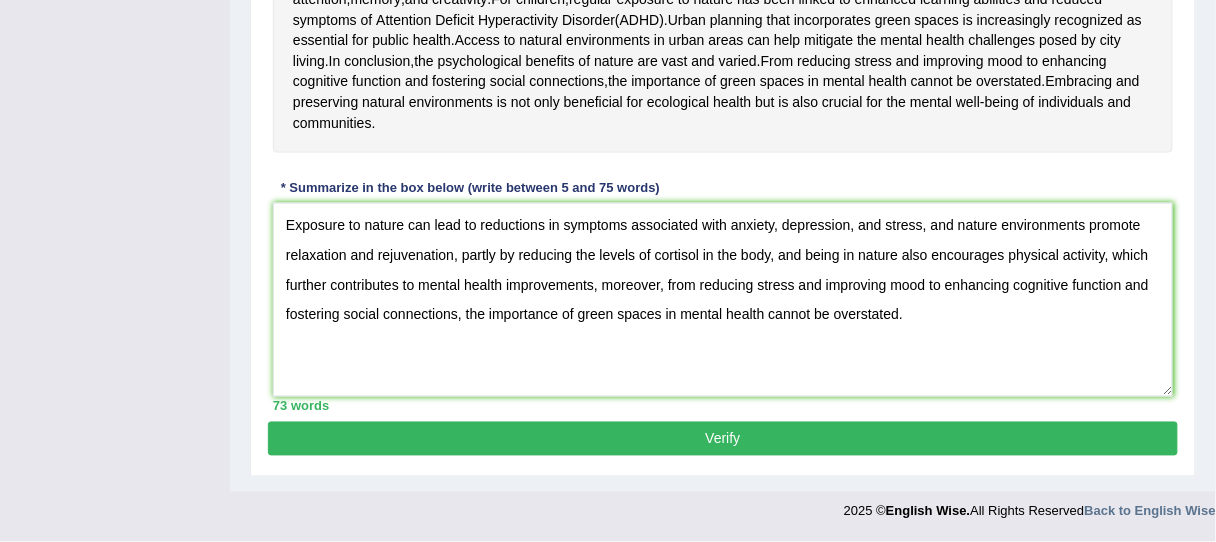 click on "Verify" at bounding box center (723, 439) 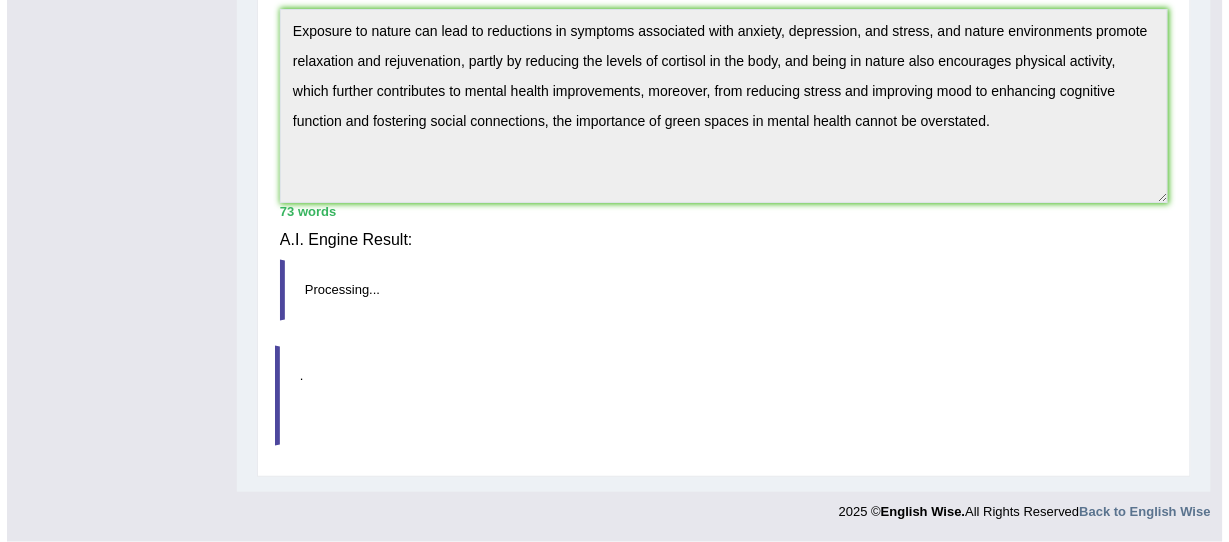 scroll, scrollTop: 704, scrollLeft: 0, axis: vertical 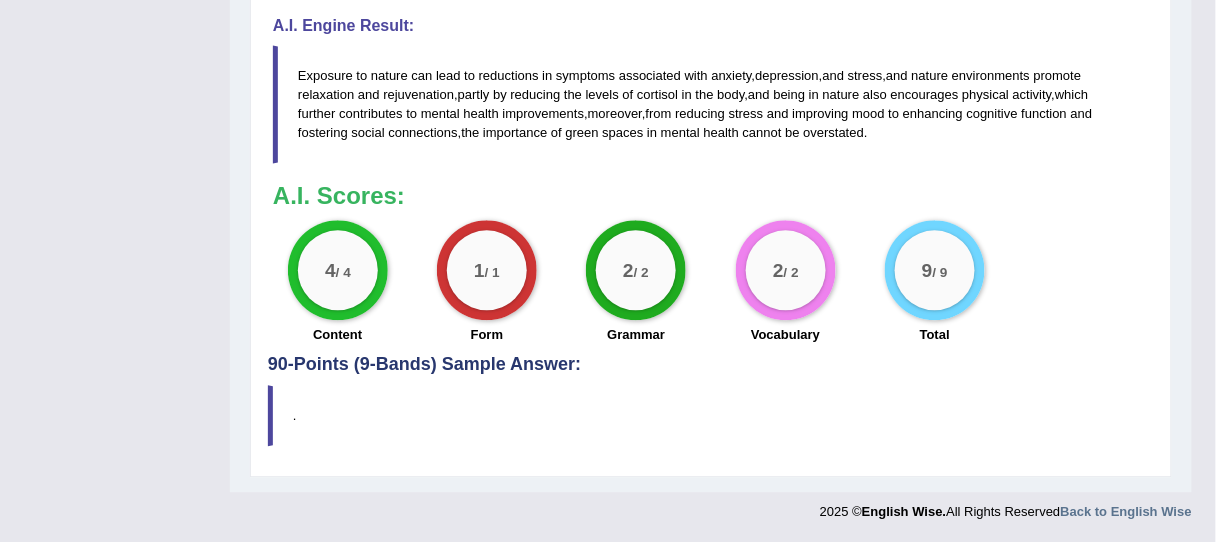 click on "being" at bounding box center (790, 94) 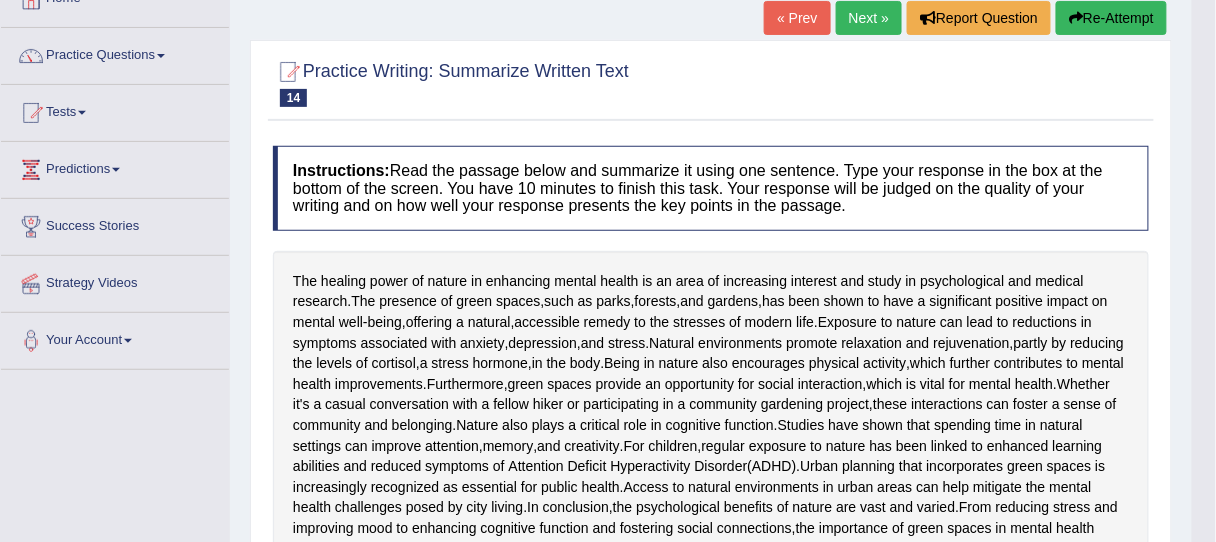 scroll, scrollTop: 0, scrollLeft: 0, axis: both 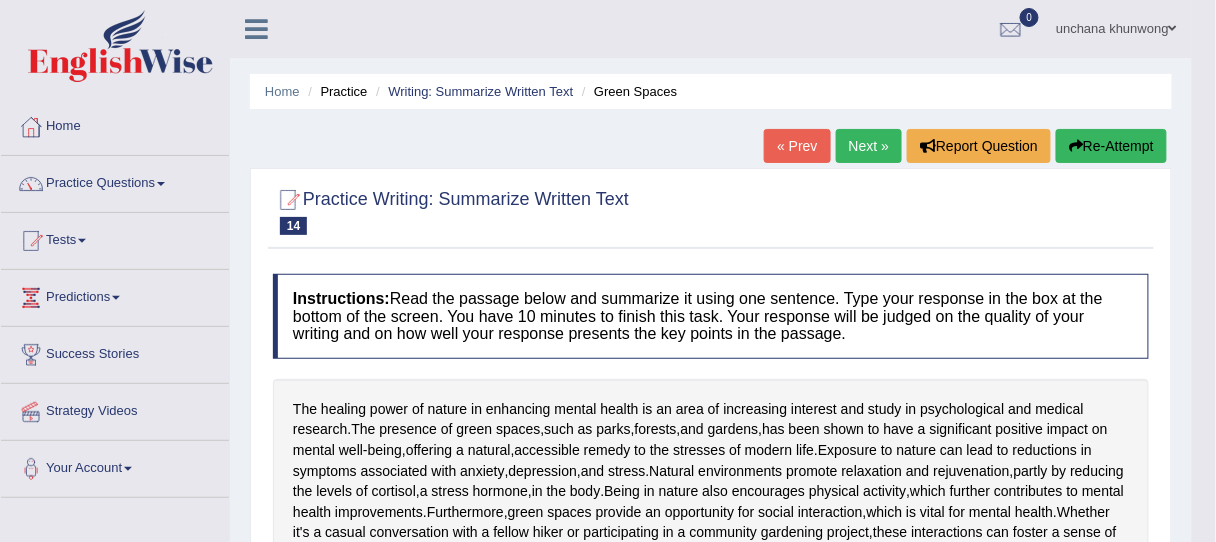 click on "Next »" at bounding box center [869, 146] 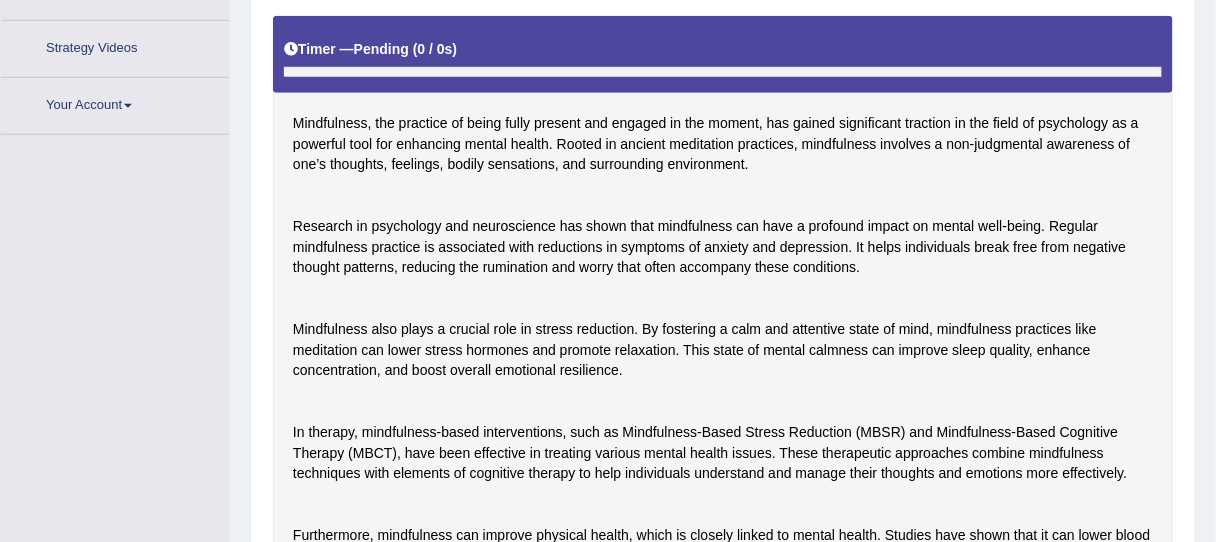 scroll, scrollTop: 363, scrollLeft: 0, axis: vertical 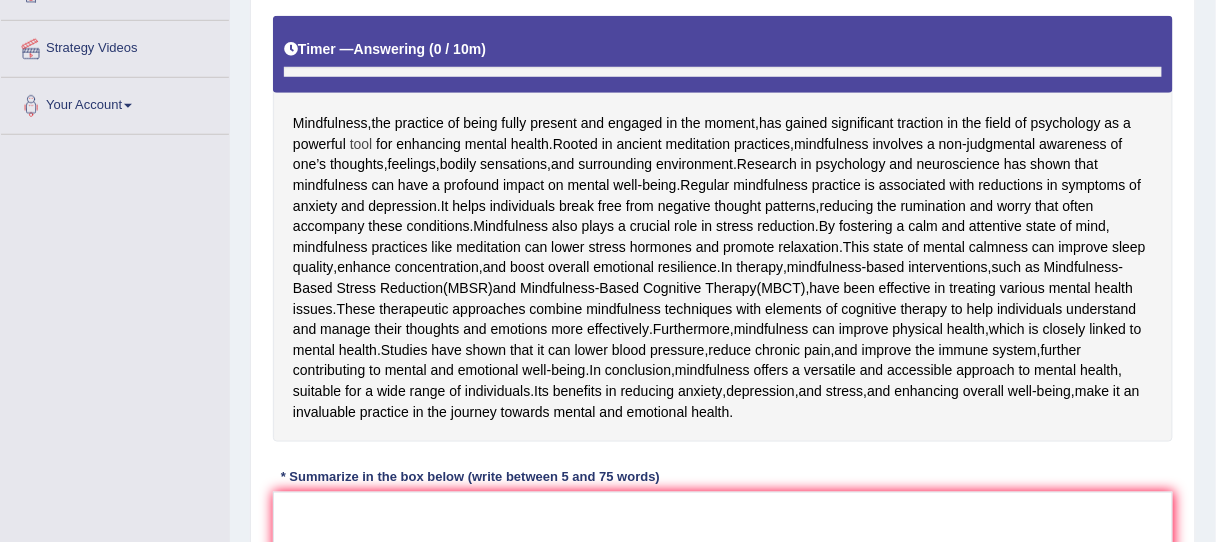 click on "Mindfulness ,  the   practice   of   being   fully   present   and   engaged   in   the   moment ,  has   gained   significant   traction   in   the   field   of   psychology   as   a   powerful   tool   for   enhancing   mental   health .  Rooted   in   ancient   meditation   practices ,  mindfulness   involves   a   non - judgmental   awareness   of   one’s   thoughts ,  feelings ,  bodily   sensations ,  and   surrounding   environment .
Research   in   psychology   and   neuroscience   has   shown   that   mindfulness   can   have   a   profound   impact   on   mental   well - being .  Regular   mindfulness   practice   is   associated   with   reductions   in   symptoms   of   anxiety   and   depression .  It   helps   individuals   break   free   from   negative   thought   patterns ,  reducing   the   rumination   and   worry   that   often   accompany   these   conditions .
Mindfulness   also   plays   a   crucial   role   in   stress   reduction .  By   fostering   a   calm   and   attentive" at bounding box center (723, 229) 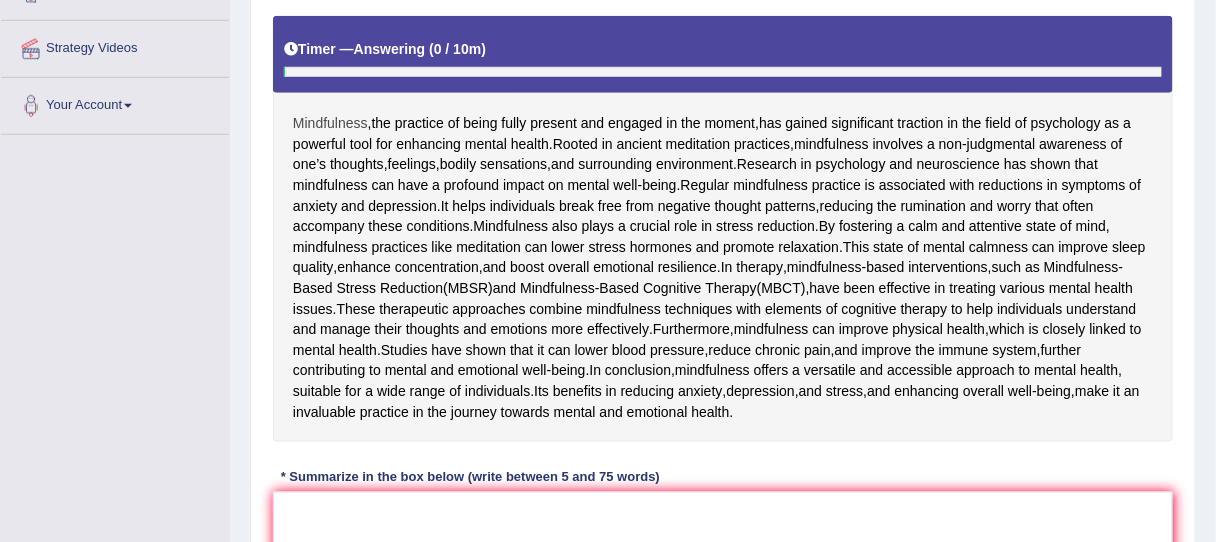 scroll, scrollTop: 0, scrollLeft: 0, axis: both 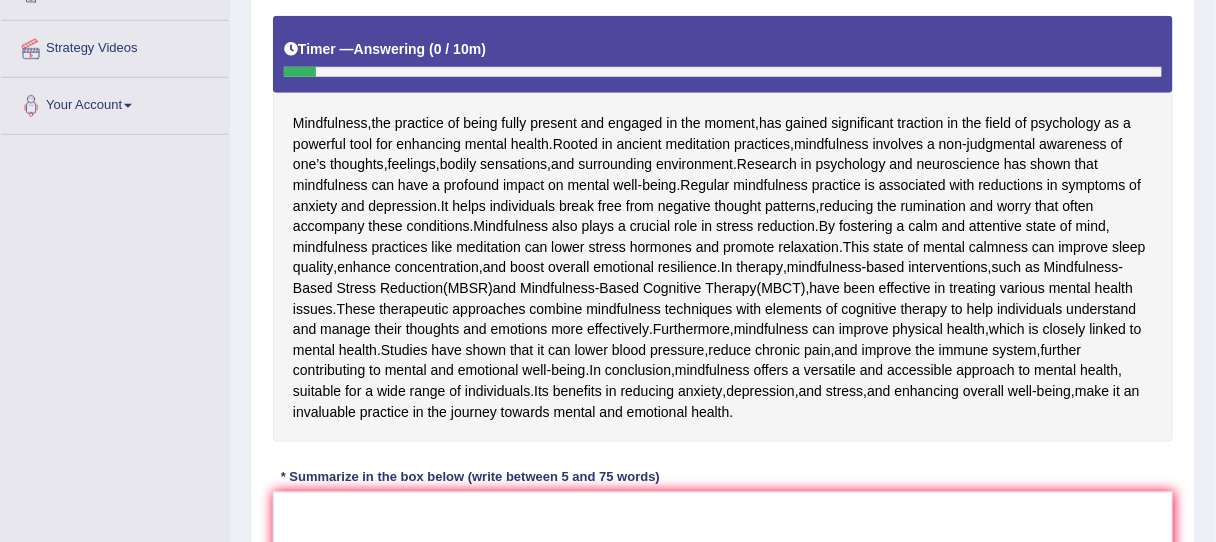 click on "Mindfulness ,  the   practice   of   being   fully   present   and   engaged   in   the   moment ,  has   gained   significant   traction   in   the   field   of   psychology   as   a   powerful   tool   for   enhancing   mental   health .  Rooted   in   ancient   meditation   practices ,  mindfulness   involves   a   non - judgmental   awareness   of   one’s   thoughts ,  feelings ,  bodily   sensations ,  and   surrounding   environment .
Research   in   psychology   and   neuroscience   has   shown   that   mindfulness   can   have   a   profound   impact   on   mental   well - being .  Regular   mindfulness   practice   is   associated   with   reductions   in   symptoms   of   anxiety   and   depression .  It   helps   individuals   break   free   from   negative   thought   patterns ,  reducing   the   rumination   and   worry   that   often   accompany   these   conditions .
Mindfulness   also   plays   a   crucial   role   in   stress   reduction .  By   fostering   a   calm   and   attentive" at bounding box center [723, 229] 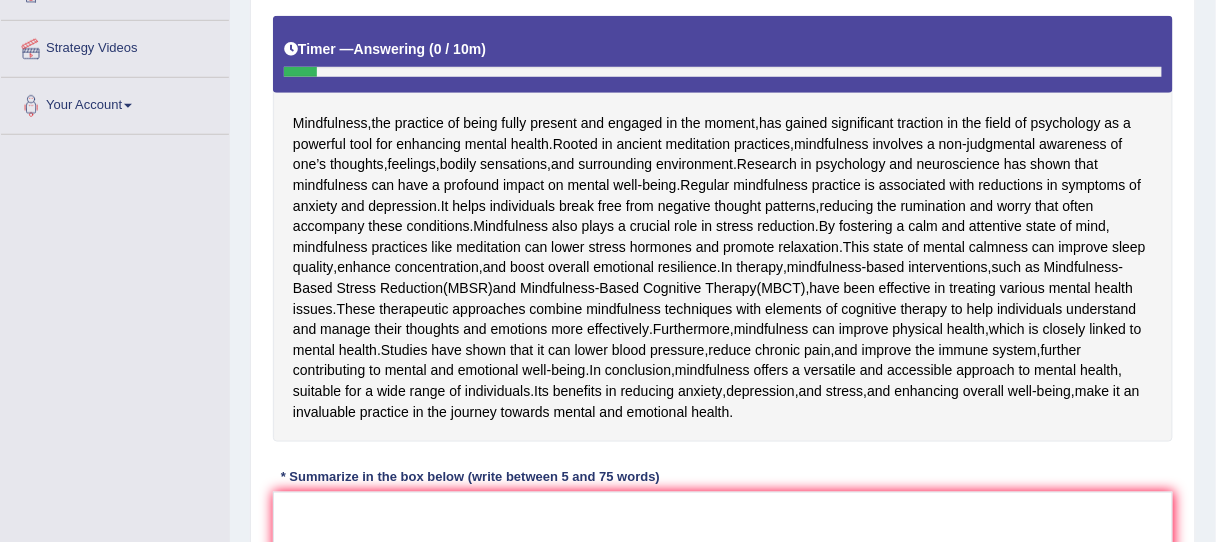 click on "Mindfulness ,  the   practice   of   being   fully   present   and   engaged   in   the   moment ,  has   gained   significant   traction   in   the   field   of   psychology   as   a   powerful   tool   for   enhancing   mental   health .  Rooted   in   ancient   meditation   practices ,  mindfulness   involves   a   non - judgmental   awareness   of   one’s   thoughts ,  feelings ,  bodily   sensations ,  and   surrounding   environment .
Research   in   psychology   and   neuroscience   has   shown   that   mindfulness   can   have   a   profound   impact   on   mental   well - being .  Regular   mindfulness   practice   is   associated   with   reductions   in   symptoms   of   anxiety   and   depression .  It   helps   individuals   break   free   from   negative   thought   patterns ,  reducing   the   rumination   and   worry   that   often   accompany   these   conditions .
Mindfulness   also   plays   a   crucial   role   in   stress   reduction .  By   fostering   a   calm   and   attentive" at bounding box center (723, 229) 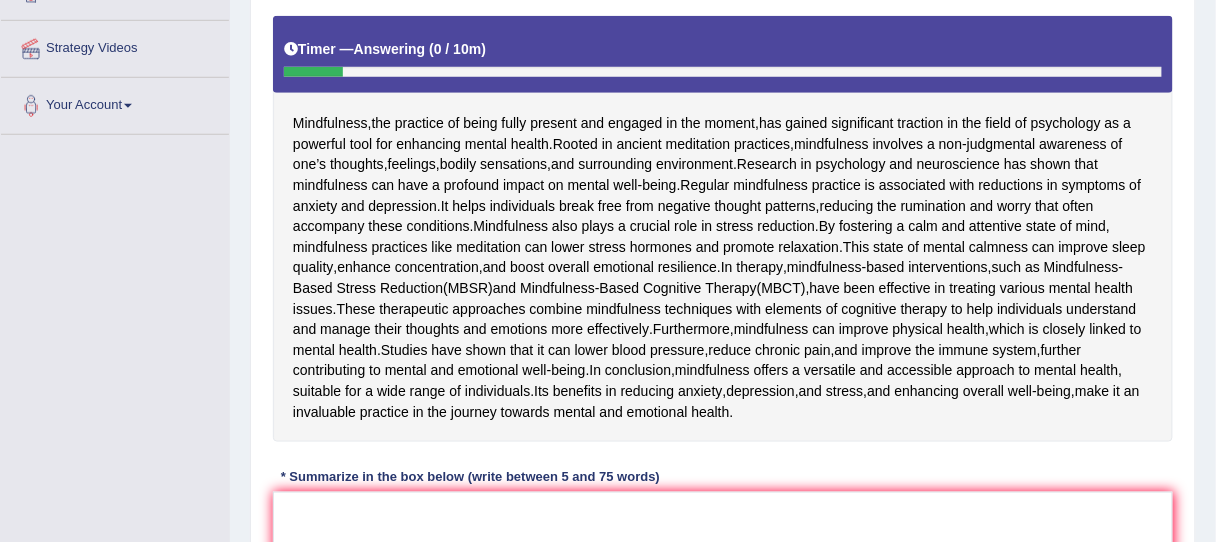 click on "Mindfulness ,  the   practice   of   being   fully   present   and   engaged   in   the   moment ,  has   gained   significant   traction   in   the   field   of   psychology   as   a   powerful   tool   for   enhancing   mental   health .  Rooted   in   ancient   meditation   practices ,  mindfulness   involves   a   non - judgmental   awareness   of   one’s   thoughts ,  feelings ,  bodily   sensations ,  and   surrounding   environment .
Research   in   psychology   and   neuroscience   has   shown   that   mindfulness   can   have   a   profound   impact   on   mental   well - being .  Regular   mindfulness   practice   is   associated   with   reductions   in   symptoms   of   anxiety   and   depression .  It   helps   individuals   break   free   from   negative   thought   patterns ,  reducing   the   rumination   and   worry   that   often   accompany   these   conditions .
Mindfulness   also   plays   a   crucial   role   in   stress   reduction .  By   fostering   a   calm   and   attentive" at bounding box center [723, 229] 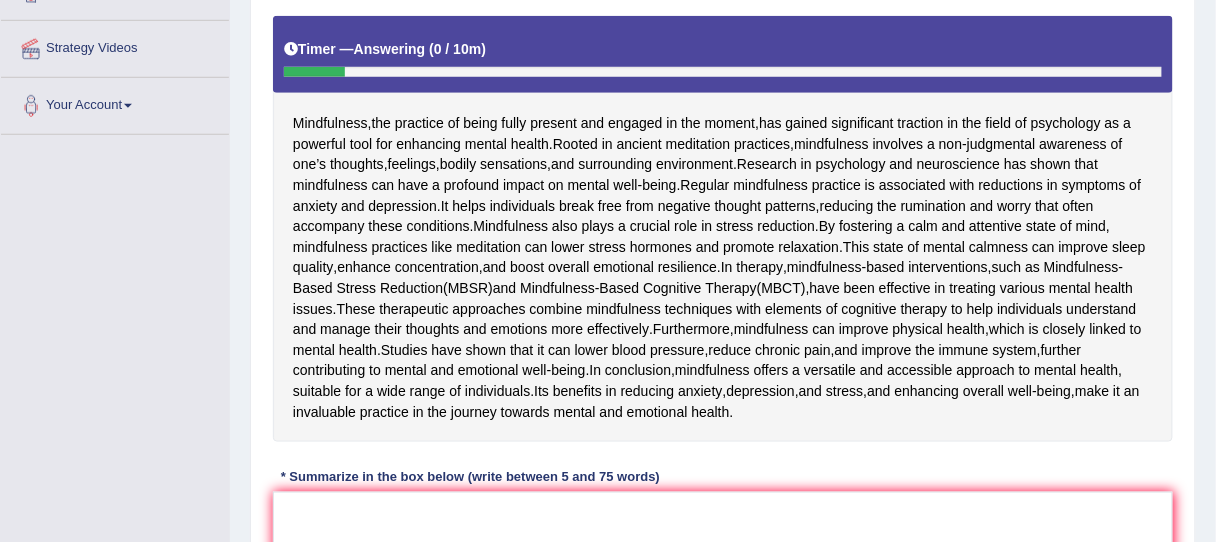 click on "Mindfulness ,  the   practice   of   being   fully   present   and   engaged   in   the   moment ,  has   gained   significant   traction   in   the   field   of   psychology   as   a   powerful   tool   for   enhancing   mental   health .  Rooted   in   ancient   meditation   practices ,  mindfulness   involves   a   non - judgmental   awareness   of   one’s   thoughts ,  feelings ,  bodily   sensations ,  and   surrounding   environment .
Research   in   psychology   and   neuroscience   has   shown   that   mindfulness   can   have   a   profound   impact   on   mental   well - being .  Regular   mindfulness   practice   is   associated   with   reductions   in   symptoms   of   anxiety   and   depression .  It   helps   individuals   break   free   from   negative   thought   patterns ,  reducing   the   rumination   and   worry   that   often   accompany   these   conditions .
Mindfulness   also   plays   a   crucial   role   in   stress   reduction .  By   fostering   a   calm   and   attentive" at bounding box center (723, 229) 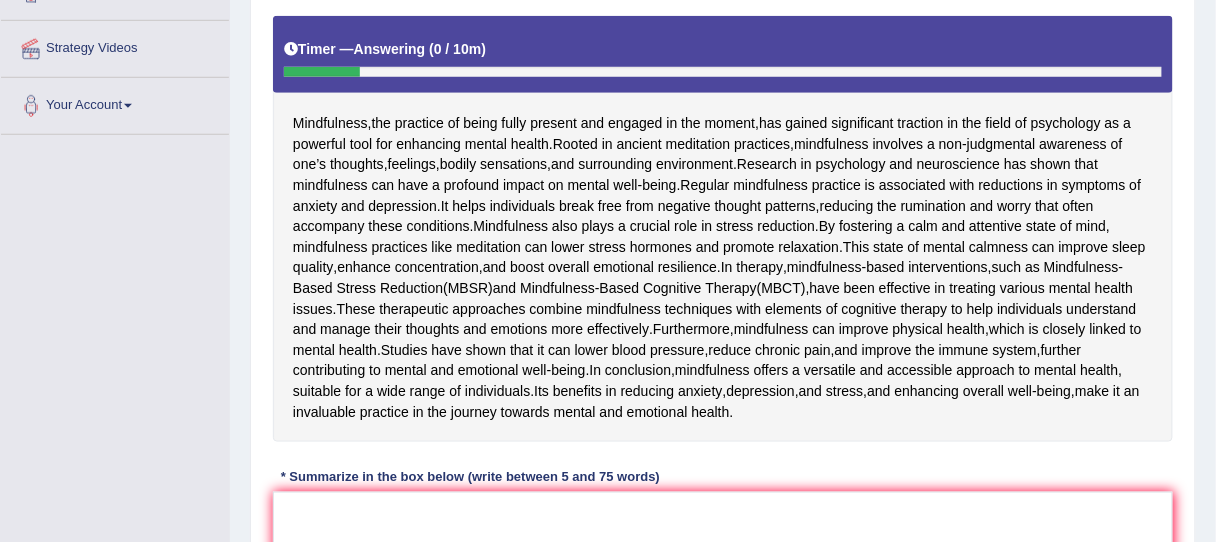 click on "Mindfulness ,  the   practice   of   being   fully   present   and   engaged   in   the   moment ,  has   gained   significant   traction   in   the   field   of   psychology   as   a   powerful   tool   for   enhancing   mental   health .  Rooted   in   ancient   meditation   practices ,  mindfulness   involves   a   non - judgmental   awareness   of   one’s   thoughts ,  feelings ,  bodily   sensations ,  and   surrounding   environment .
Research   in   psychology   and   neuroscience   has   shown   that   mindfulness   can   have   a   profound   impact   on   mental   well - being .  Regular   mindfulness   practice   is   associated   with   reductions   in   symptoms   of   anxiety   and   depression .  It   helps   individuals   break   free   from   negative   thought   patterns ,  reducing   the   rumination   and   worry   that   often   accompany   these   conditions .
Mindfulness   also   plays   a   crucial   role   in   stress   reduction .  By   fostering   a   calm   and   attentive" at bounding box center [723, 229] 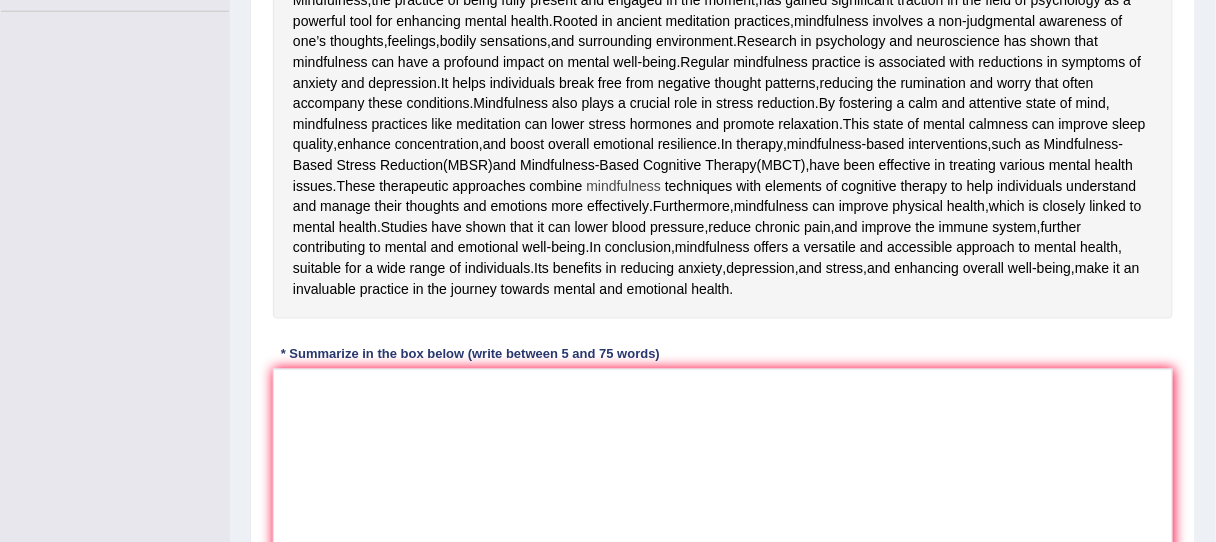 scroll, scrollTop: 523, scrollLeft: 0, axis: vertical 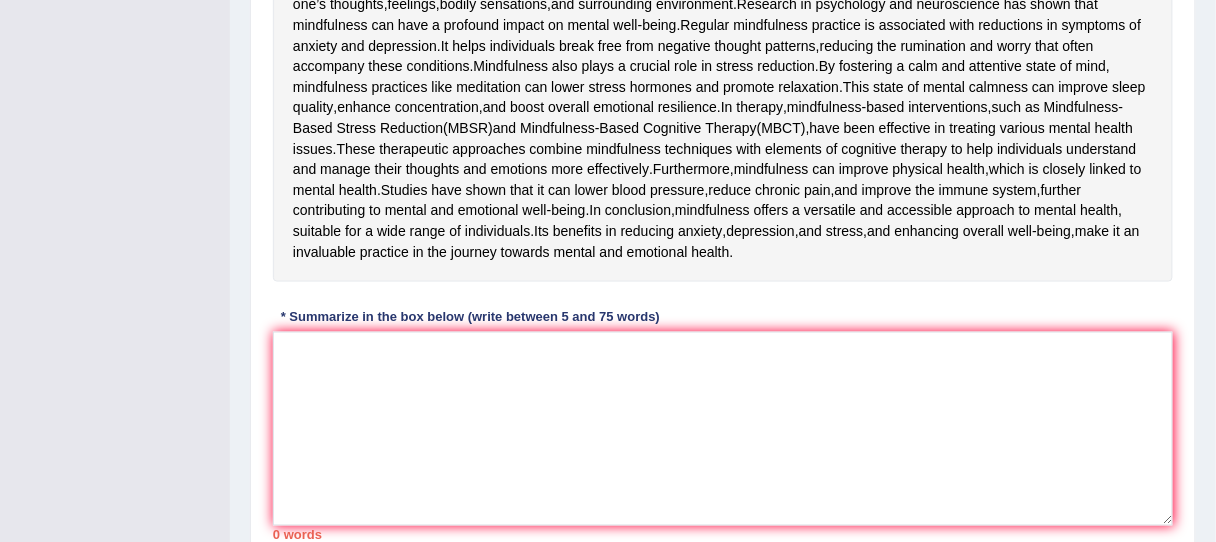 click on "Mindfulness ,  the   practice   of   being   fully   present   and   engaged   in   the   moment ,  has   gained   significant   traction   in   the   field   of   psychology   as   a   powerful   tool   for   enhancing   mental   health .  Rooted   in   ancient   meditation   practices ,  mindfulness   involves   a   non - judgmental   awareness   of   one’s   thoughts ,  feelings ,  bodily   sensations ,  and   surrounding   environment .
Research   in   psychology   and   neuroscience   has   shown   that   mindfulness   can   have   a   profound   impact   on   mental   well - being .  Regular   mindfulness   practice   is   associated   with   reductions   in   symptoms   of   anxiety   and   depression .  It   helps   individuals   break   free   from   negative   thought   patterns ,  reducing   the   rumination   and   worry   that   often   accompany   these   conditions .
Mindfulness   also   plays   a   crucial   role   in   stress   reduction .  By   fostering   a   calm   and   attentive" at bounding box center (723, 69) 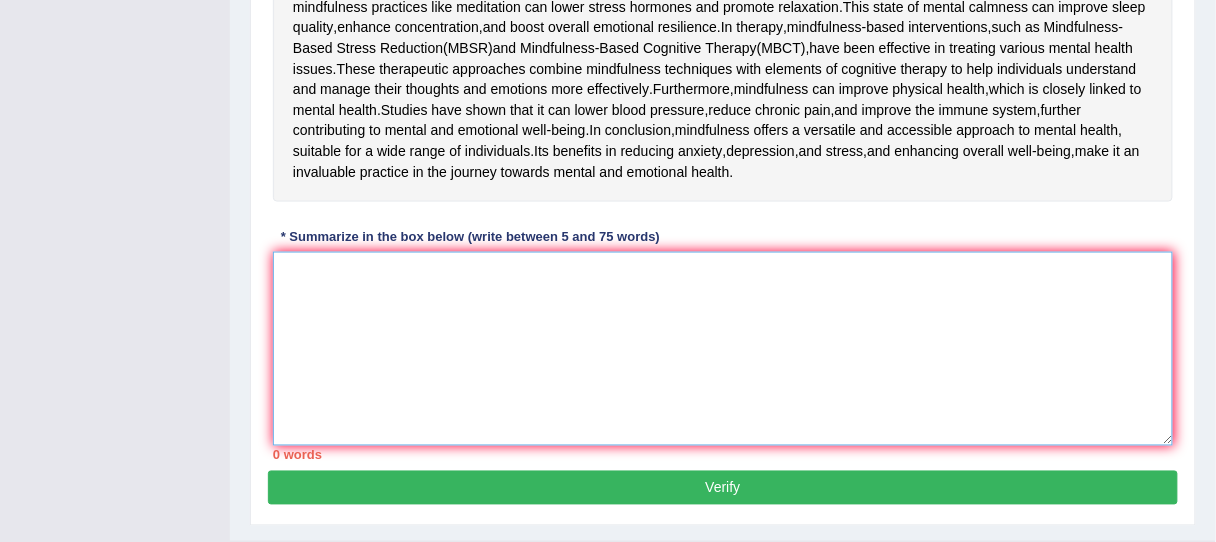 click at bounding box center [723, 349] 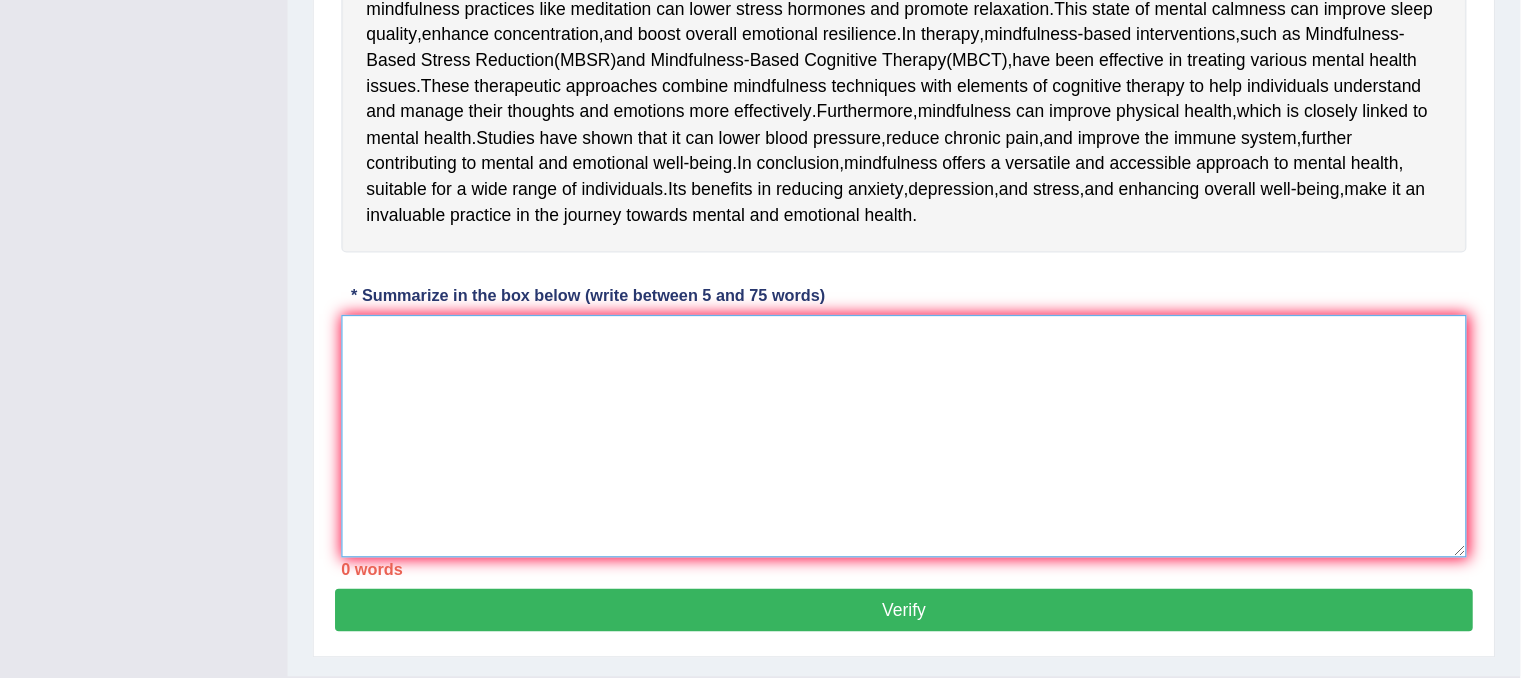 scroll, scrollTop: 557, scrollLeft: 0, axis: vertical 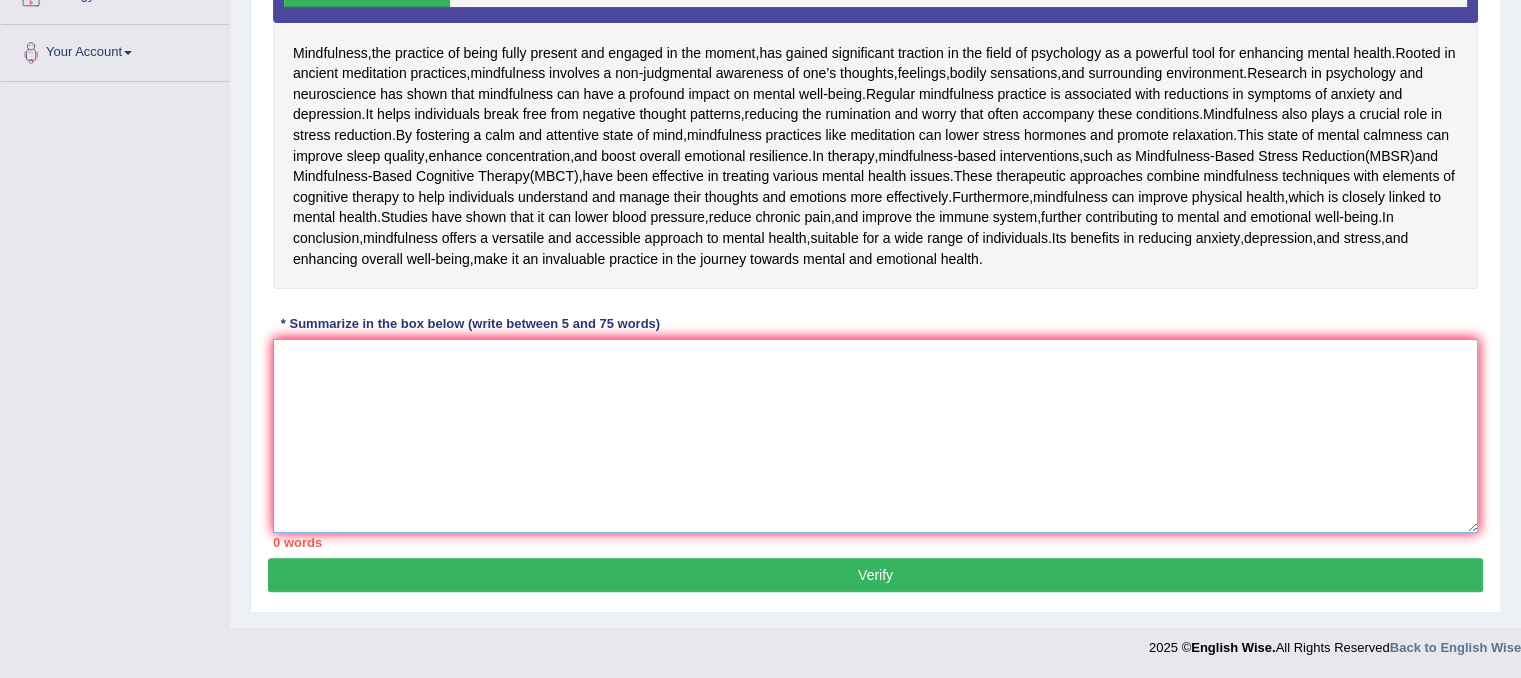click at bounding box center [875, 436] 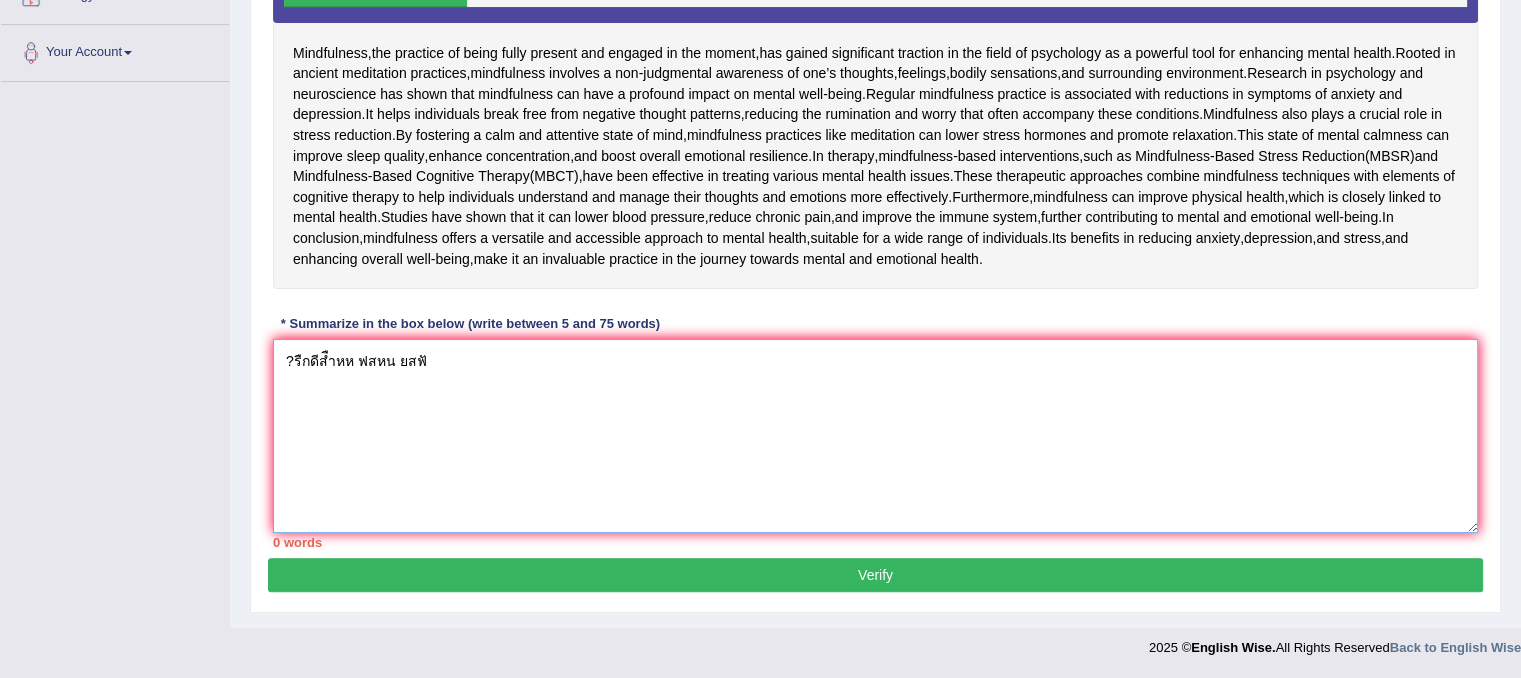 type on "?รืกดีสืำหห ฟสหน ยสฟั" 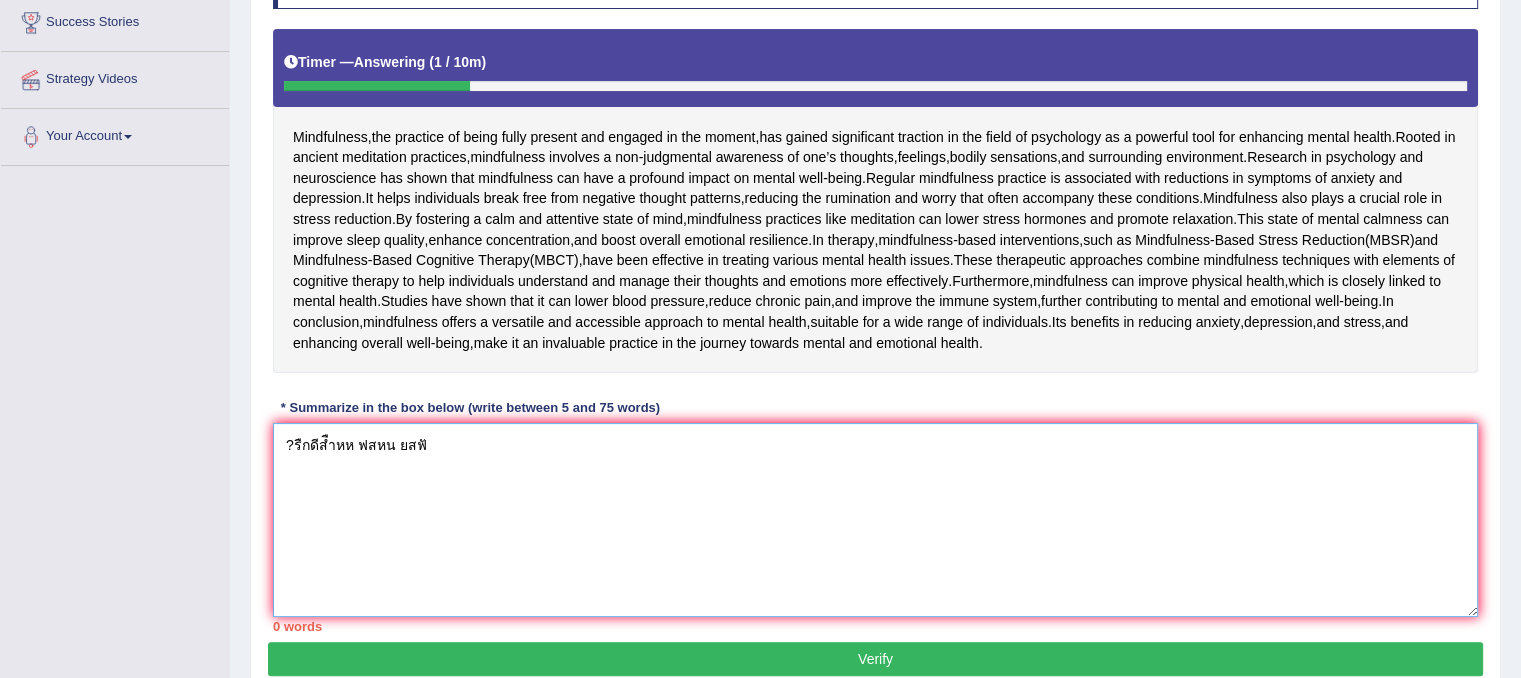 scroll, scrollTop: 357, scrollLeft: 0, axis: vertical 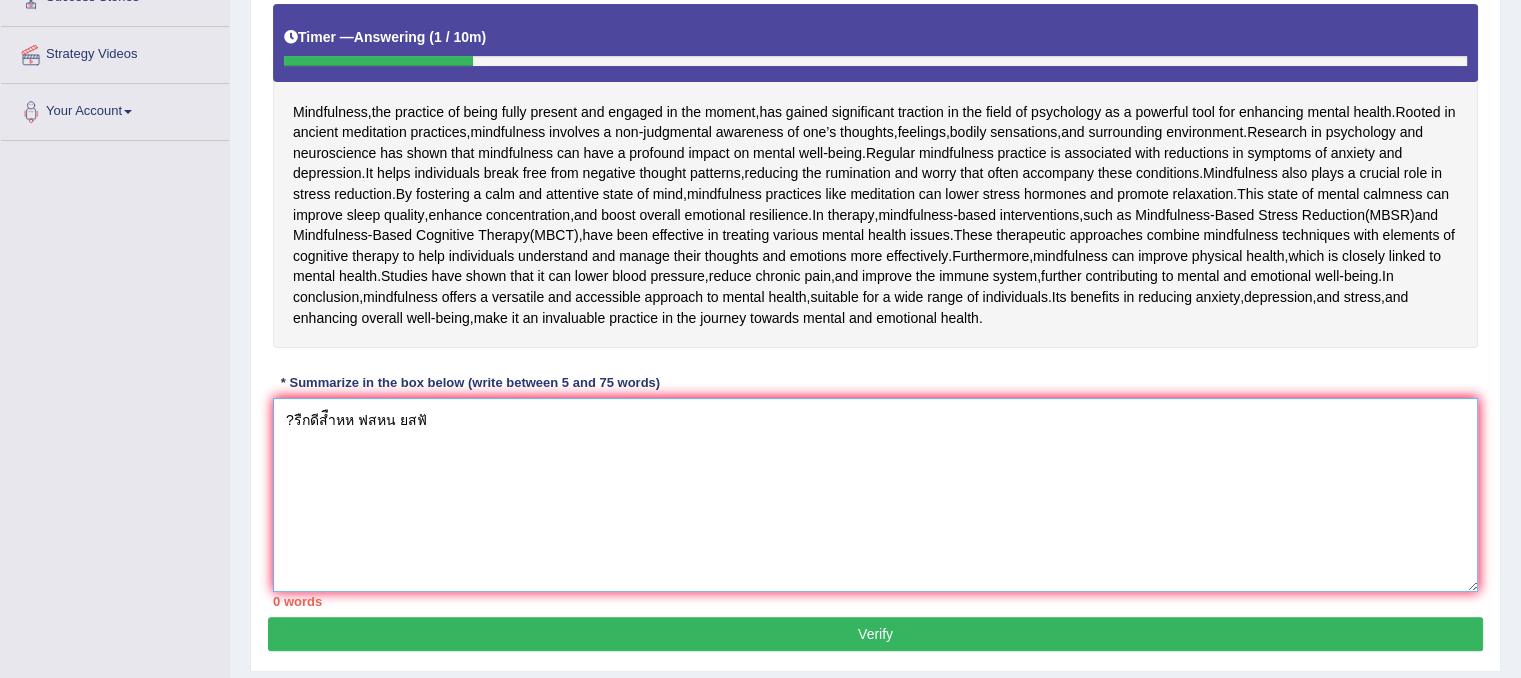 drag, startPoint x: 708, startPoint y: 592, endPoint x: 86, endPoint y: 581, distance: 622.0972 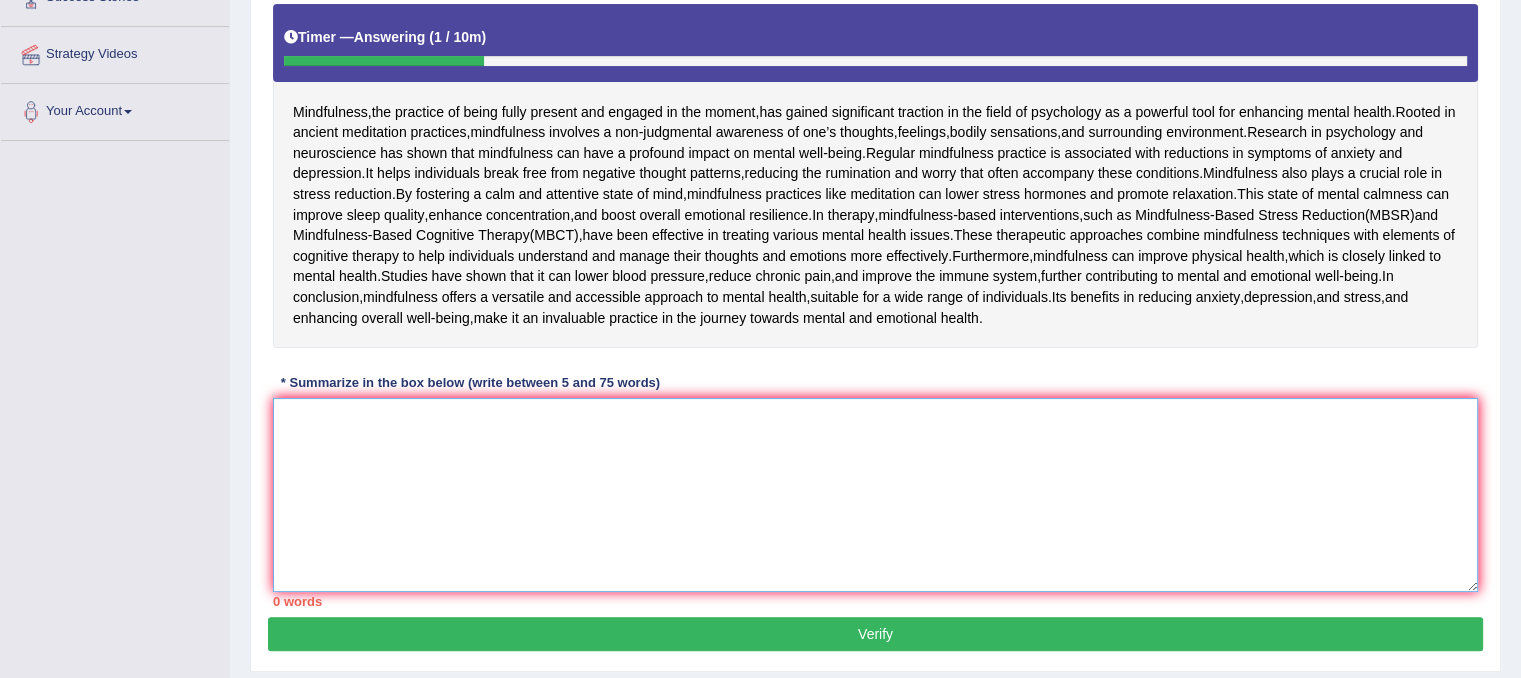 click at bounding box center [875, 495] 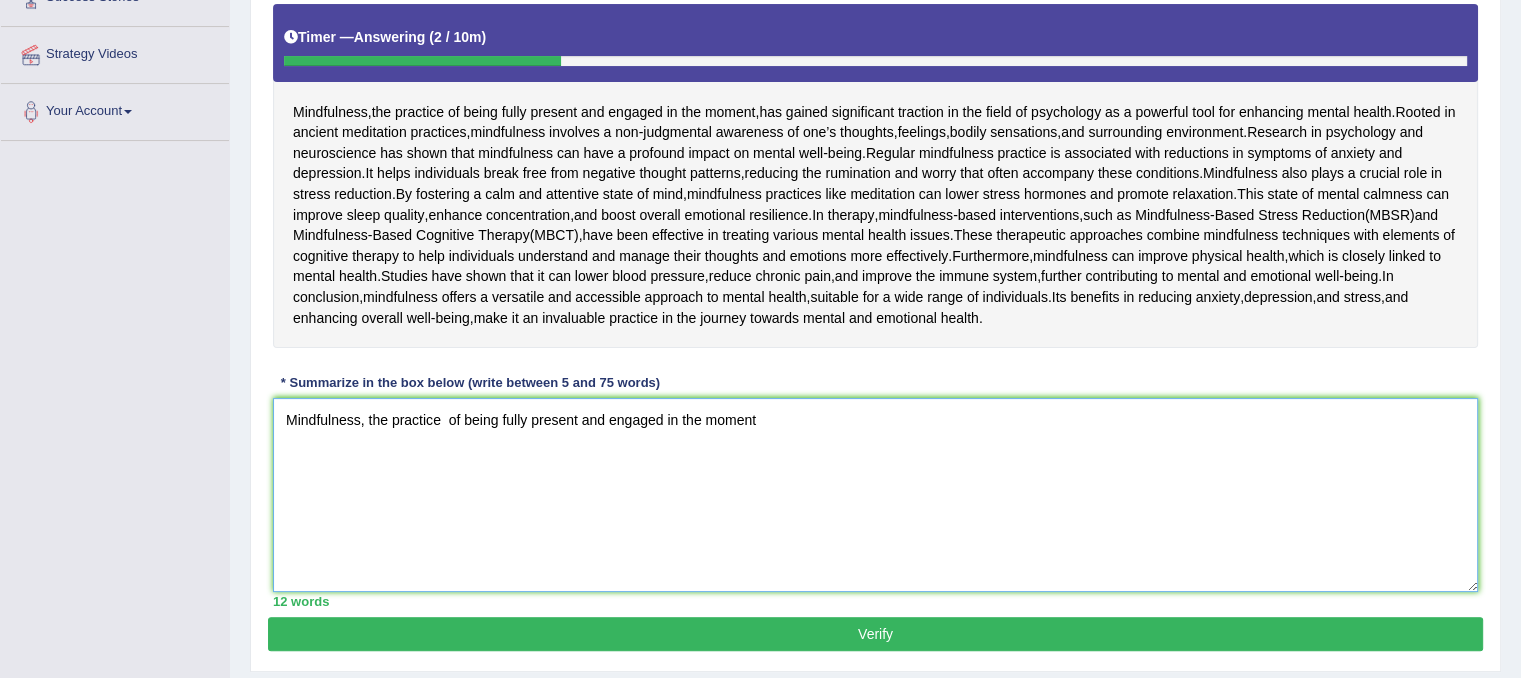 click on "Mindfulness, the practice  of being fully present and engaged in the moment" at bounding box center [875, 495] 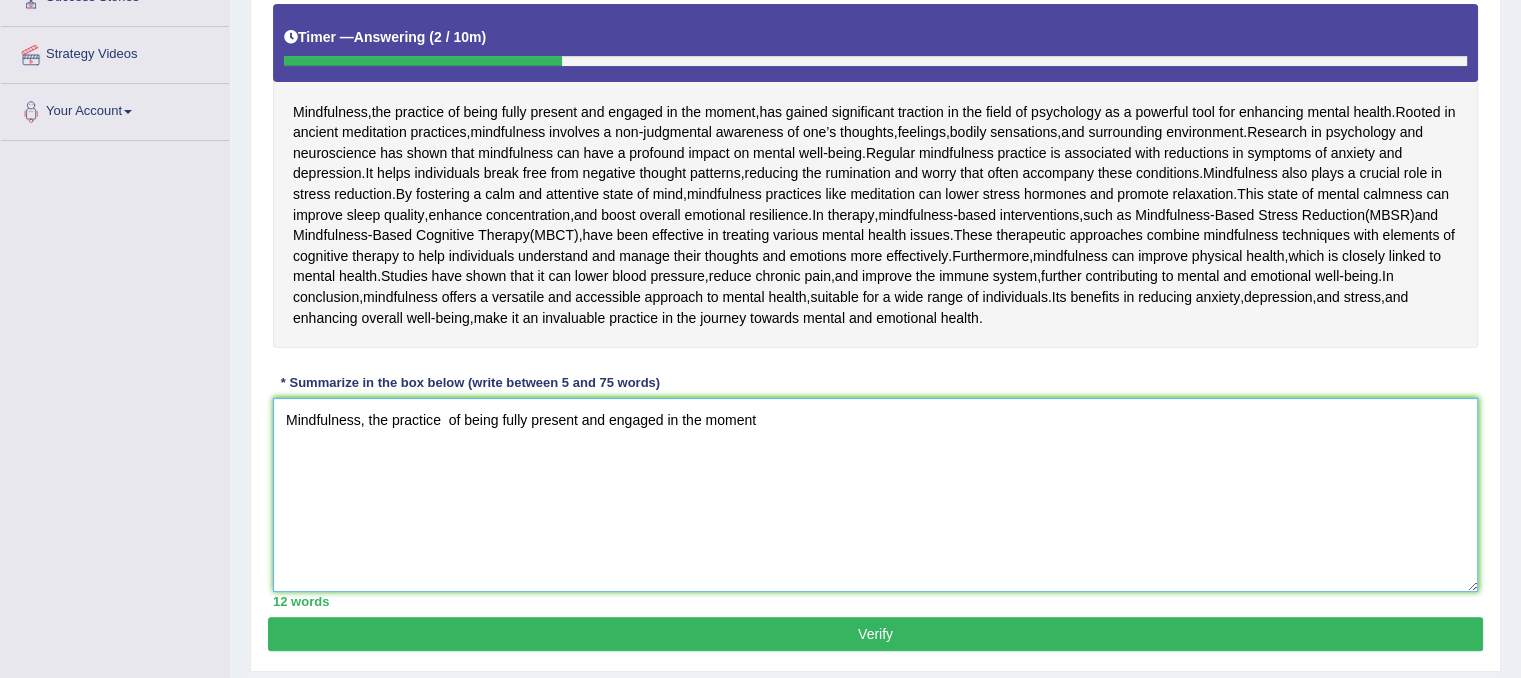 click on "Mindfulness, the practice  of being fully present and engaged in the moment" at bounding box center (875, 495) 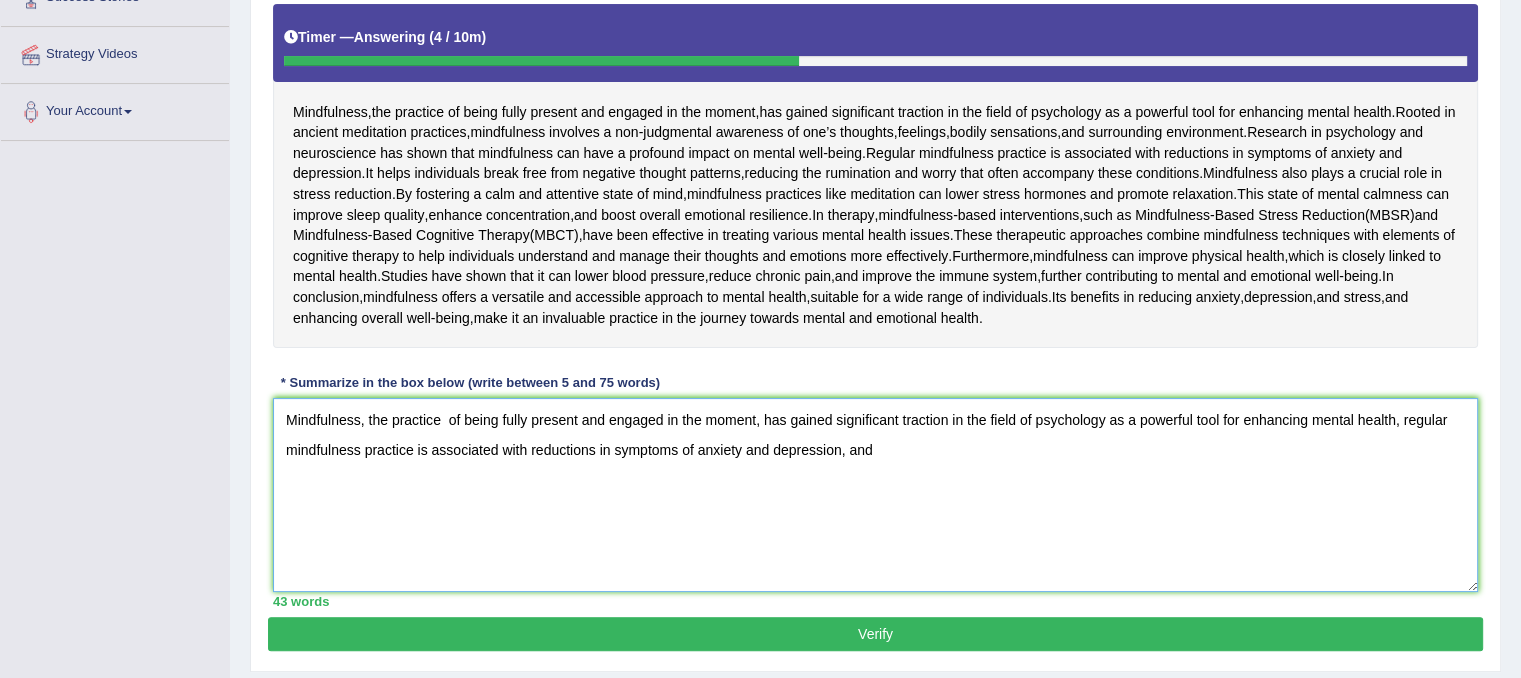 click on "Mindfulness, the practice  of being fully present and engaged in the moment, has gained significant traction in the field of psychology as a powerful tool for enhancing mental health, regular mindfulness practice is associated with reductions in symptoms of anxiety and depression, and" at bounding box center (875, 495) 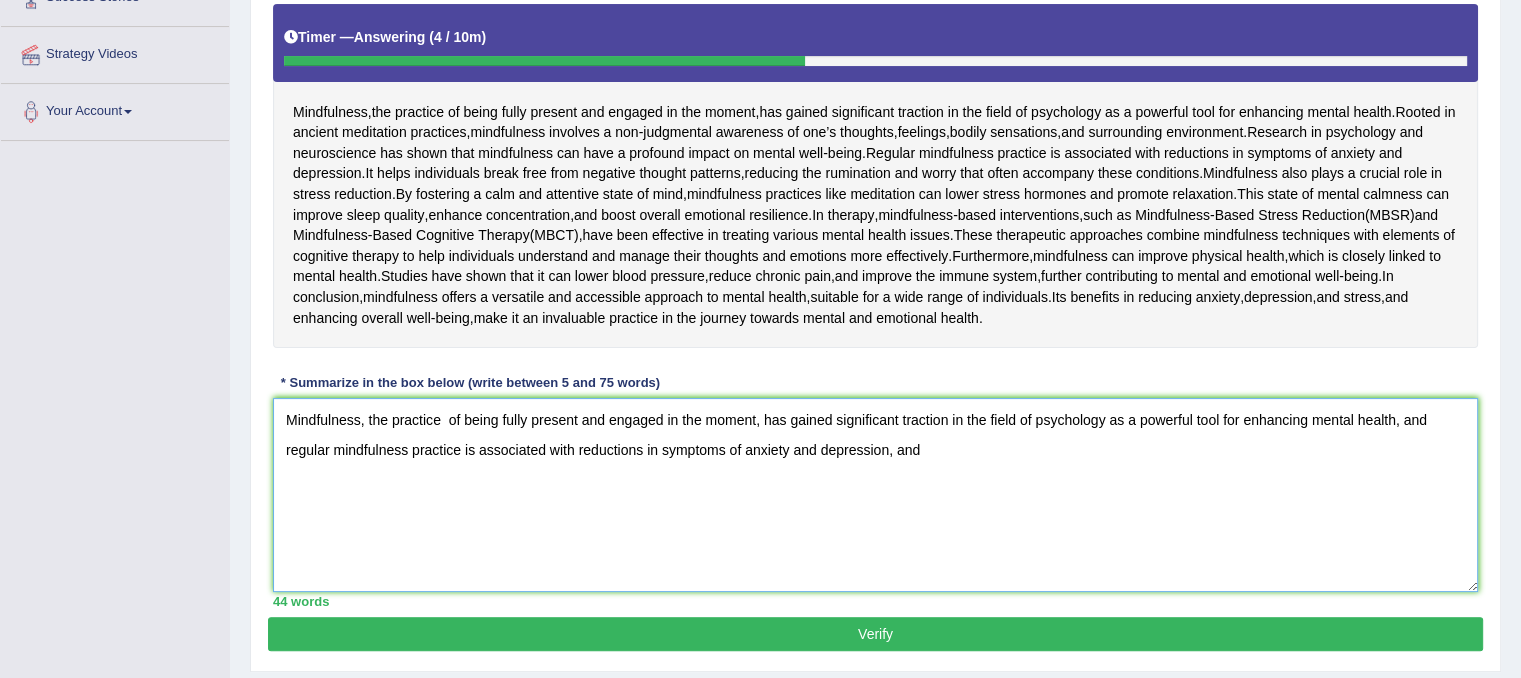 click on "Mindfulness, the practice  of being fully present and engaged in the moment, has gained significant traction in the field of psychology as a powerful tool for enhancing mental health, and regular mindfulness practice is associated with reductions in symptoms of anxiety and depression, and" at bounding box center [875, 495] 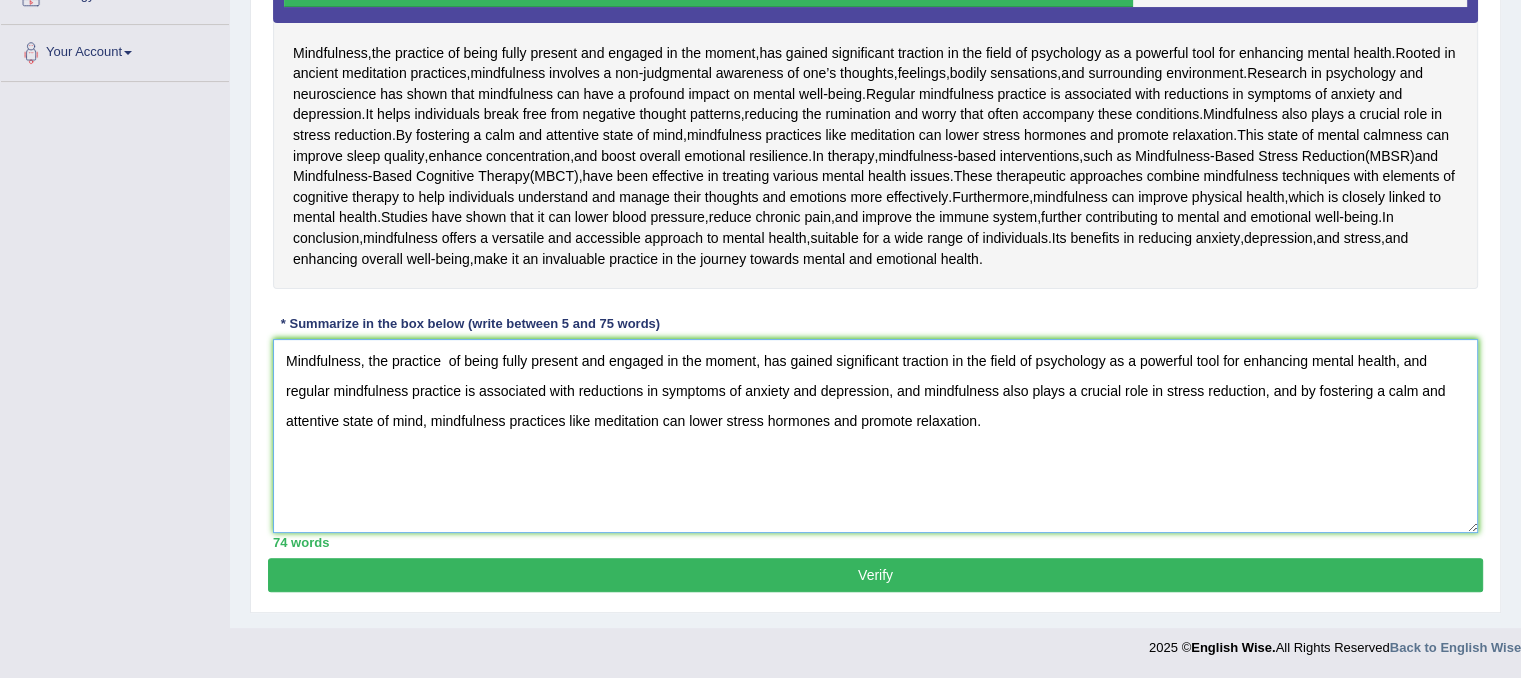 scroll, scrollTop: 557, scrollLeft: 0, axis: vertical 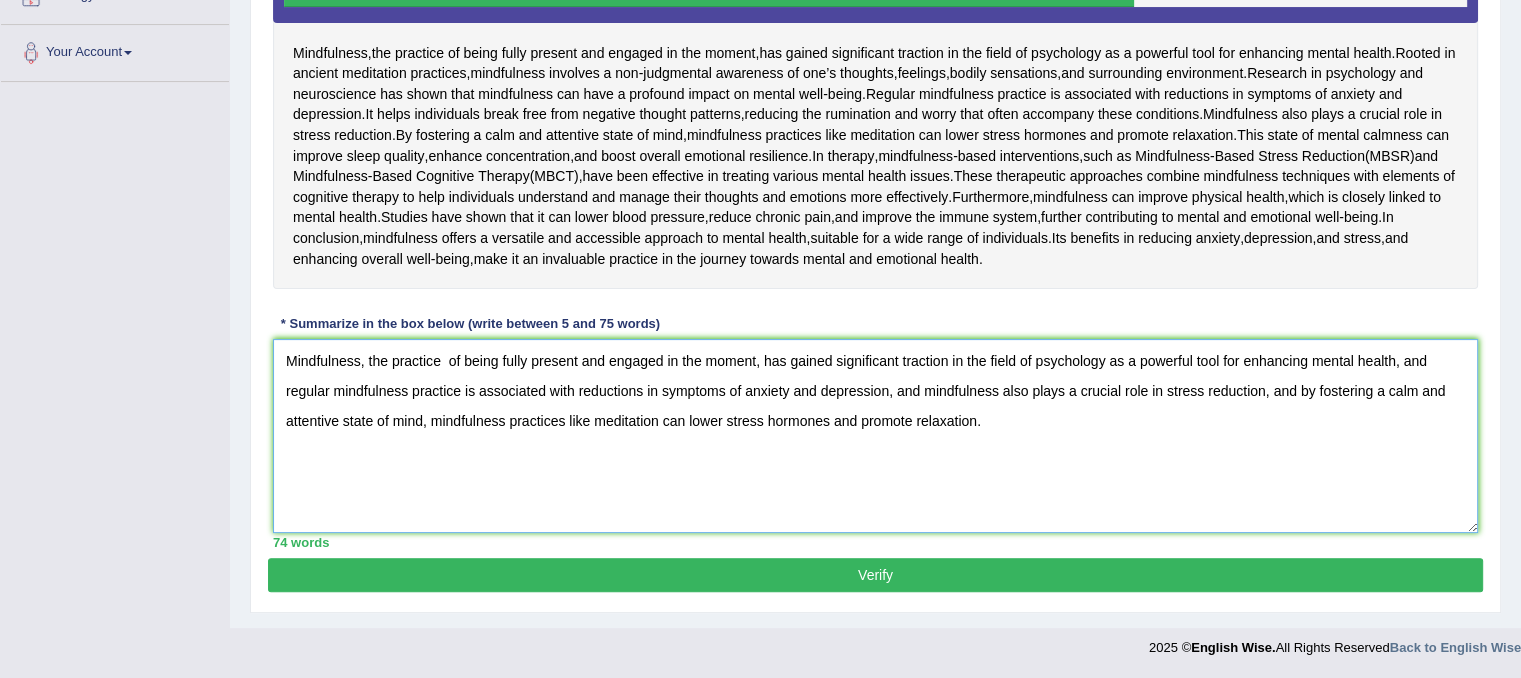 click on "Mindfulness, the practice  of being fully present and engaged in the moment, has gained significant traction in the field of psychology as a powerful tool for enhancing mental health, and regular mindfulness practice is associated with reductions in symptoms of anxiety and depression, and mindfulness also plays a crucial role in stress reduction, and by fostering a calm and attentive state of mind, mindfulness practices like meditation can lower stress hormones and promote relaxation." at bounding box center (875, 436) 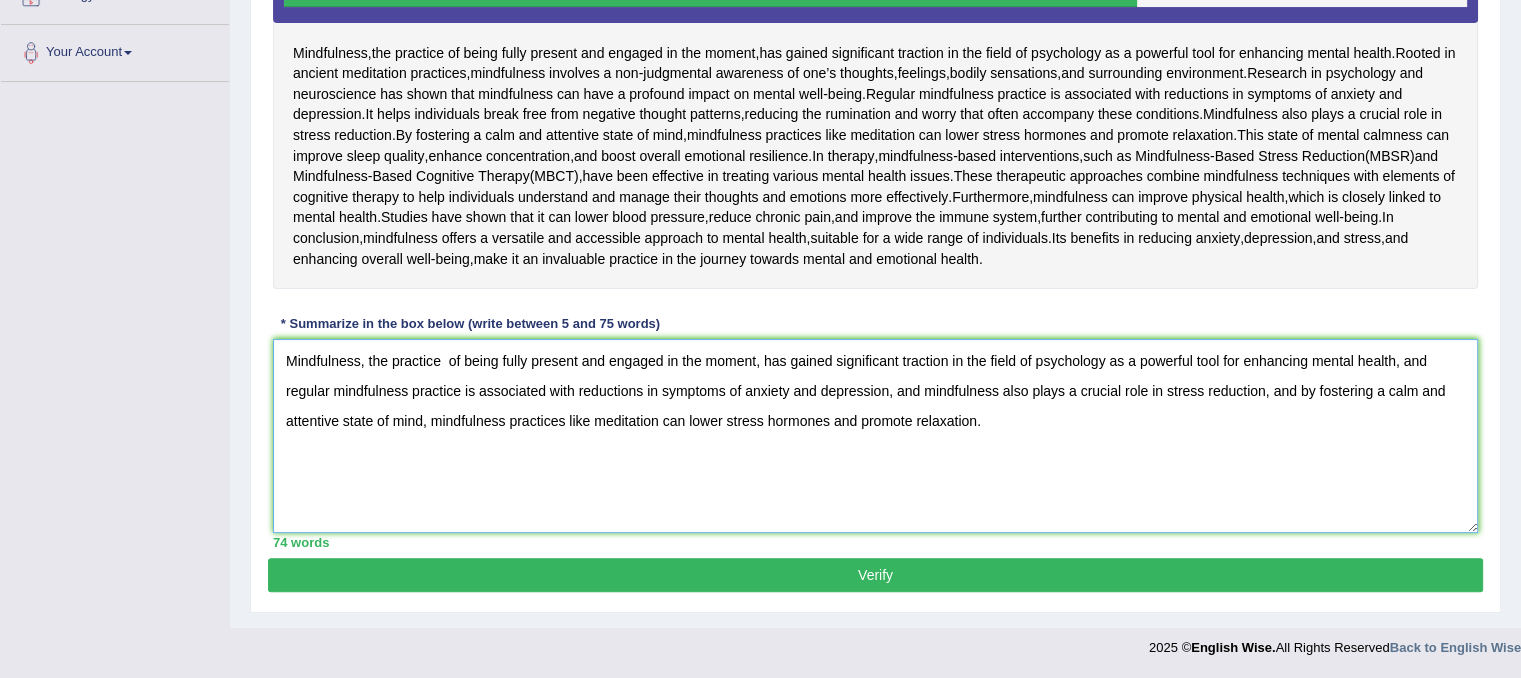 drag, startPoint x: 1156, startPoint y: 414, endPoint x: 1068, endPoint y: 421, distance: 88.27797 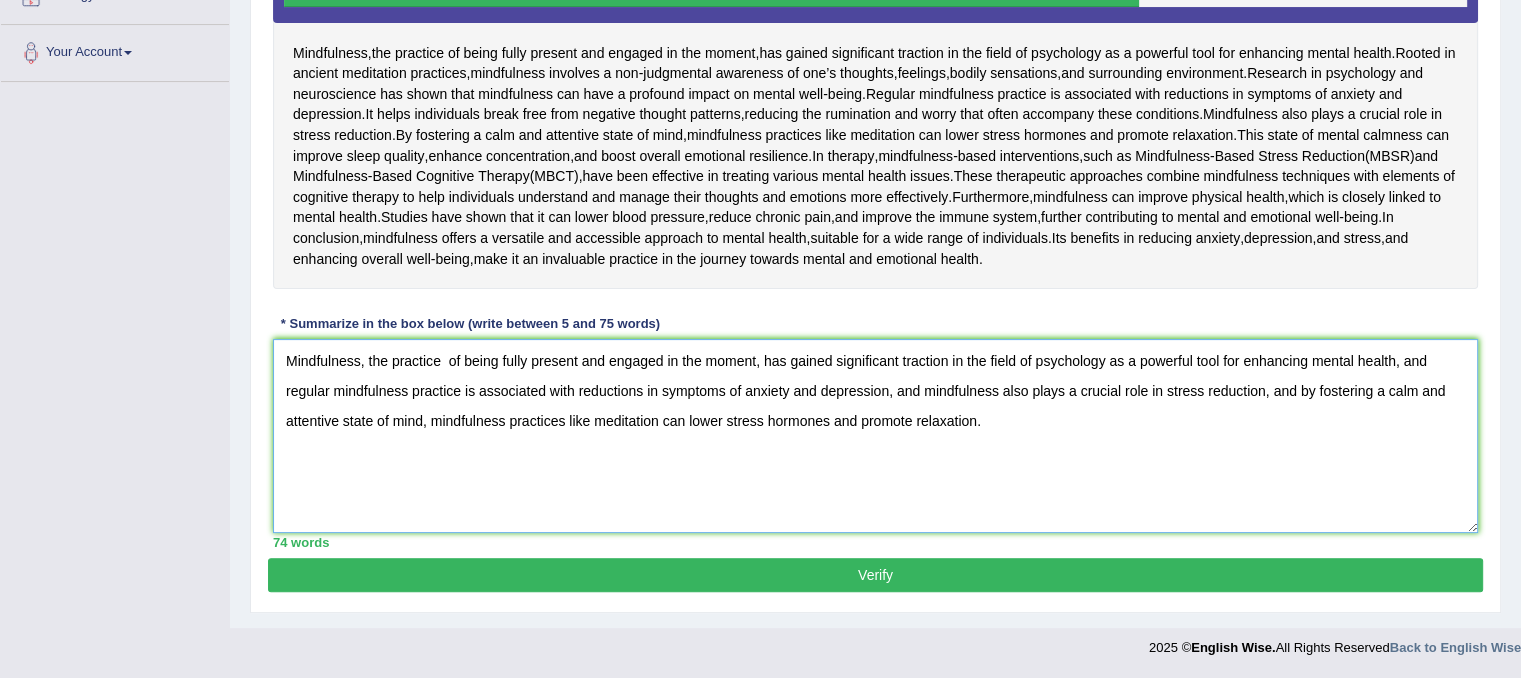 click on "Mindfulness, the practice  of being fully present and engaged in the moment, has gained significant traction in the field of psychology as a powerful tool for enhancing mental health, and regular mindfulness practice is associated with reductions in symptoms of anxiety and depression, and mindfulness also plays a crucial role in stress reduction, and by fostering a calm and attentive state of mind, mindfulness practices like meditation can lower stress hormones and promote relaxation." at bounding box center (875, 436) 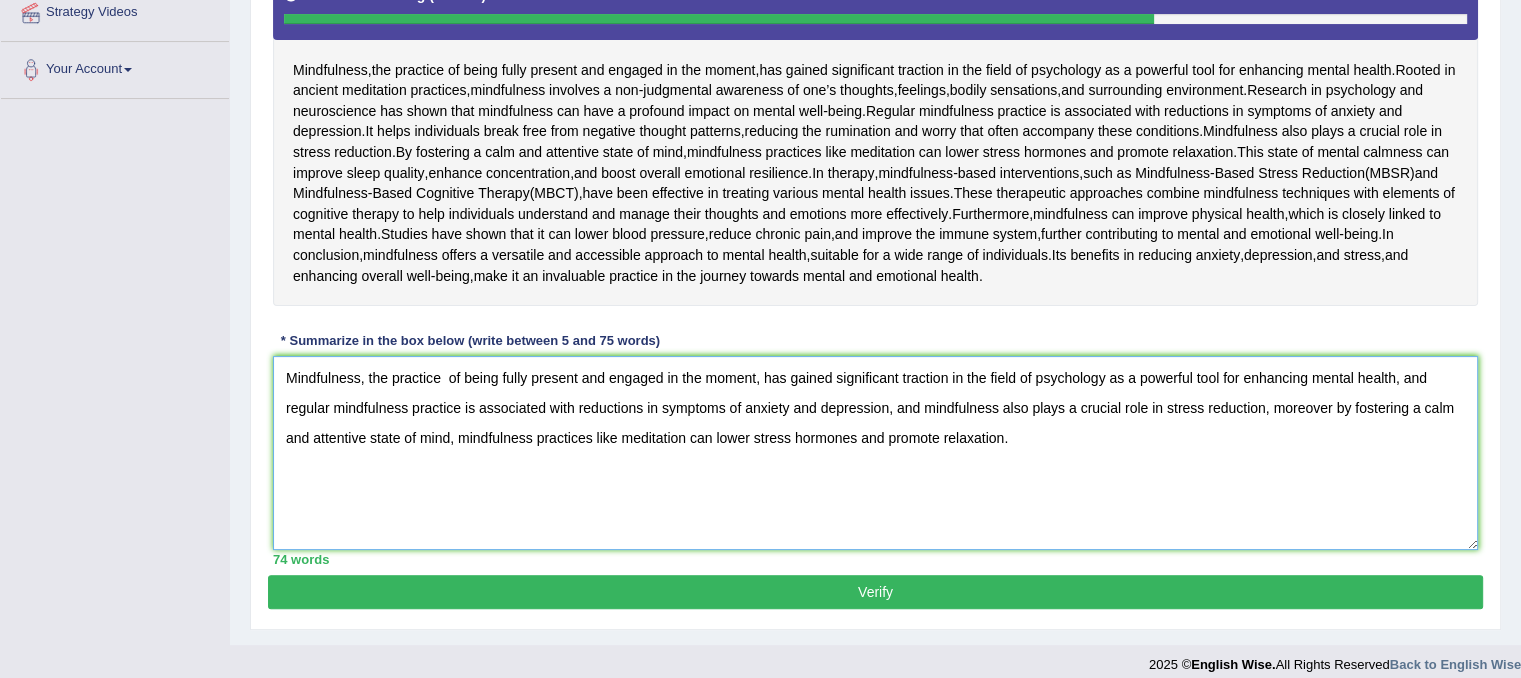 scroll, scrollTop: 357, scrollLeft: 0, axis: vertical 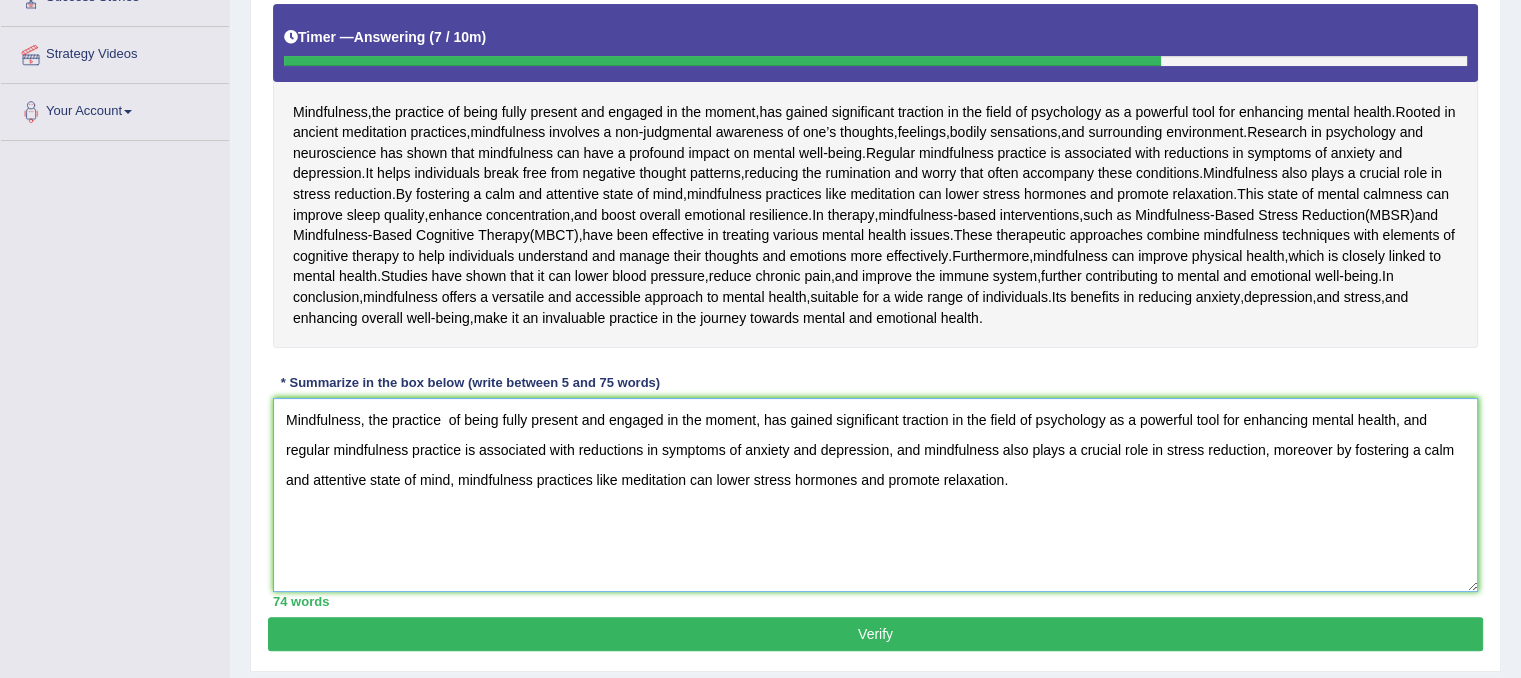 click on "Mindfulness, the practice  of being fully present and engaged in the moment, has gained significant traction in the field of psychology as a powerful tool for enhancing mental health, and regular mindfulness practice is associated with reductions in symptoms of anxiety and depression, and mindfulness also plays a crucial role in stress reduction, moreover by fostering a calm and attentive state of mind, mindfulness practices like meditation can lower stress hormones and promote relaxation." at bounding box center (875, 495) 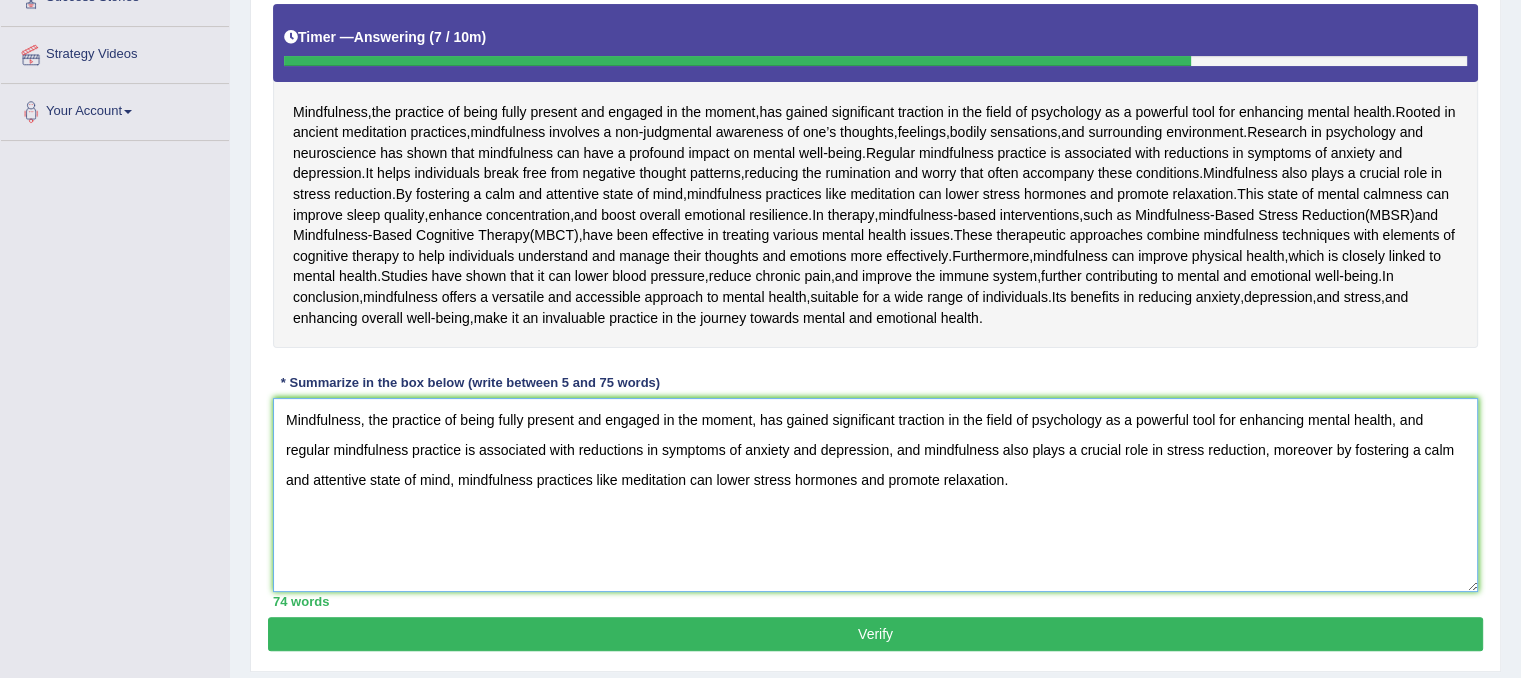 click on "Mindfulness, the practice of being fully present and engaged in the moment, has gained significant traction in the field of psychology as a powerful tool for enhancing mental health, and regular mindfulness practice is associated with reductions in symptoms of anxiety and depression, and mindfulness also plays a crucial role in stress reduction, moreover by fostering a calm and attentive state of mind, mindfulness practices like meditation can lower stress hormones and promote relaxation." at bounding box center (875, 495) 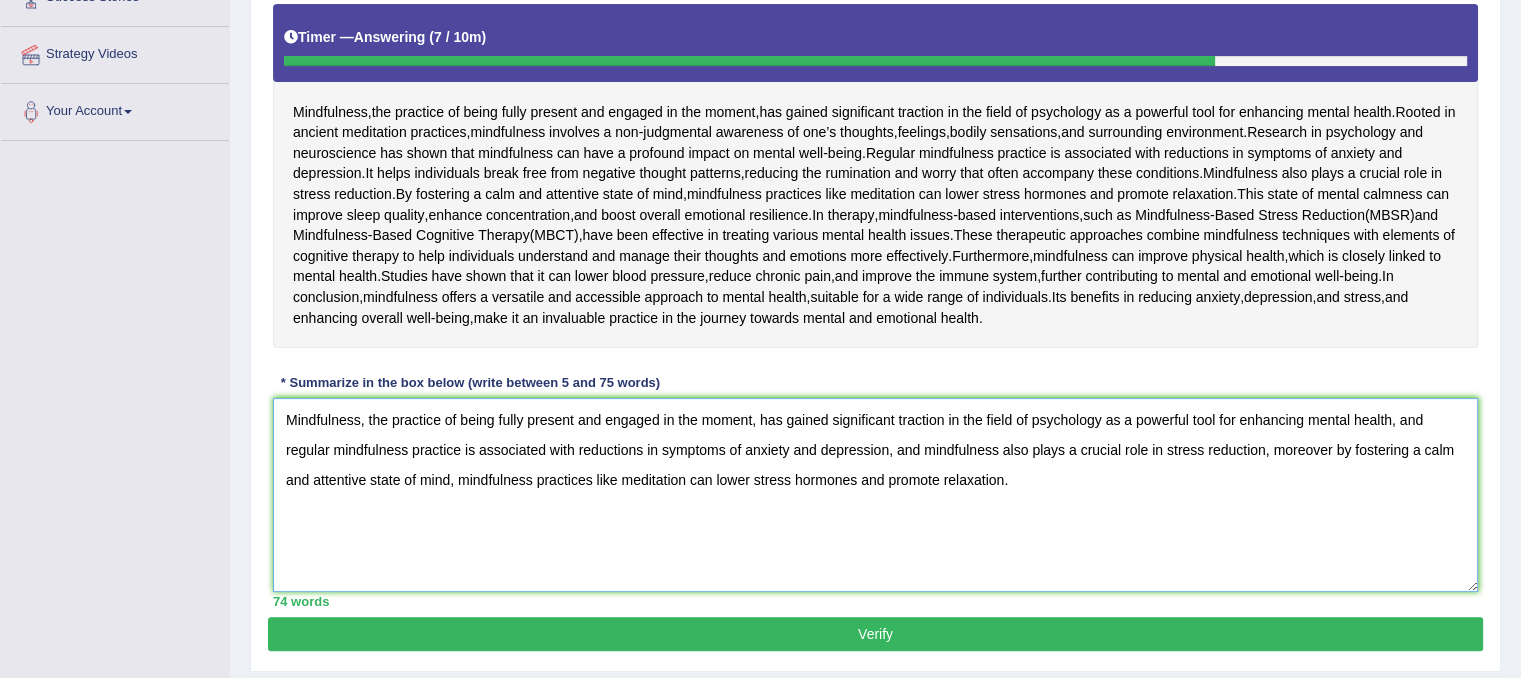 click on "Mindfulness, the practice of being fully present and engaged in the moment, has gained significant traction in the field of psychology as a powerful tool for enhancing mental health, and regular mindfulness practice is associated with reductions in symptoms of anxiety and depression, and mindfulness also plays a crucial role in stress reduction, moreover by fostering a calm and attentive state of mind, mindfulness practices like meditation can lower stress hormones and promote relaxation." at bounding box center (875, 495) 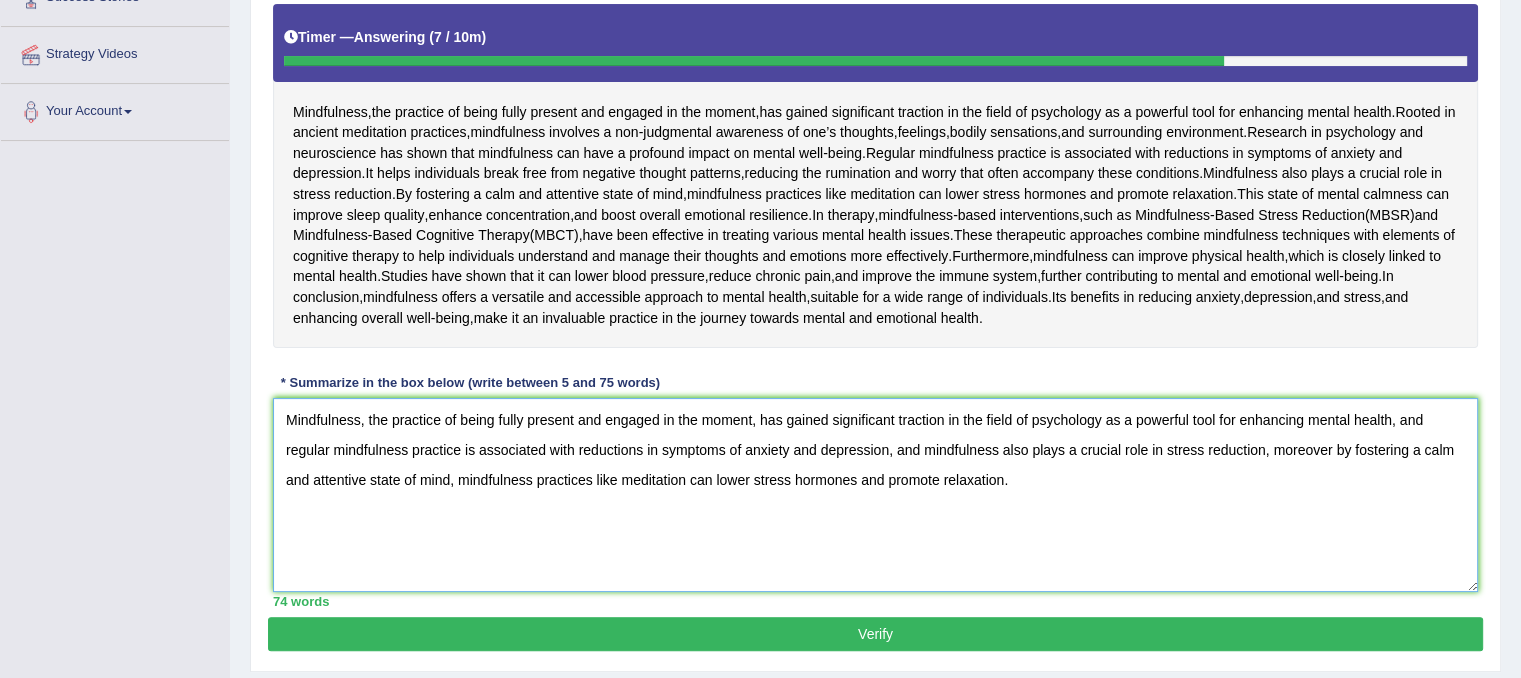 type on "Mindfulness, the practice of being fully present and engaged in the moment, has gained significant traction in the field of psychology as a powerful tool for enhancing mental health, and regular mindfulness practice is associated with reductions in symptoms of anxiety and depression, and mindfulness also plays a crucial role in stress reduction, moreover by fostering a calm and attentive state of mind, mindfulness practices like meditation can lower stress hormones and promote relaxation." 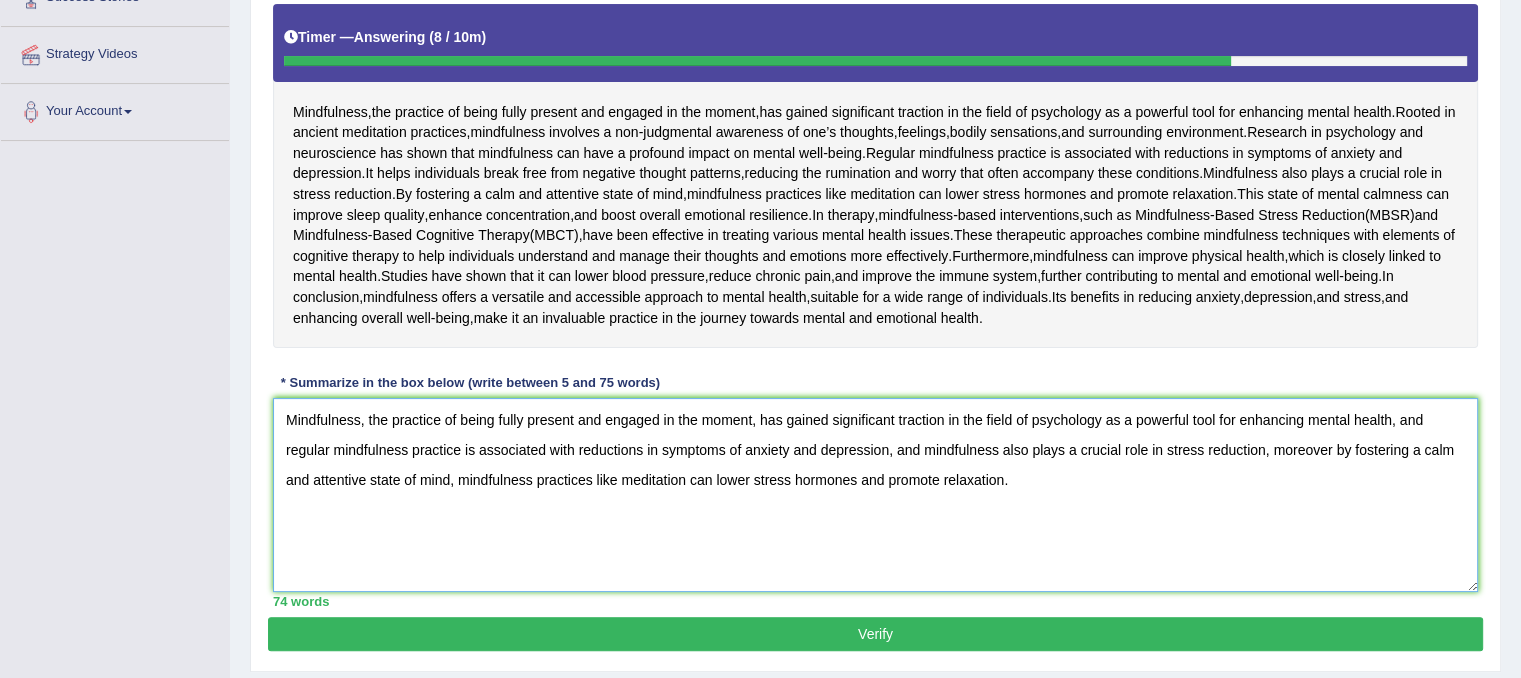 click on "Mindfulness, the practice of being fully present and engaged in the moment, has gained significant traction in the field of psychology as a powerful tool for enhancing mental health, and regular mindfulness practice is associated with reductions in symptoms of anxiety and depression, and mindfulness also plays a crucial role in stress reduction, moreover by fostering a calm and attentive state of mind, mindfulness practices like meditation can lower stress hormones and promote relaxation." at bounding box center (875, 495) 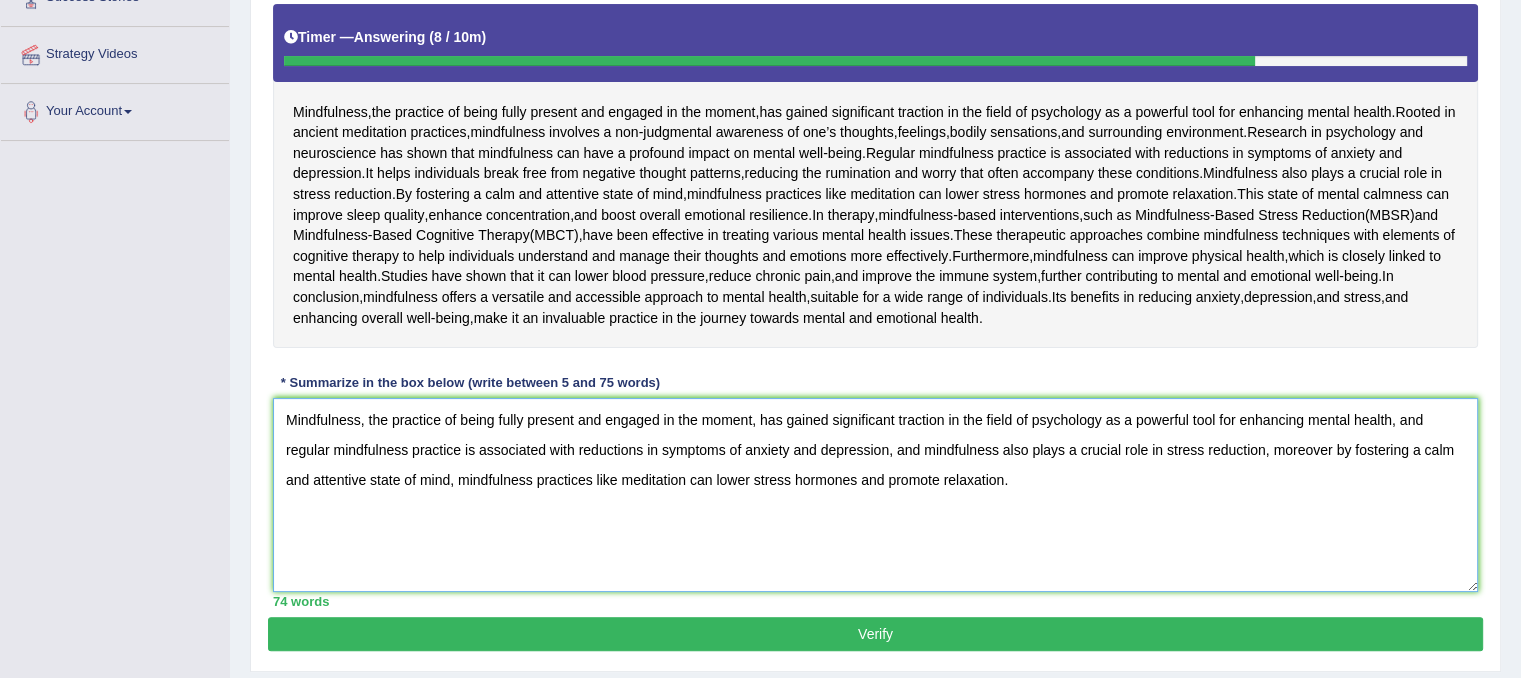 click on "Mindfulness, the practice of being fully present and engaged in the moment, has gained significant traction in the field of psychology as a powerful tool for enhancing mental health, and regular mindfulness practice is associated with reductions in symptoms of anxiety and depression, and mindfulness also plays a crucial role in stress reduction, moreover by fostering a calm and attentive state of mind, mindfulness practices like meditation can lower stress hormones and promote relaxation." at bounding box center (875, 495) 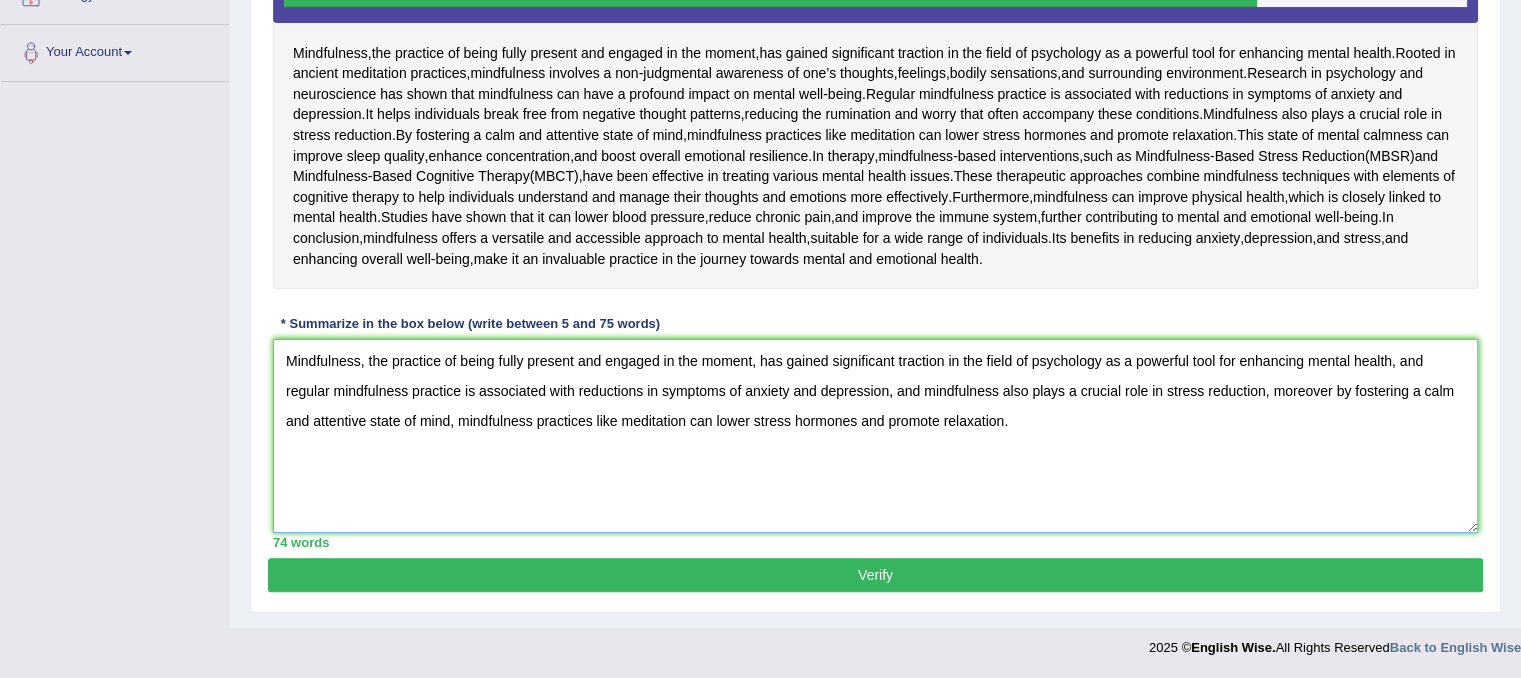 scroll, scrollTop: 457, scrollLeft: 0, axis: vertical 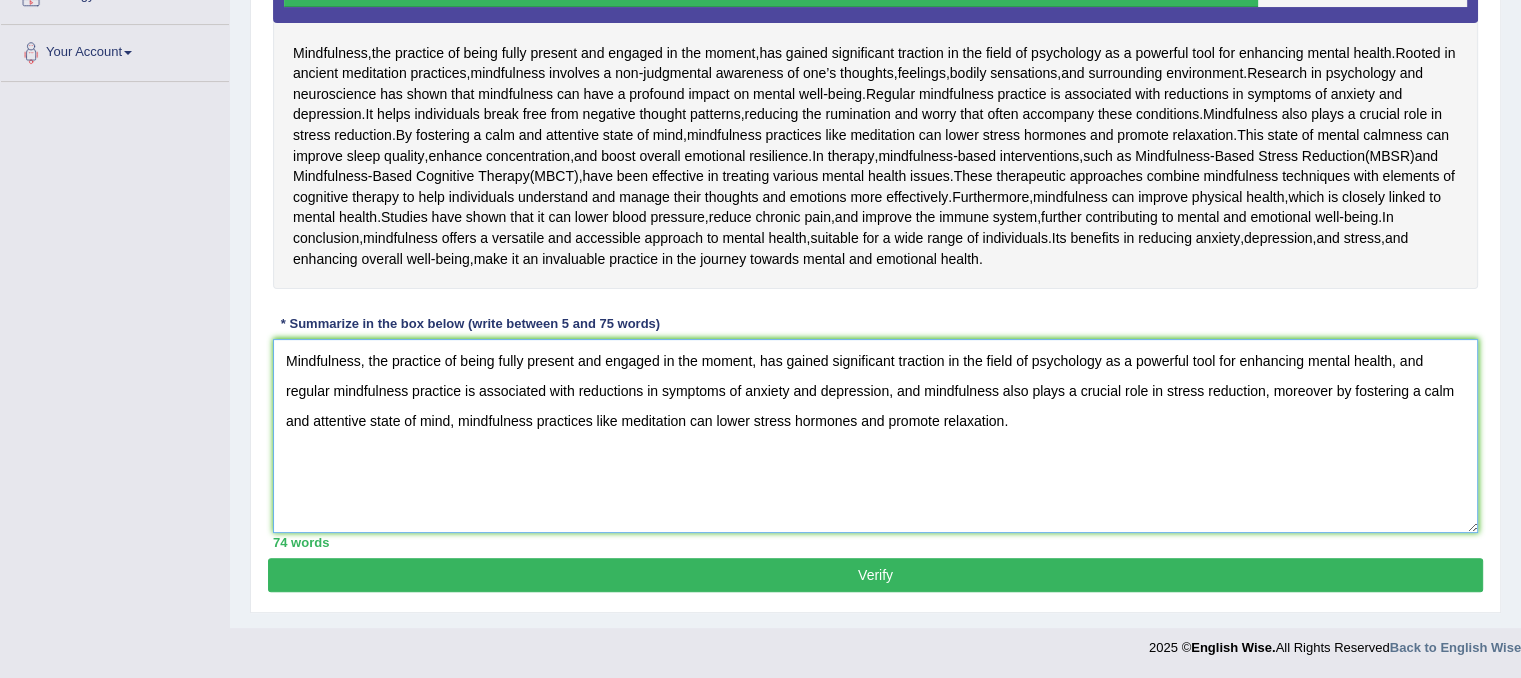 click on "Mindfulness, the practice of being fully present and engaged in the moment, has gained significant traction in the field of psychology as a powerful tool for enhancing mental health, and regular mindfulness practice is associated with reductions in symptoms of anxiety and depression, and mindfulness also plays a crucial role in stress reduction, moreover by fostering a calm and attentive state of mind, mindfulness practices like meditation can lower stress hormones and promote relaxation." at bounding box center (875, 436) 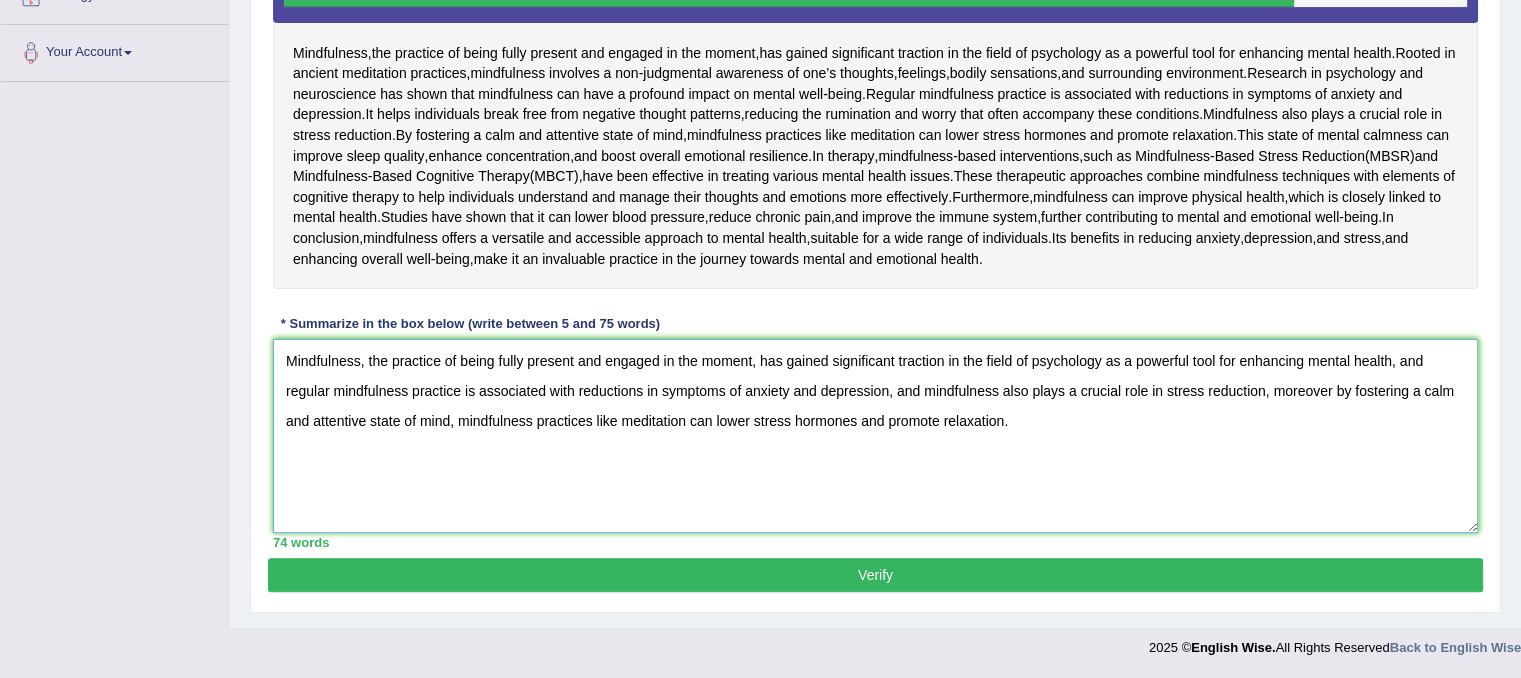 scroll, scrollTop: 557, scrollLeft: 0, axis: vertical 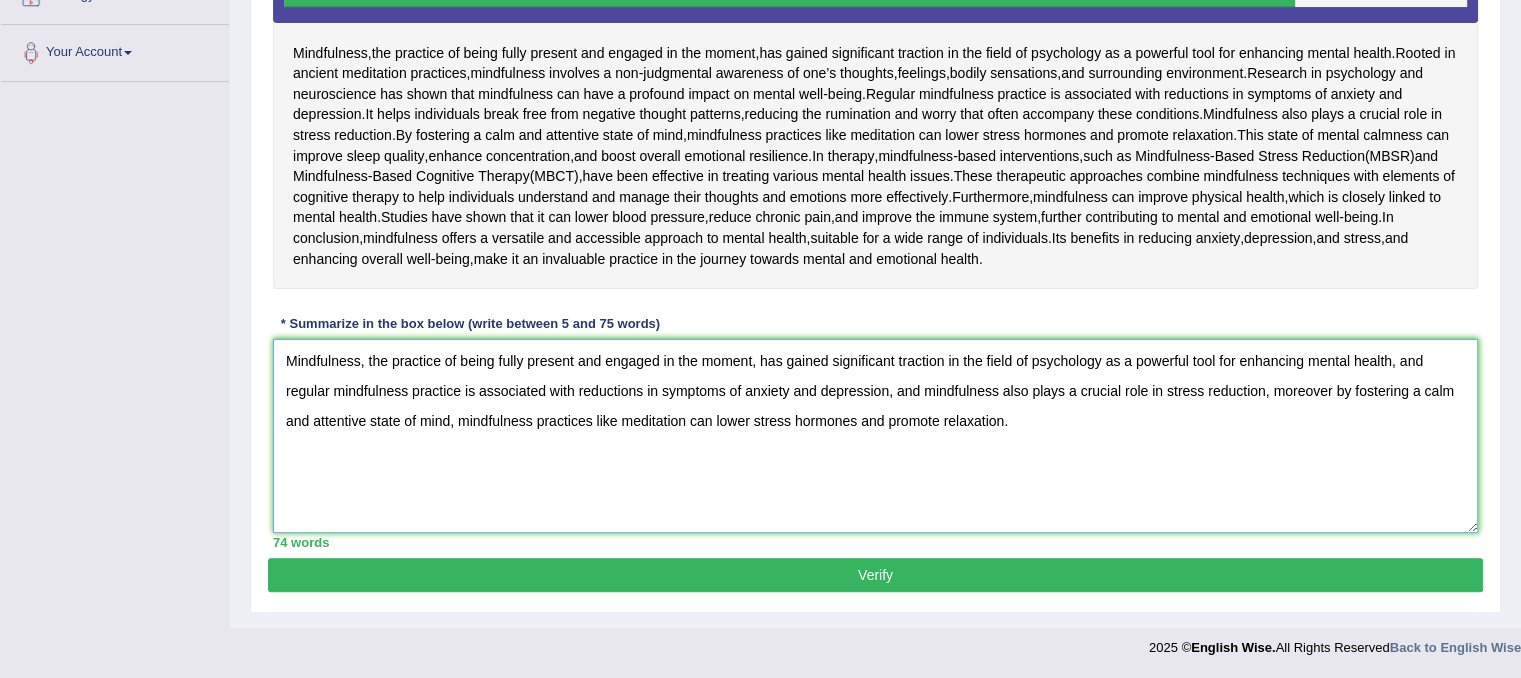 click on "Mindfulness, the practice of being fully present and engaged in the moment, has gained significant traction in the field of psychology as a powerful tool for enhancing mental health, and regular mindfulness practice is associated with reductions in symptoms of anxiety and depression, and mindfulness also plays a crucial role in stress reduction, moreover by fostering a calm and attentive state of mind, mindfulness practices like meditation can lower stress hormones and promote relaxation." at bounding box center [875, 436] 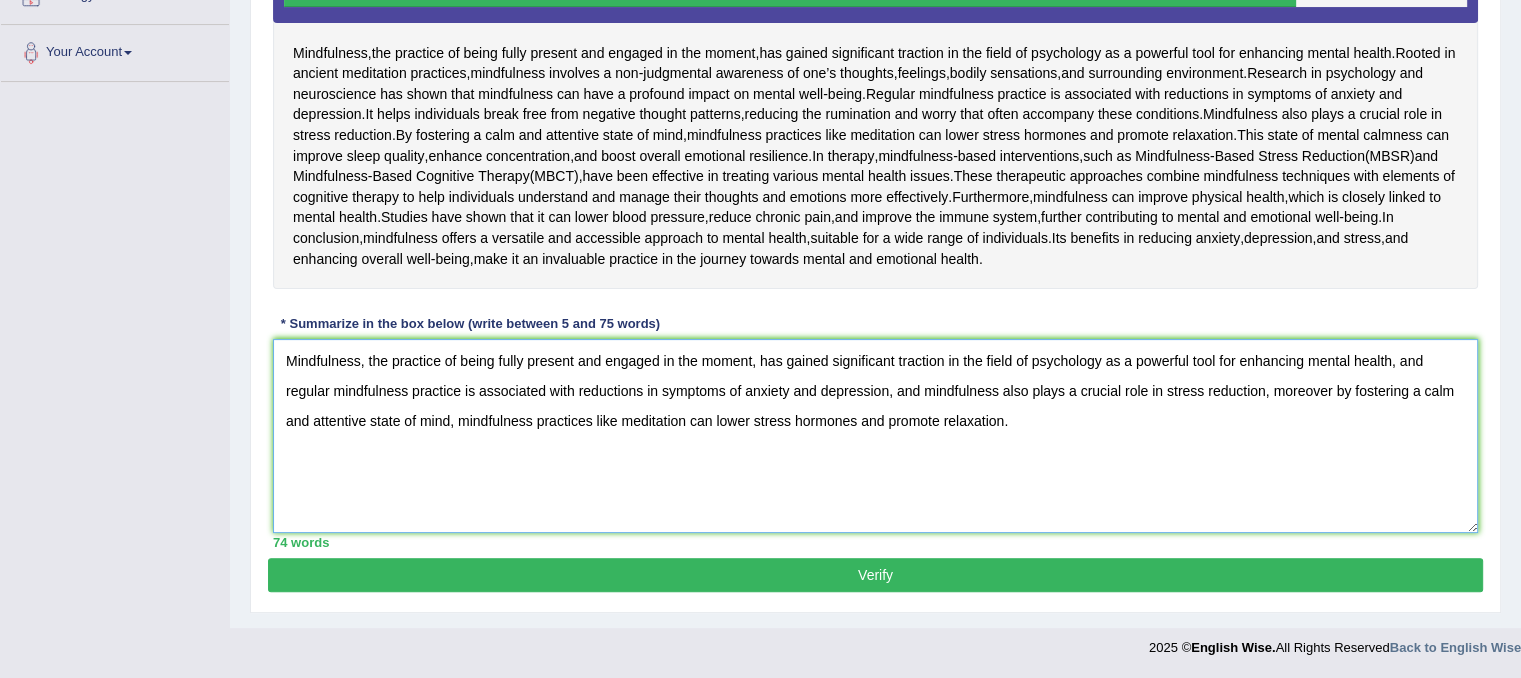 click on "Mindfulness, the practice of being fully present and engaged in the moment, has gained significant traction in the field of psychology as a powerful tool for enhancing mental health, and regular mindfulness practice is associated with reductions in symptoms of anxiety and depression, and mindfulness also plays a crucial role in stress reduction, moreover by fostering a calm and attentive state of mind, mindfulness practices like meditation can lower stress hormones and promote relaxation." at bounding box center [875, 436] 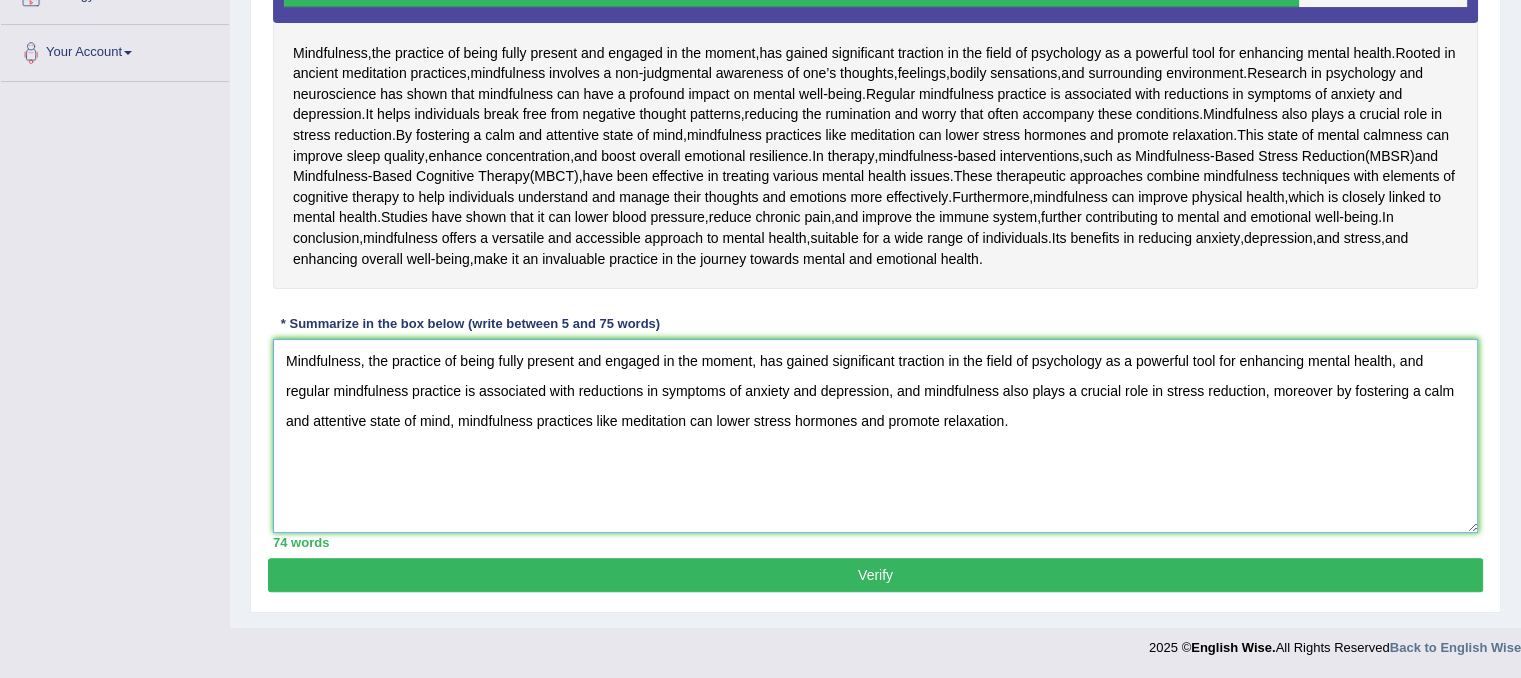 scroll, scrollTop: 457, scrollLeft: 0, axis: vertical 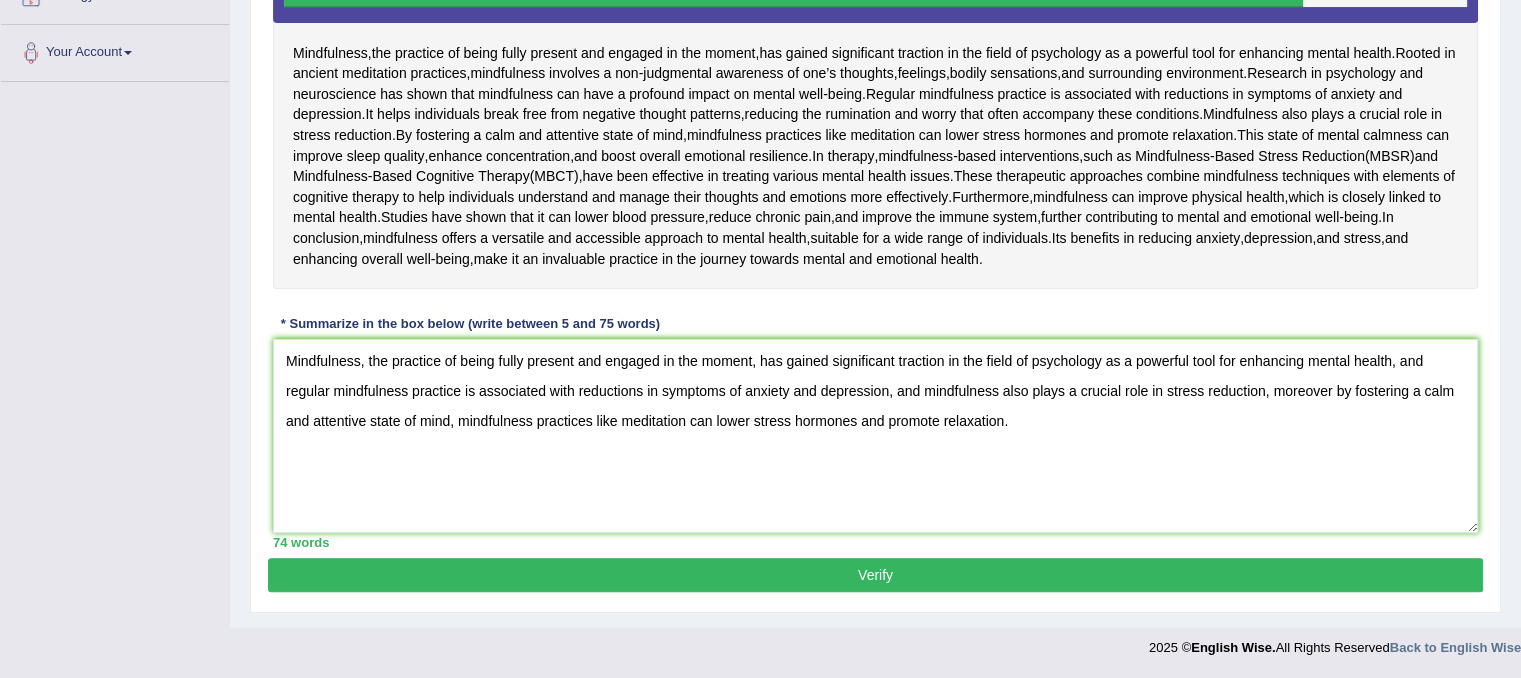 click on "Verify" at bounding box center (875, 575) 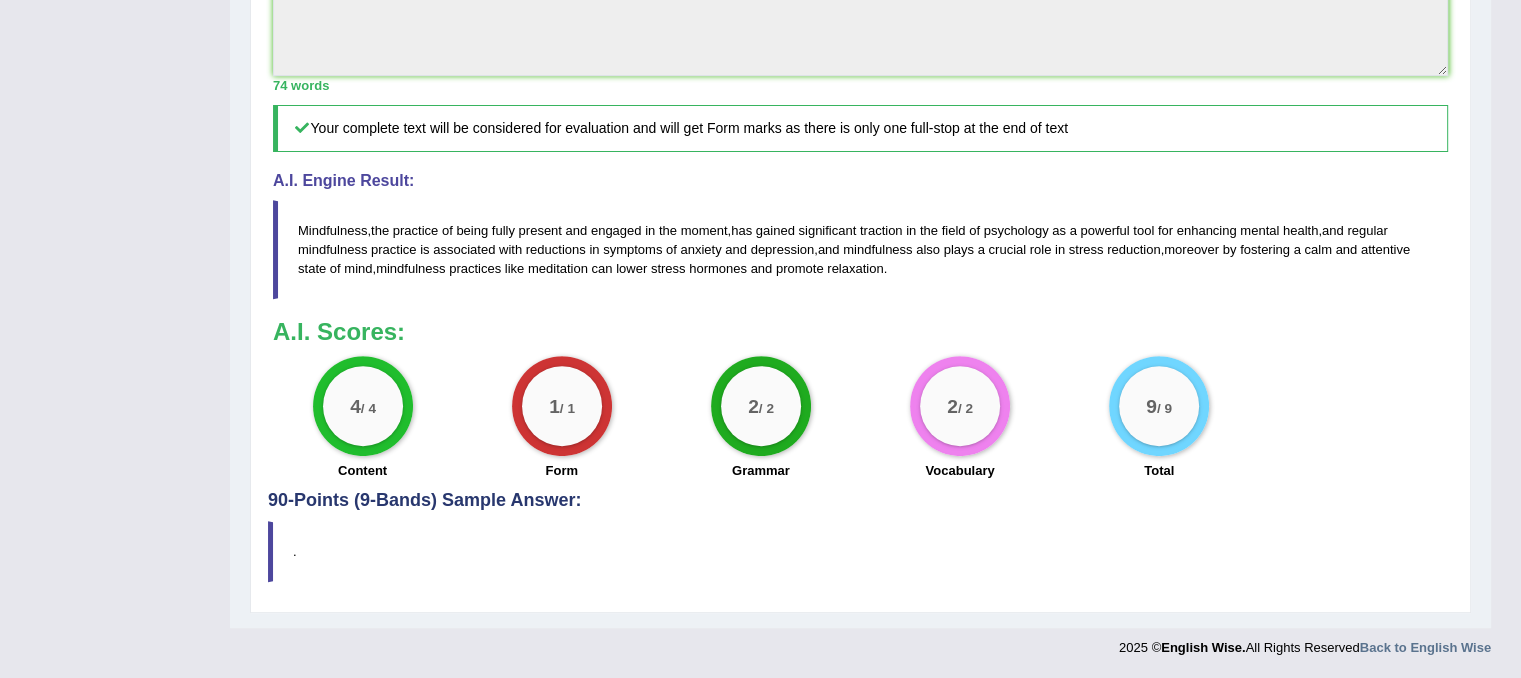 scroll, scrollTop: 868, scrollLeft: 0, axis: vertical 